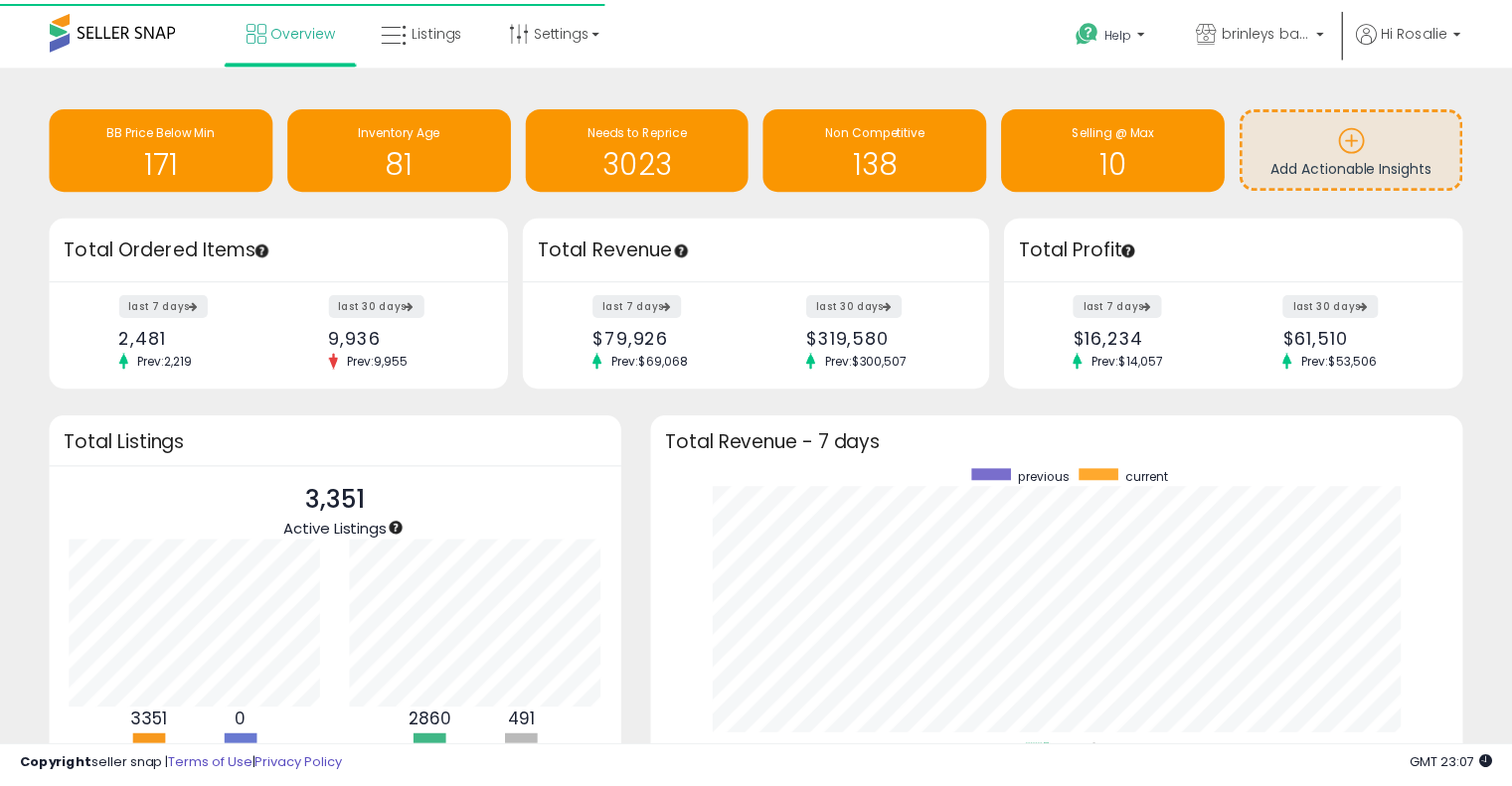 scroll, scrollTop: 0, scrollLeft: 0, axis: both 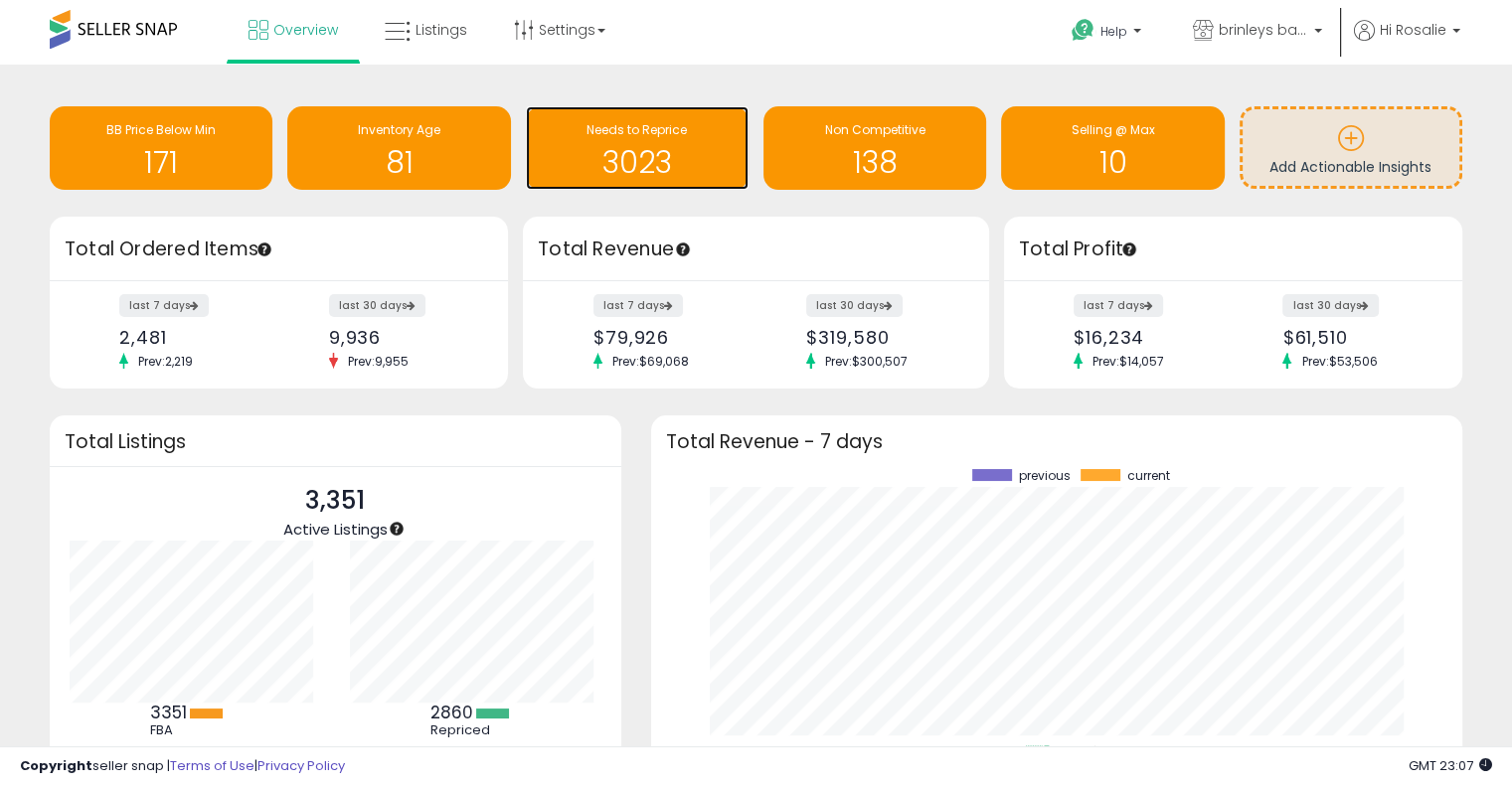 click on "Needs to Reprice
3023" at bounding box center [637, 148] 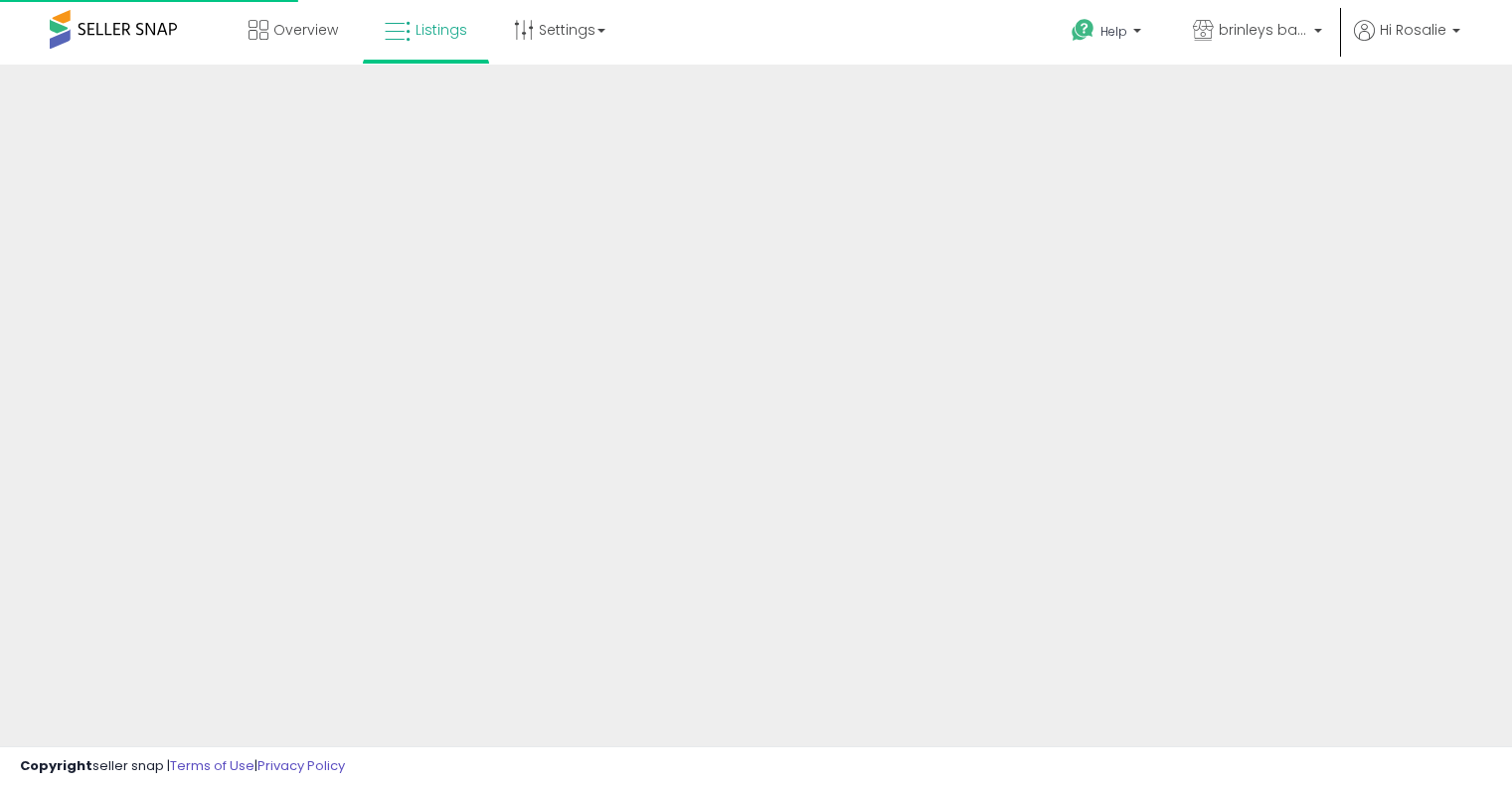 scroll, scrollTop: 0, scrollLeft: 0, axis: both 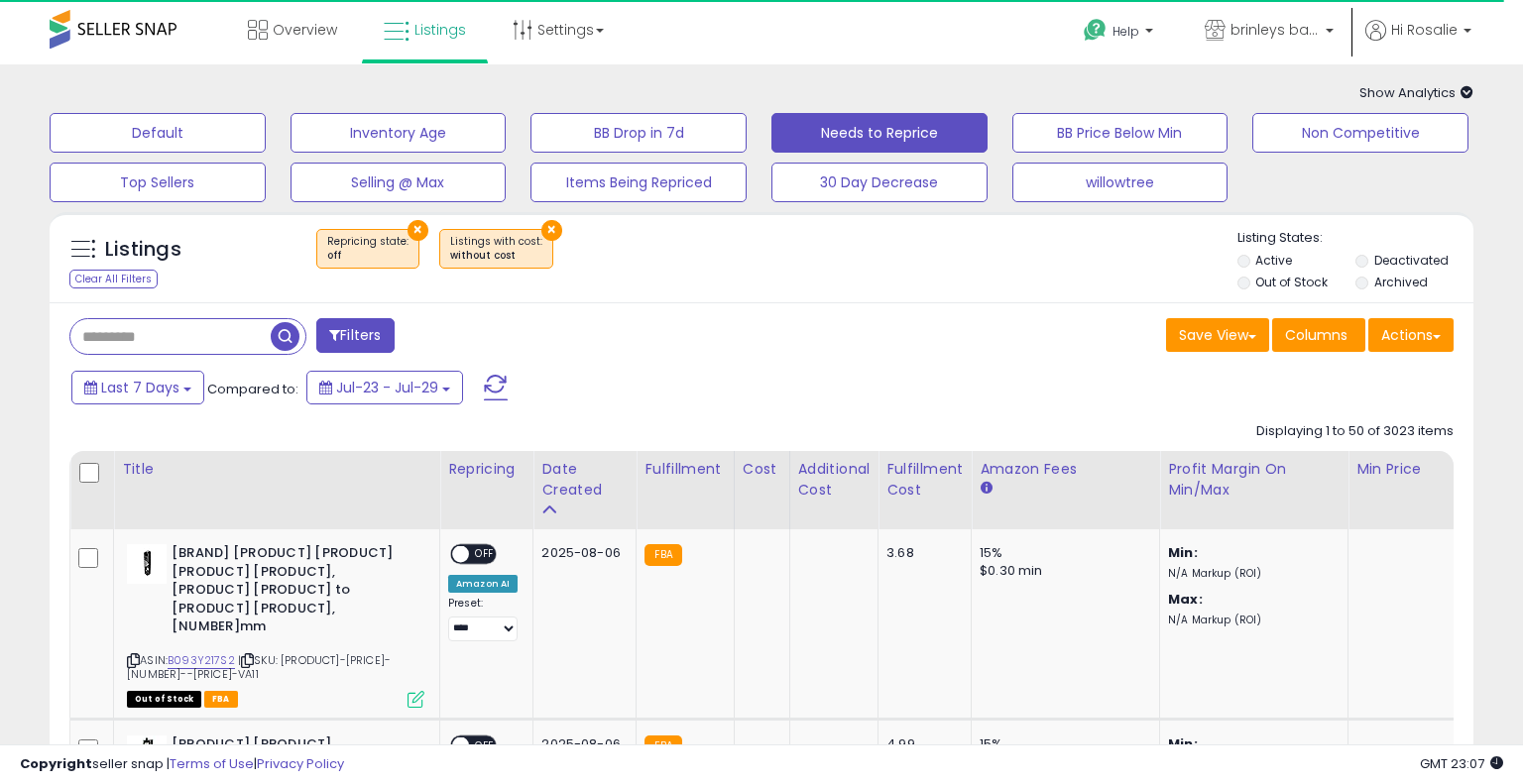 select on "**" 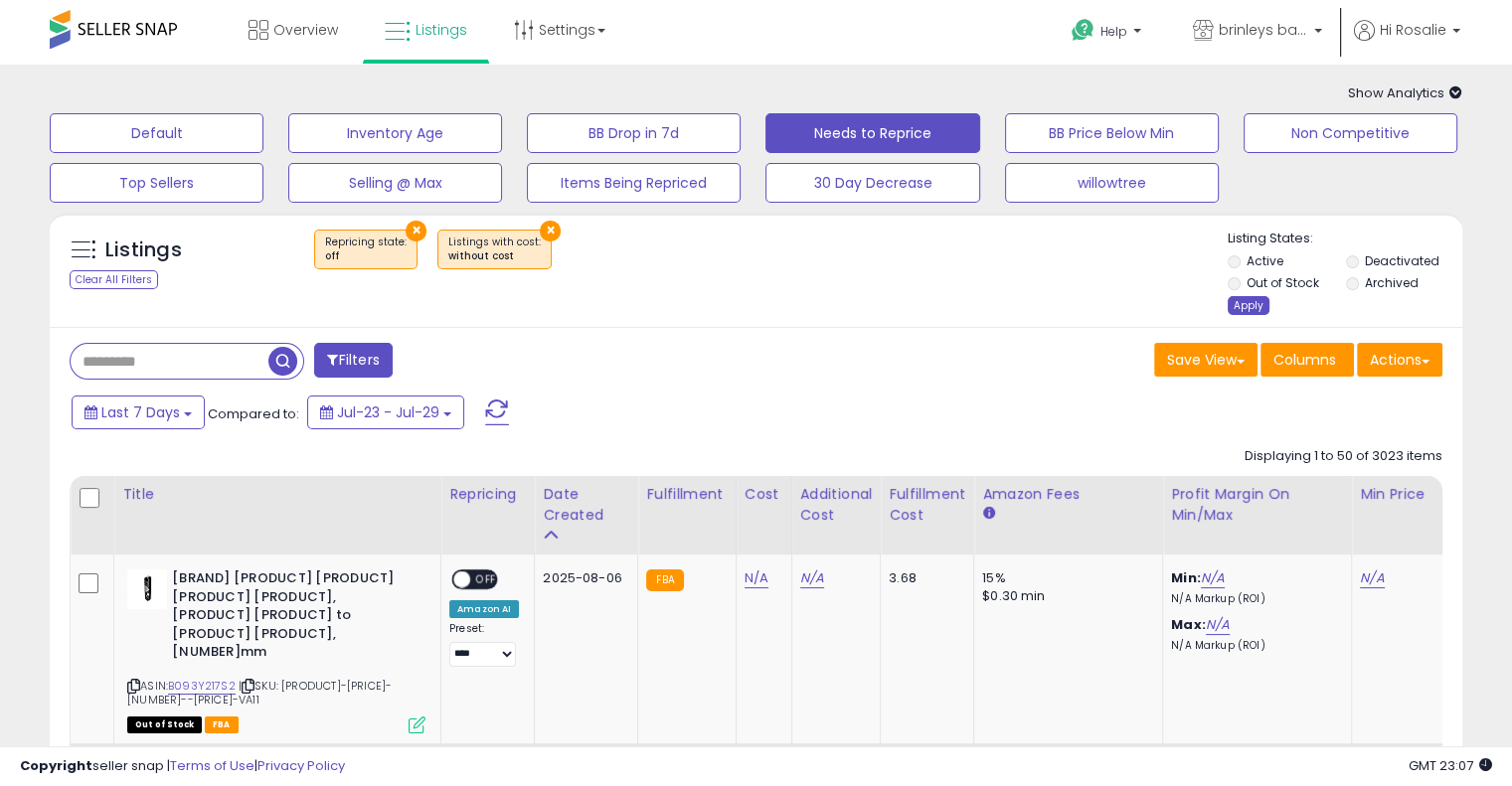 click on "Apply" at bounding box center (1249, 305) 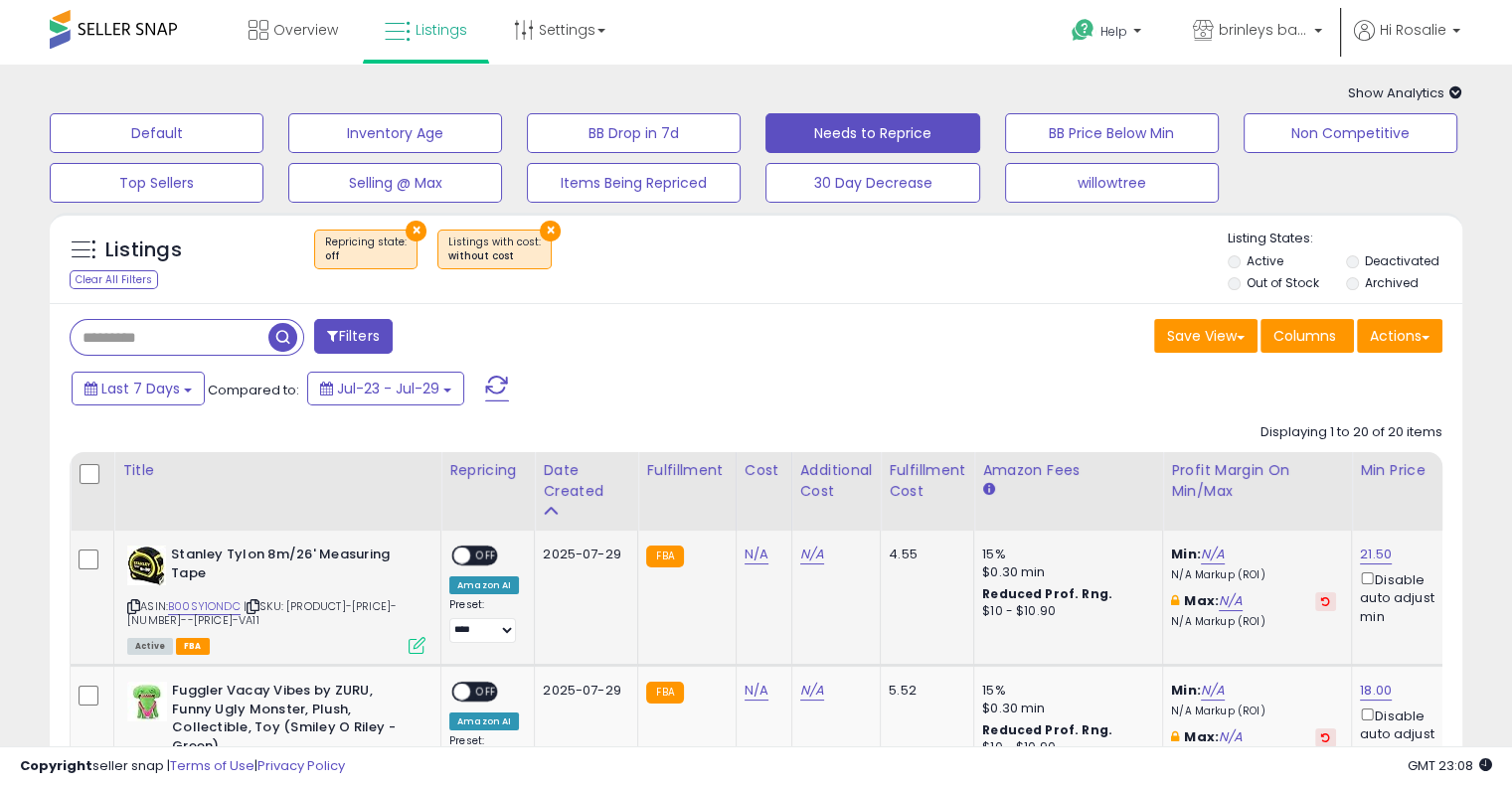 scroll, scrollTop: 331, scrollLeft: 0, axis: vertical 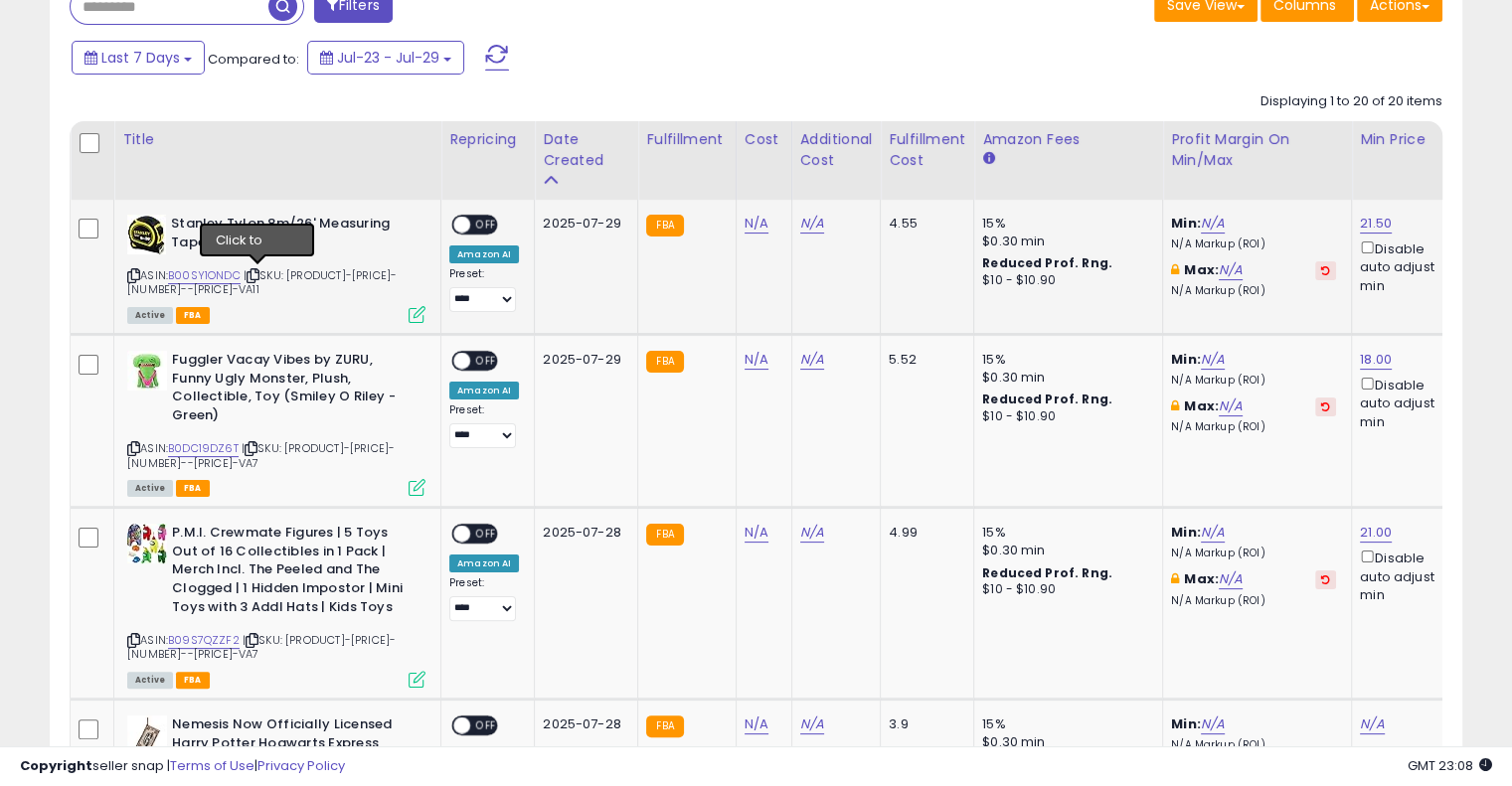 click at bounding box center (252, 275) 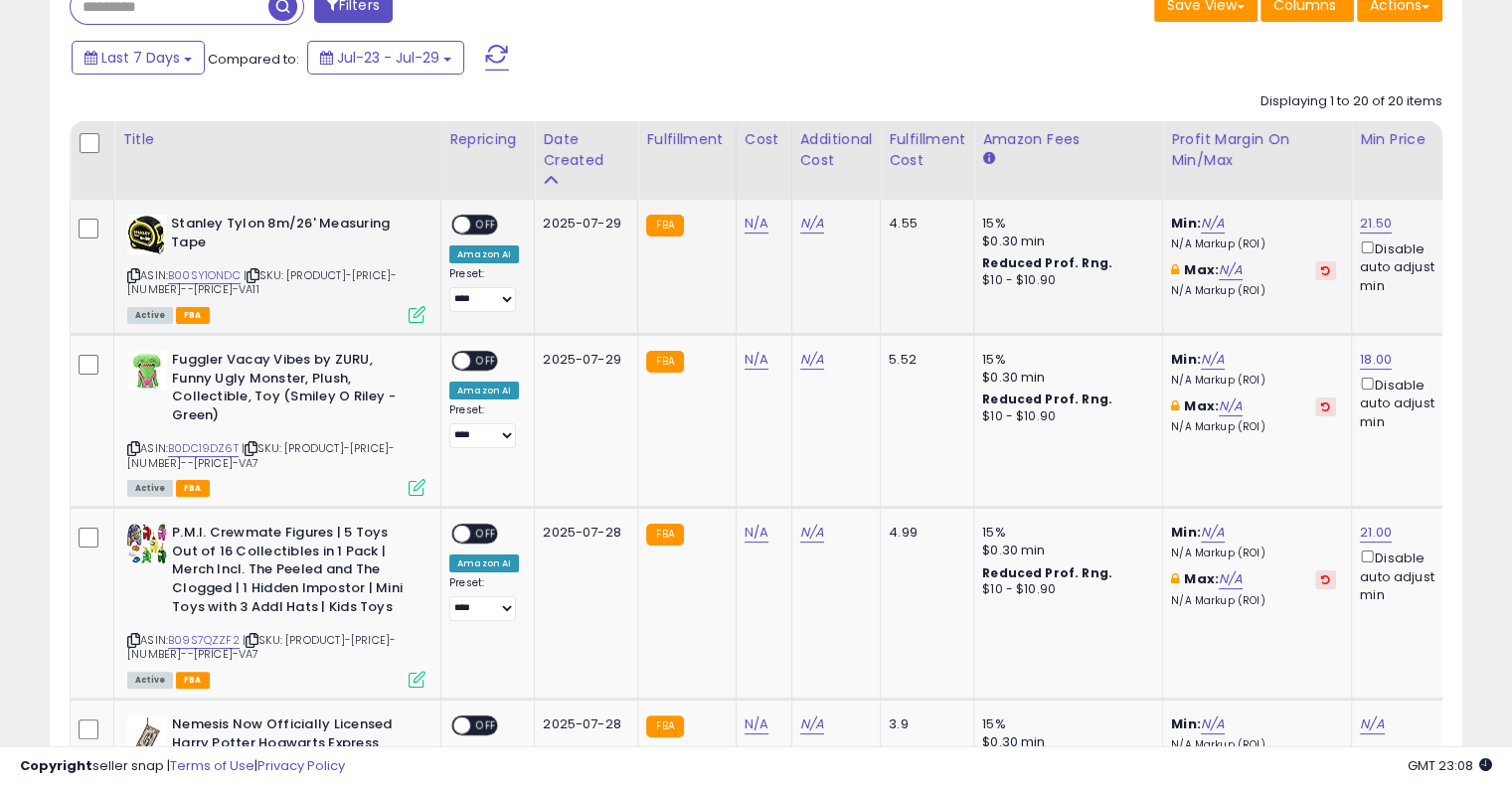 click at bounding box center (252, 275) 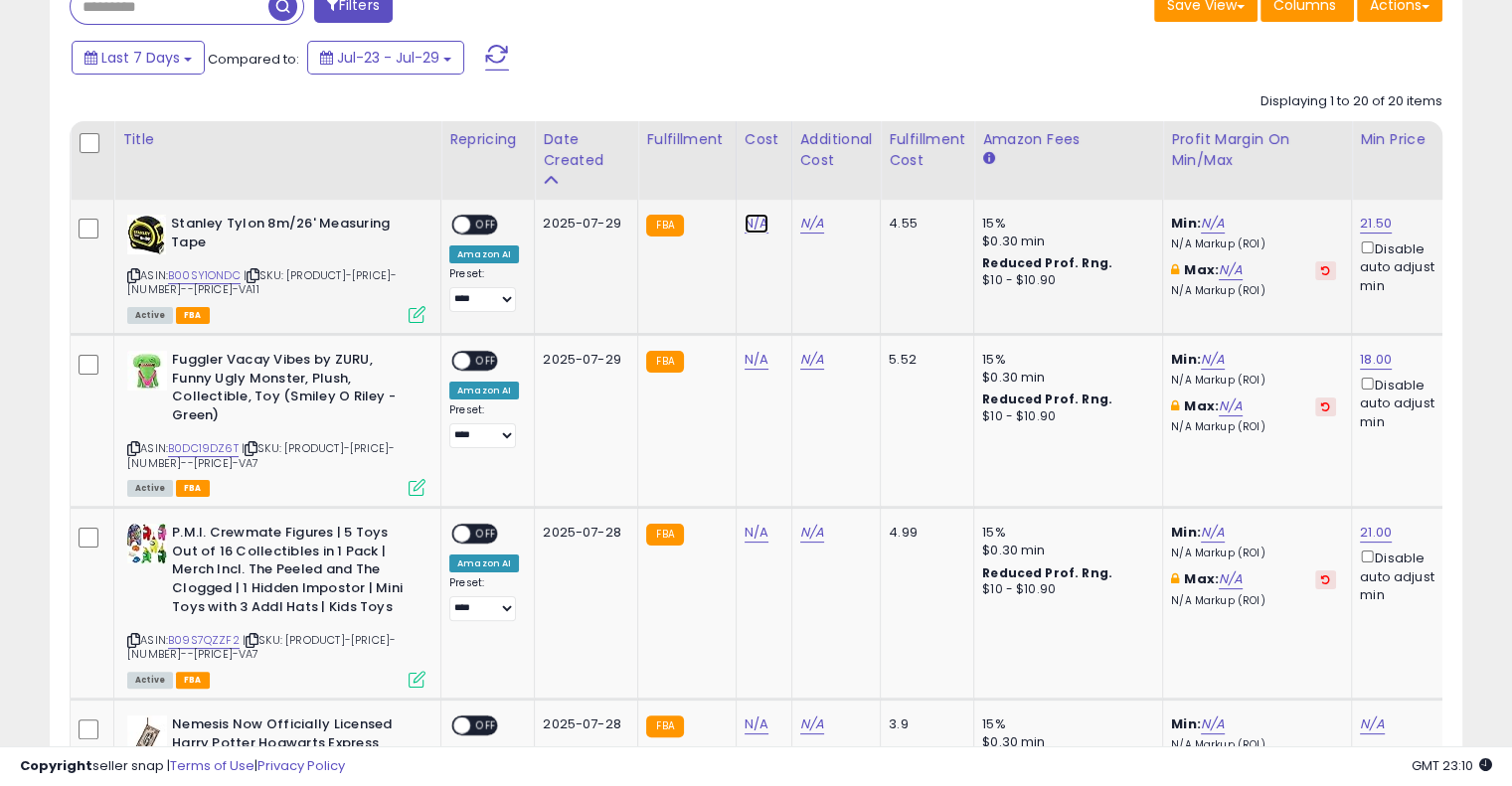 click on "N/A" at bounding box center (756, 224) 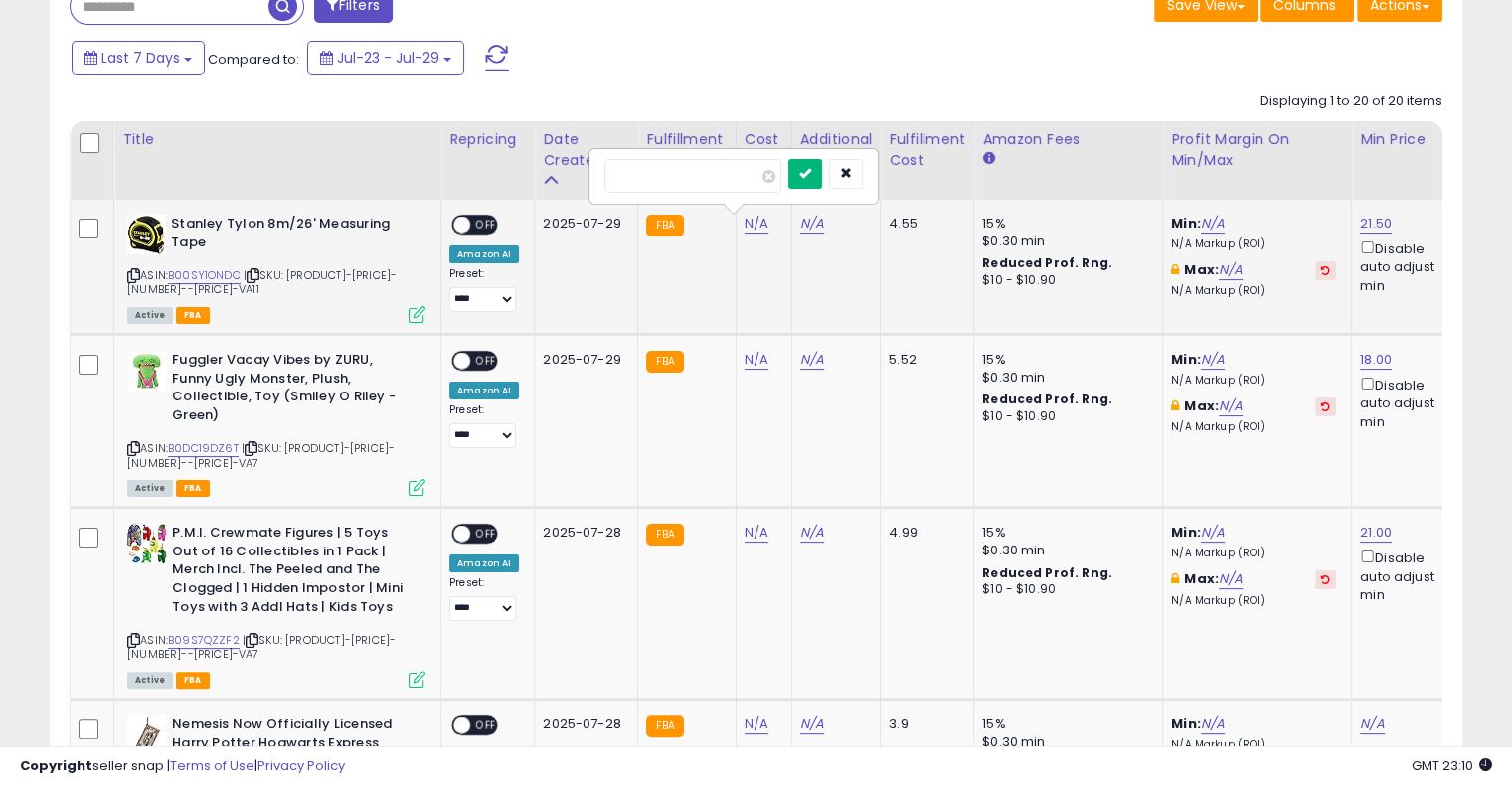 type on "****" 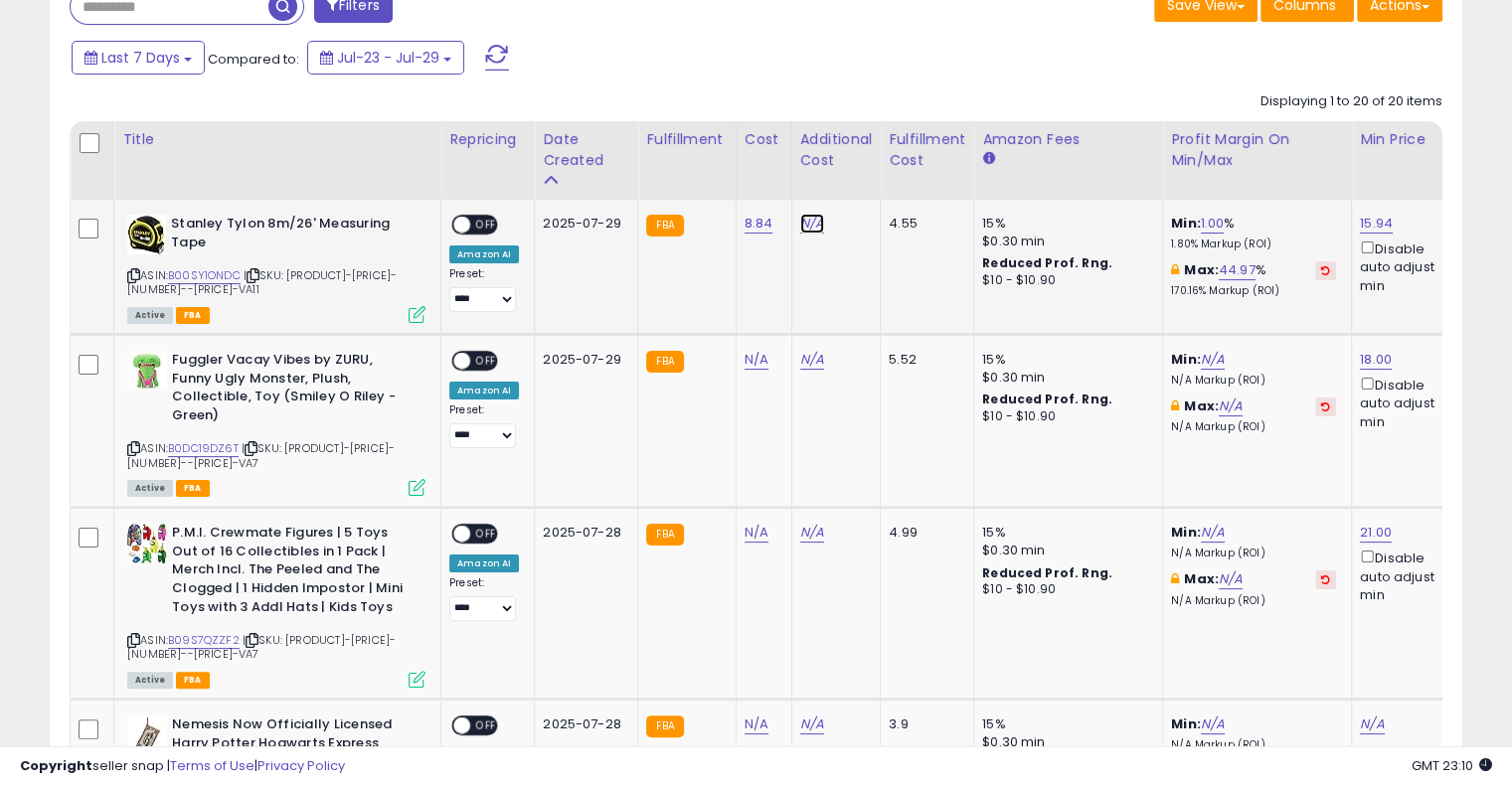 click on "N/A" at bounding box center [812, 224] 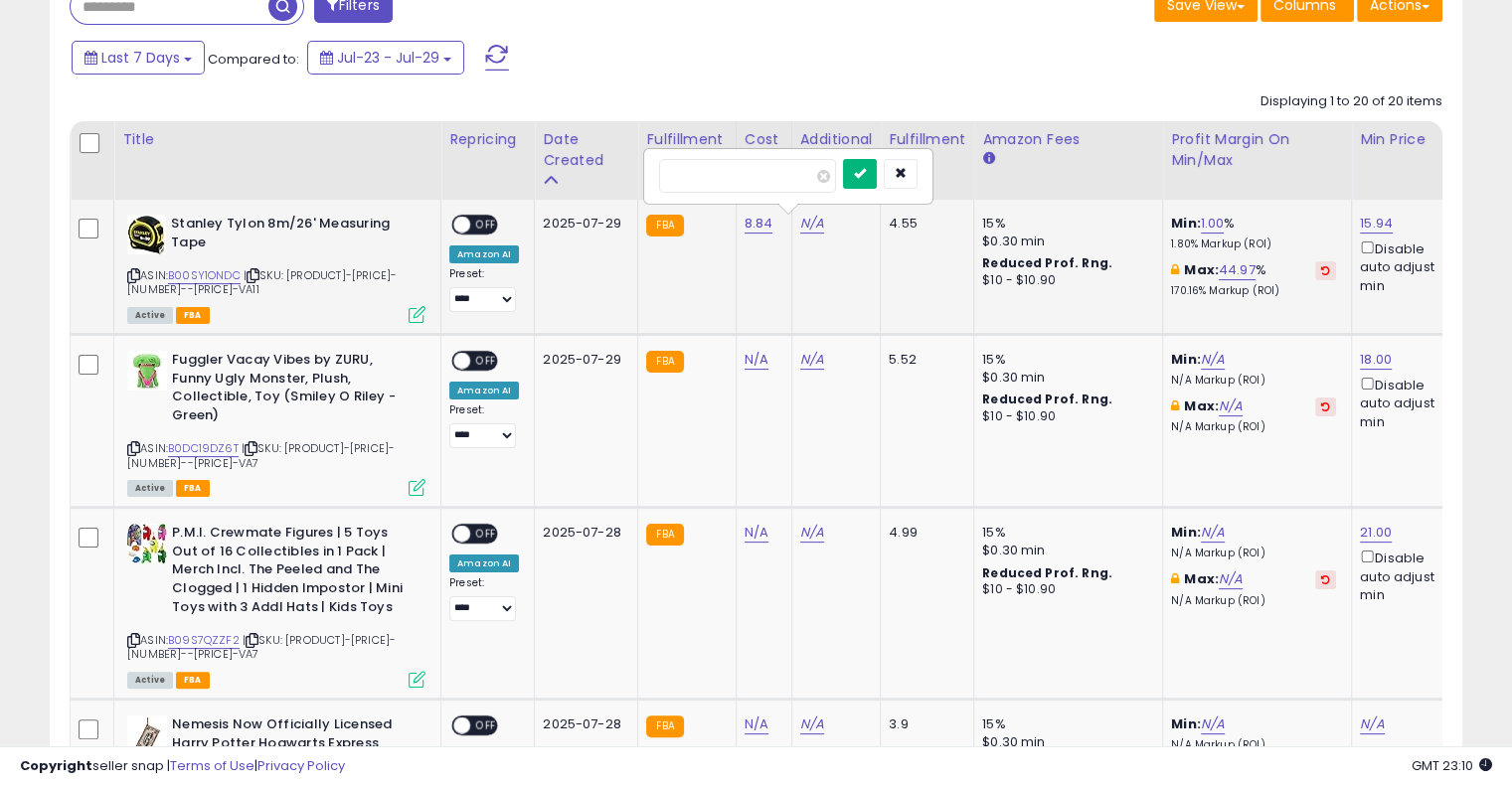type on "****" 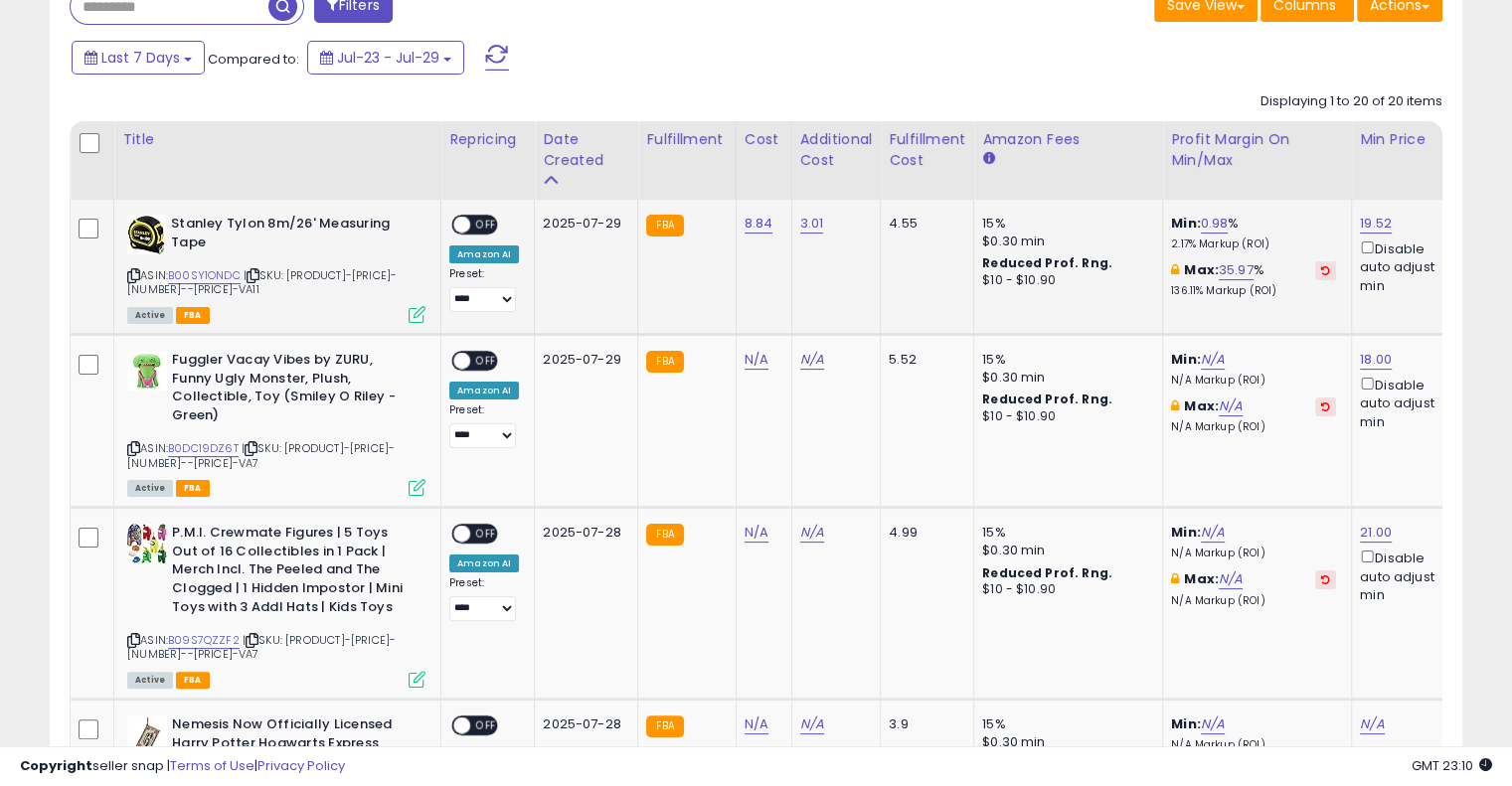 click on "OFF" at bounding box center (486, 225) 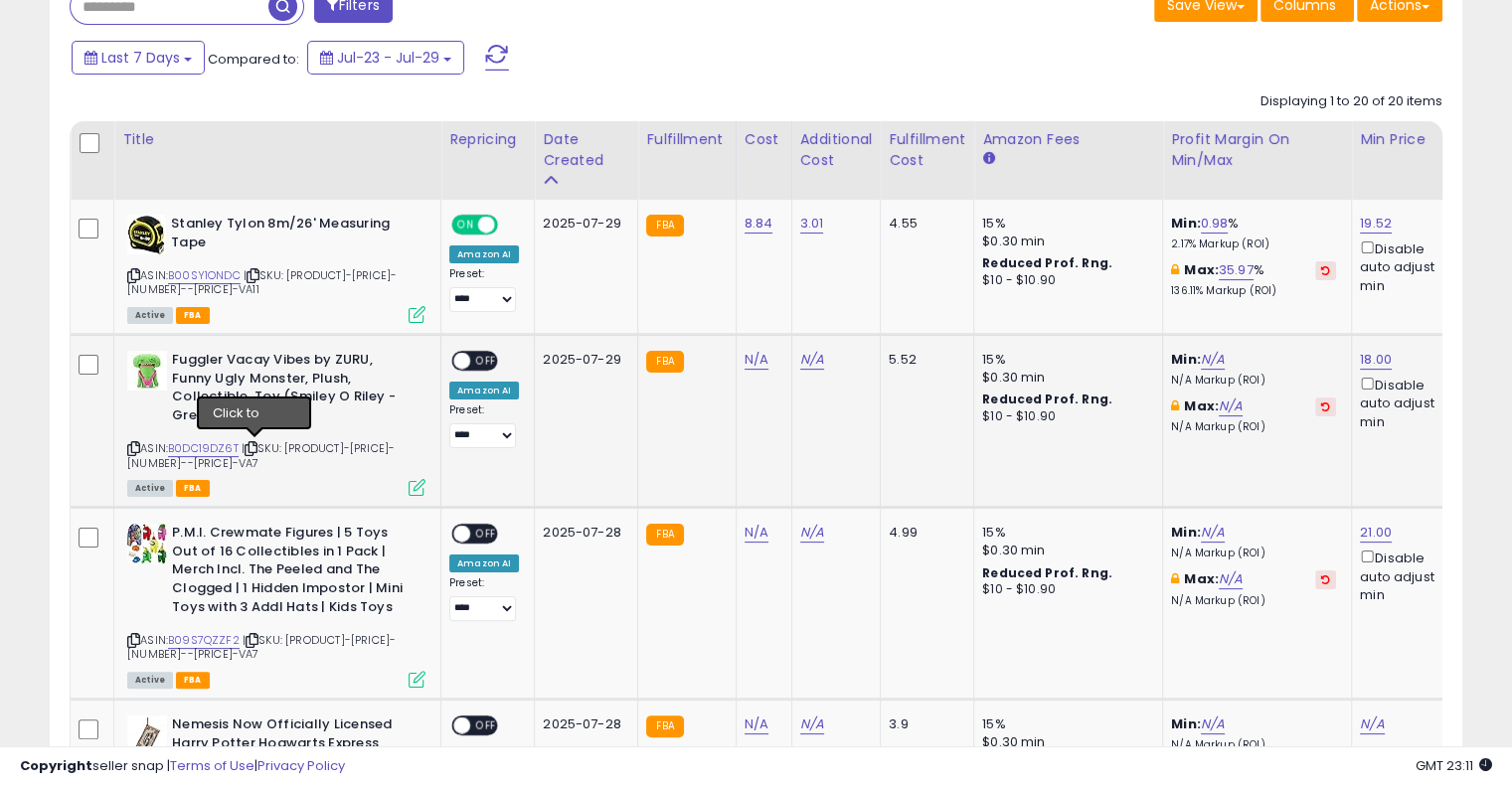 click at bounding box center [251, 448] 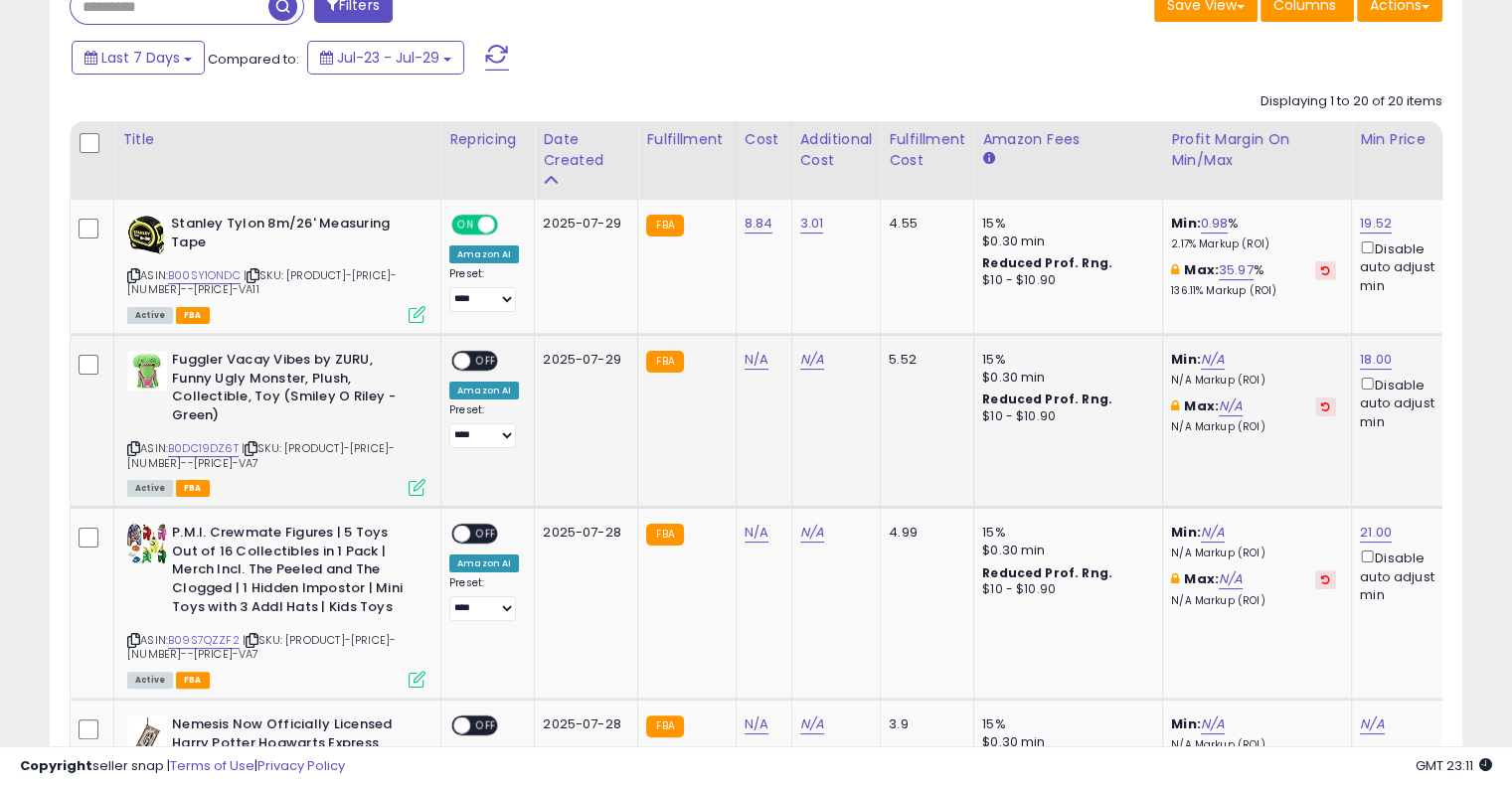click at bounding box center [251, 448] 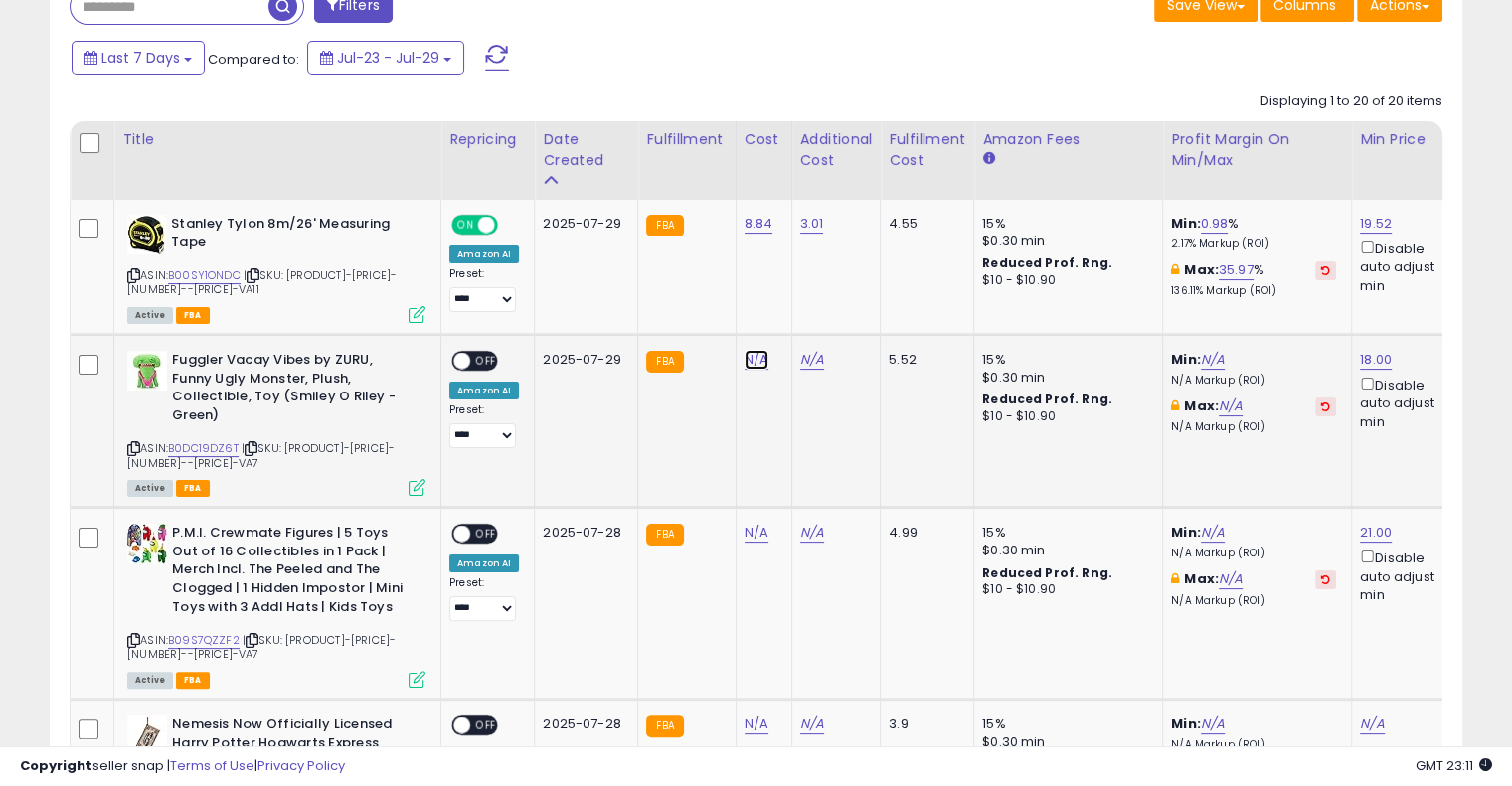 click on "N/A" at bounding box center (756, 360) 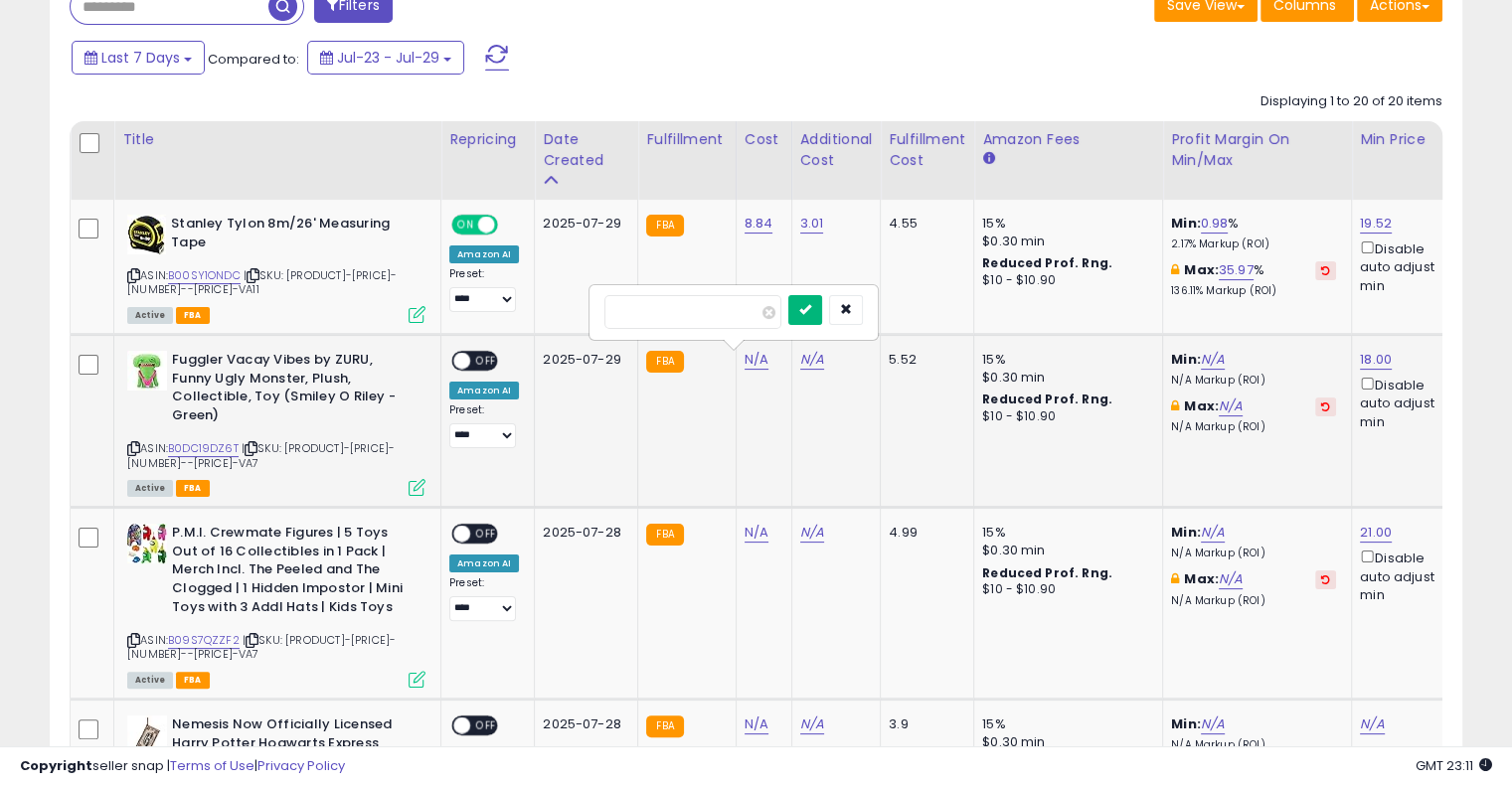 type on "****" 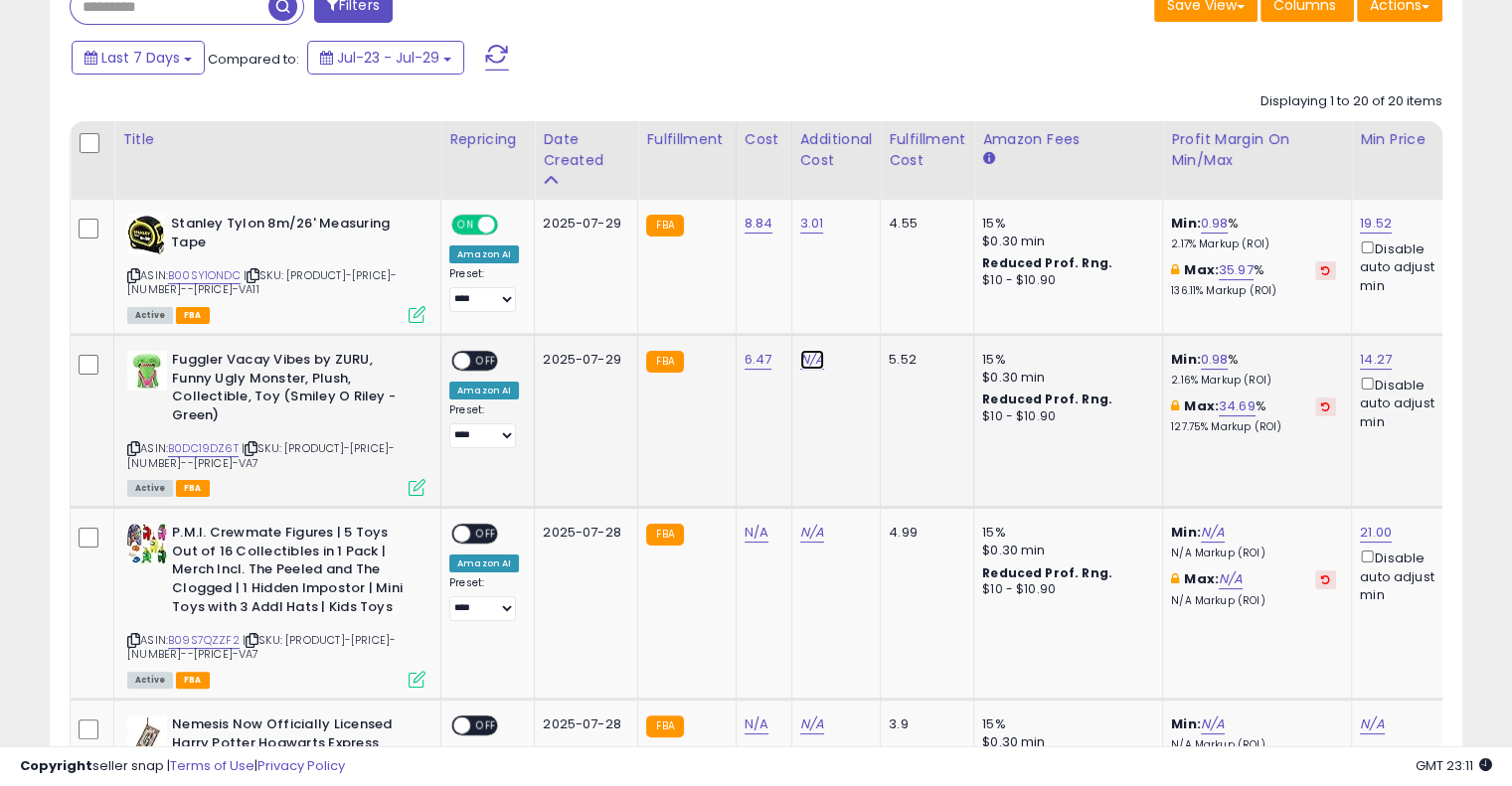 click on "N/A" at bounding box center [812, 360] 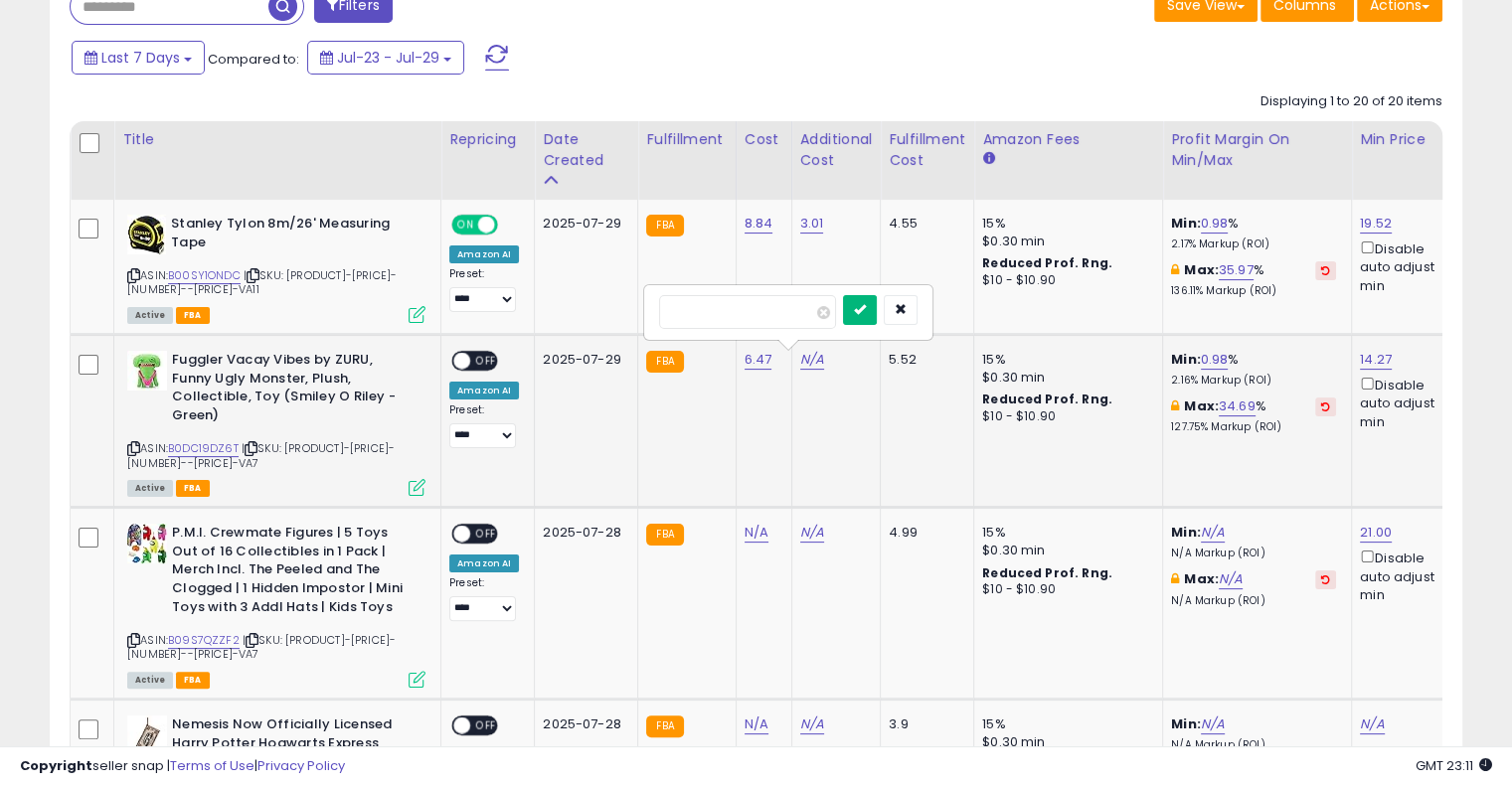 type on "****" 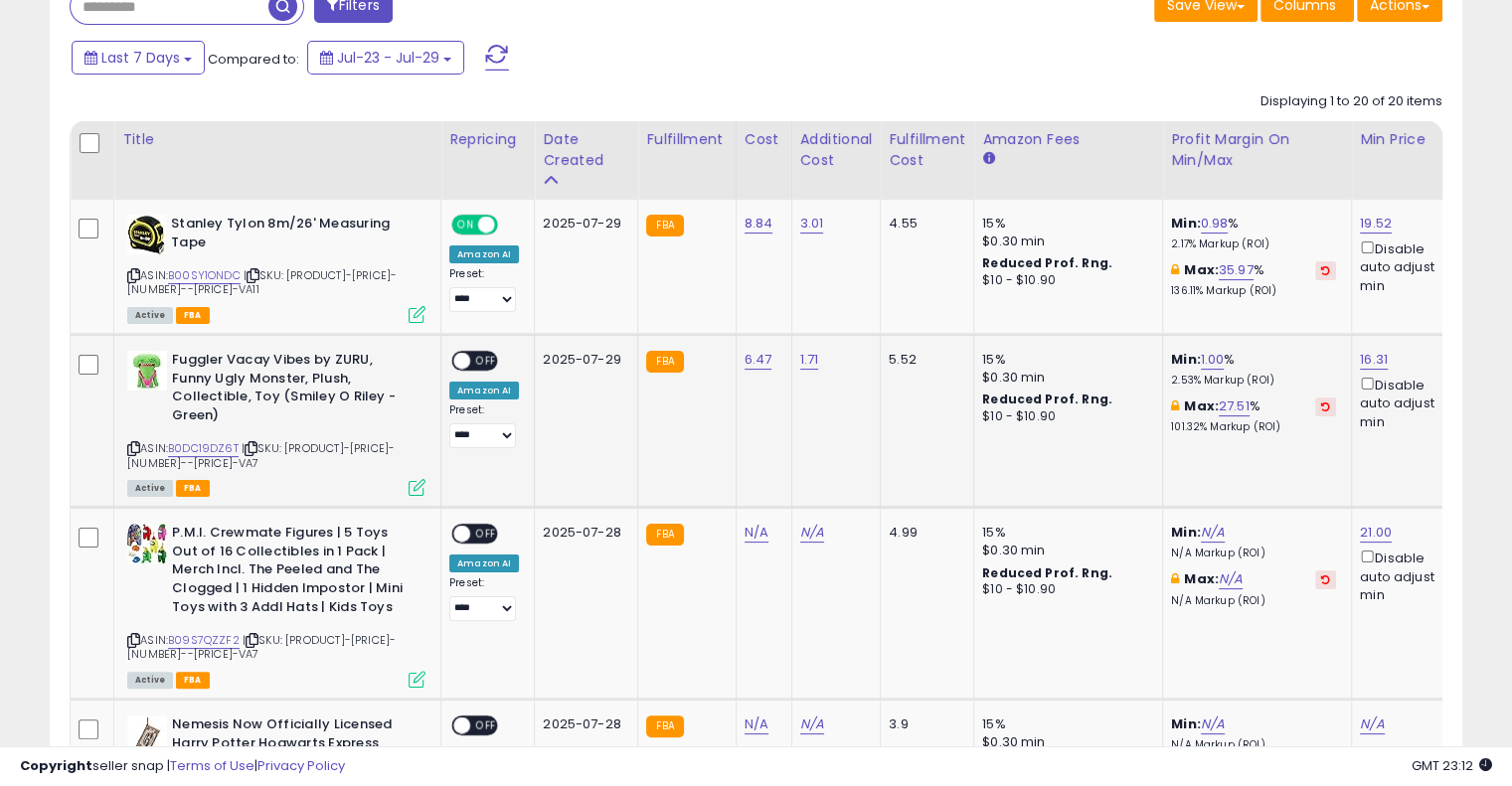 click on "OFF" at bounding box center (486, 361) 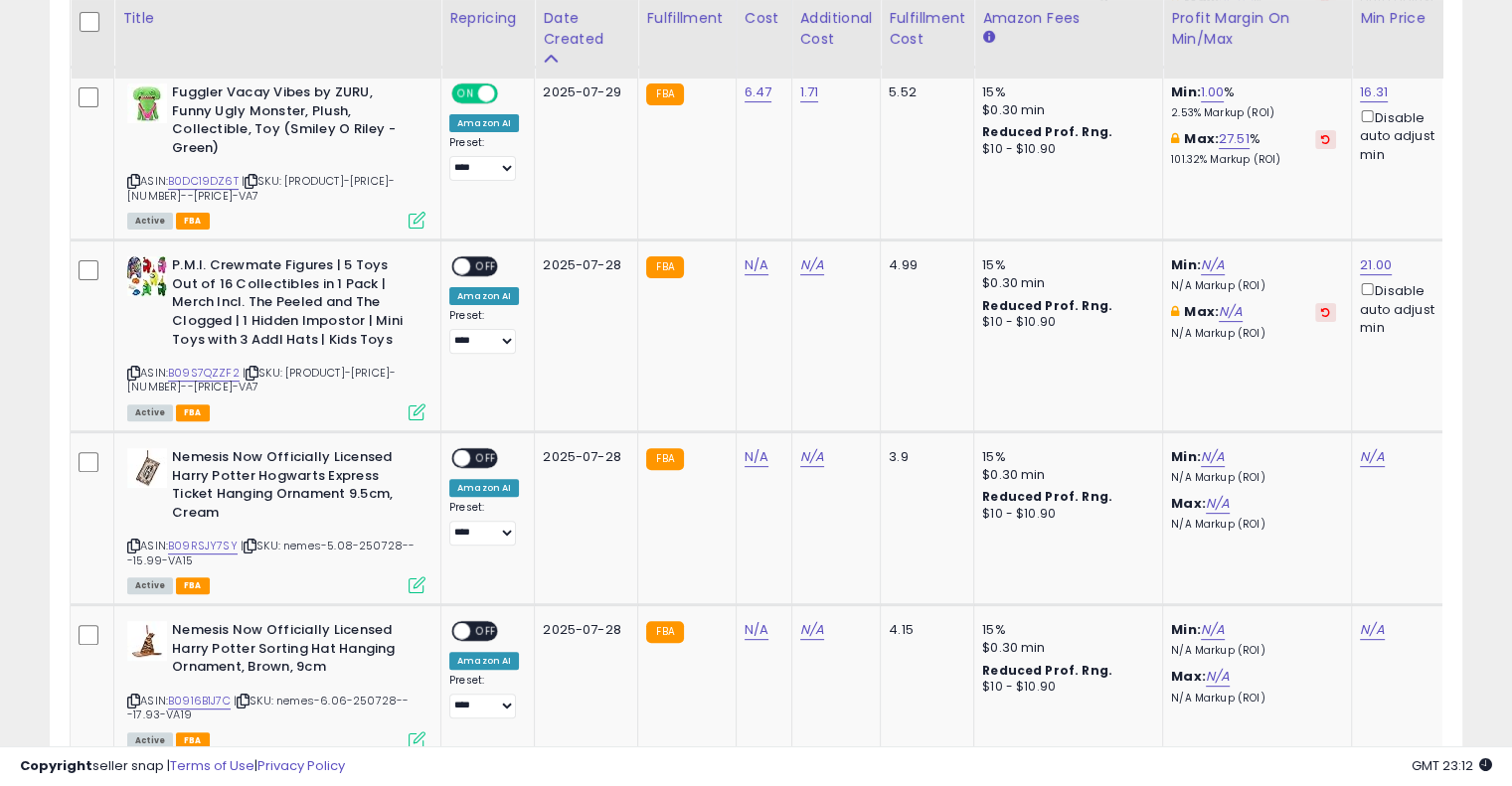 scroll, scrollTop: 580, scrollLeft: 0, axis: vertical 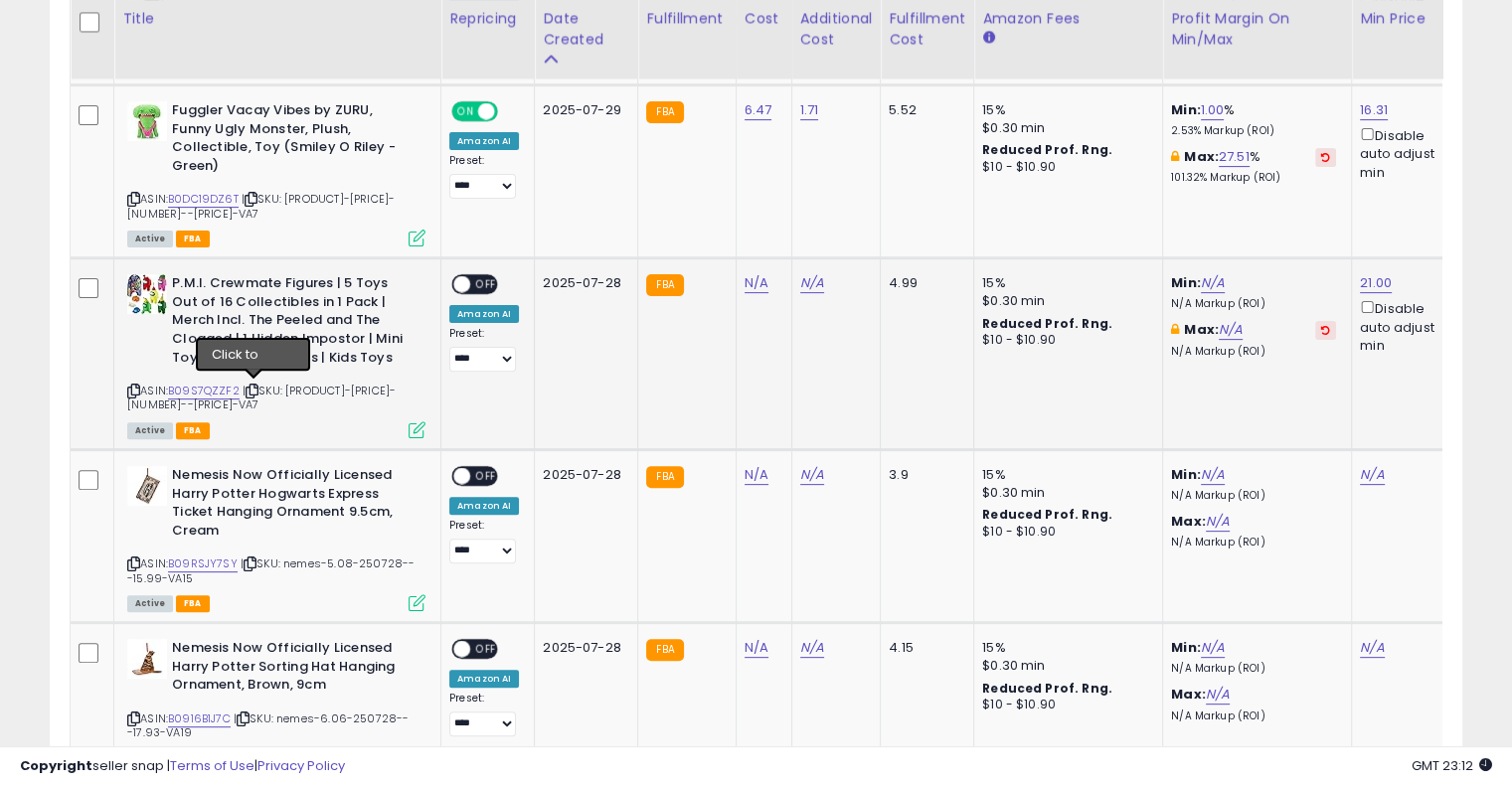 click at bounding box center [252, 391] 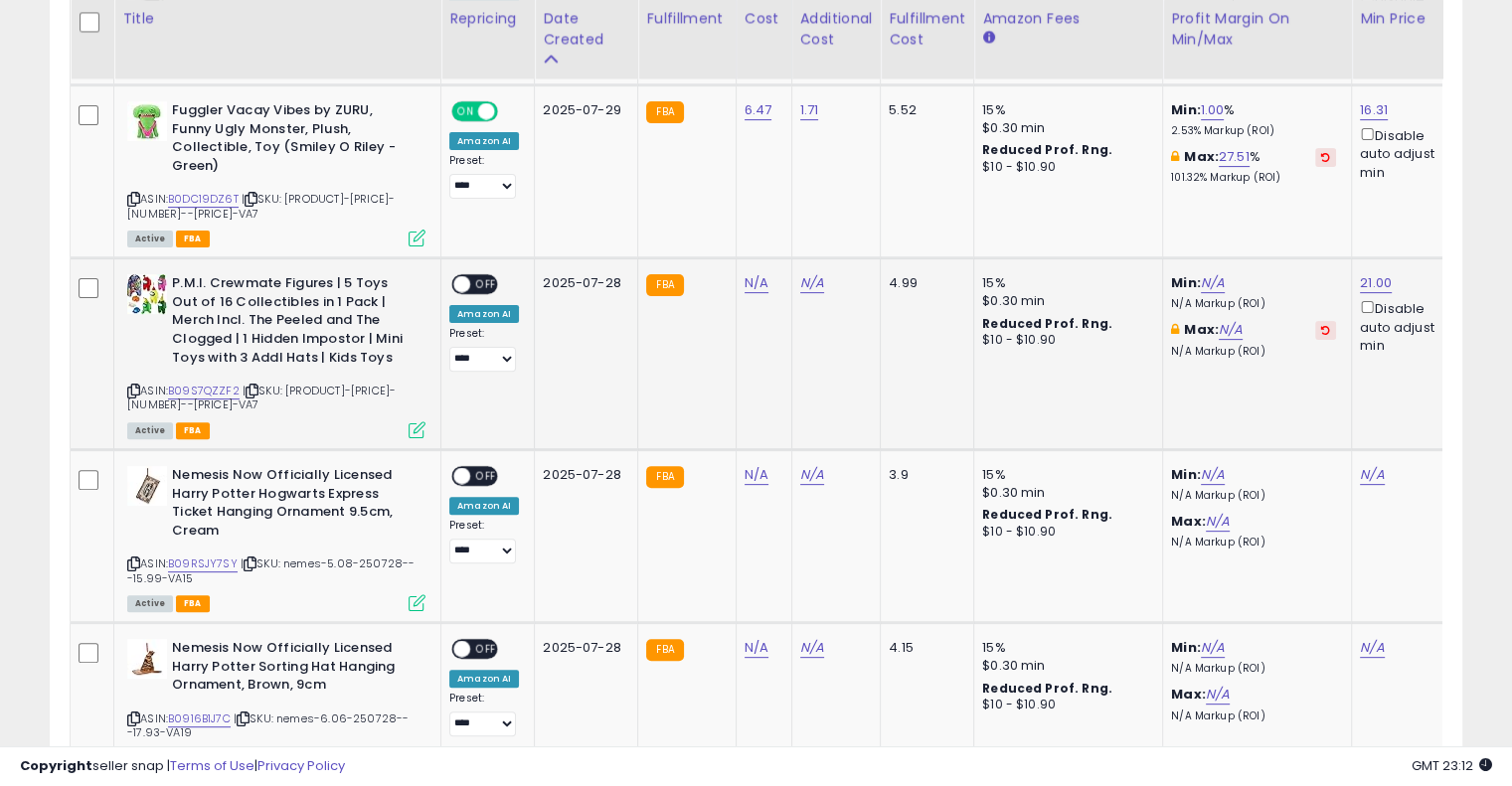 click at bounding box center (252, 391) 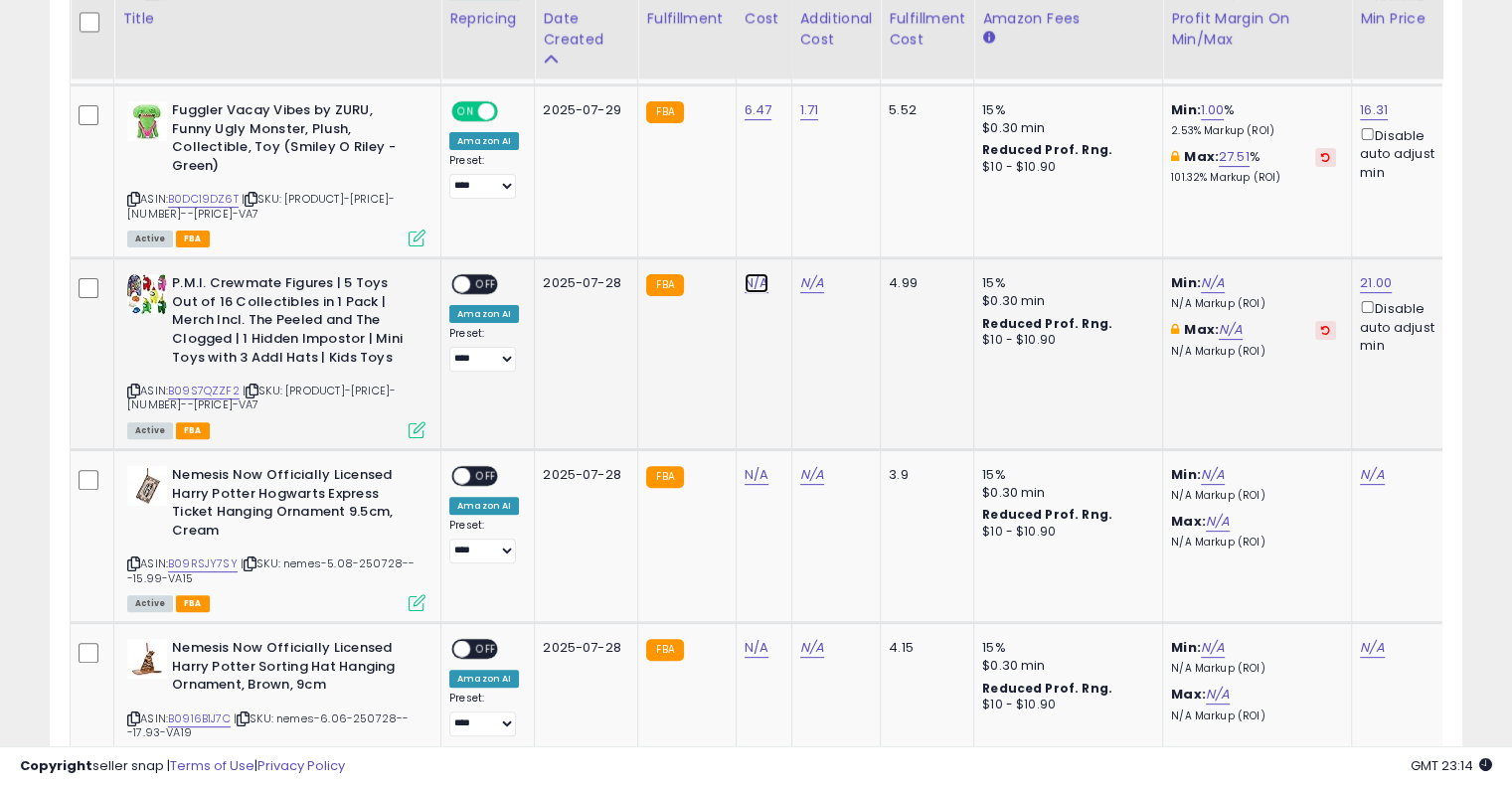 click on "N/A" at bounding box center (756, 283) 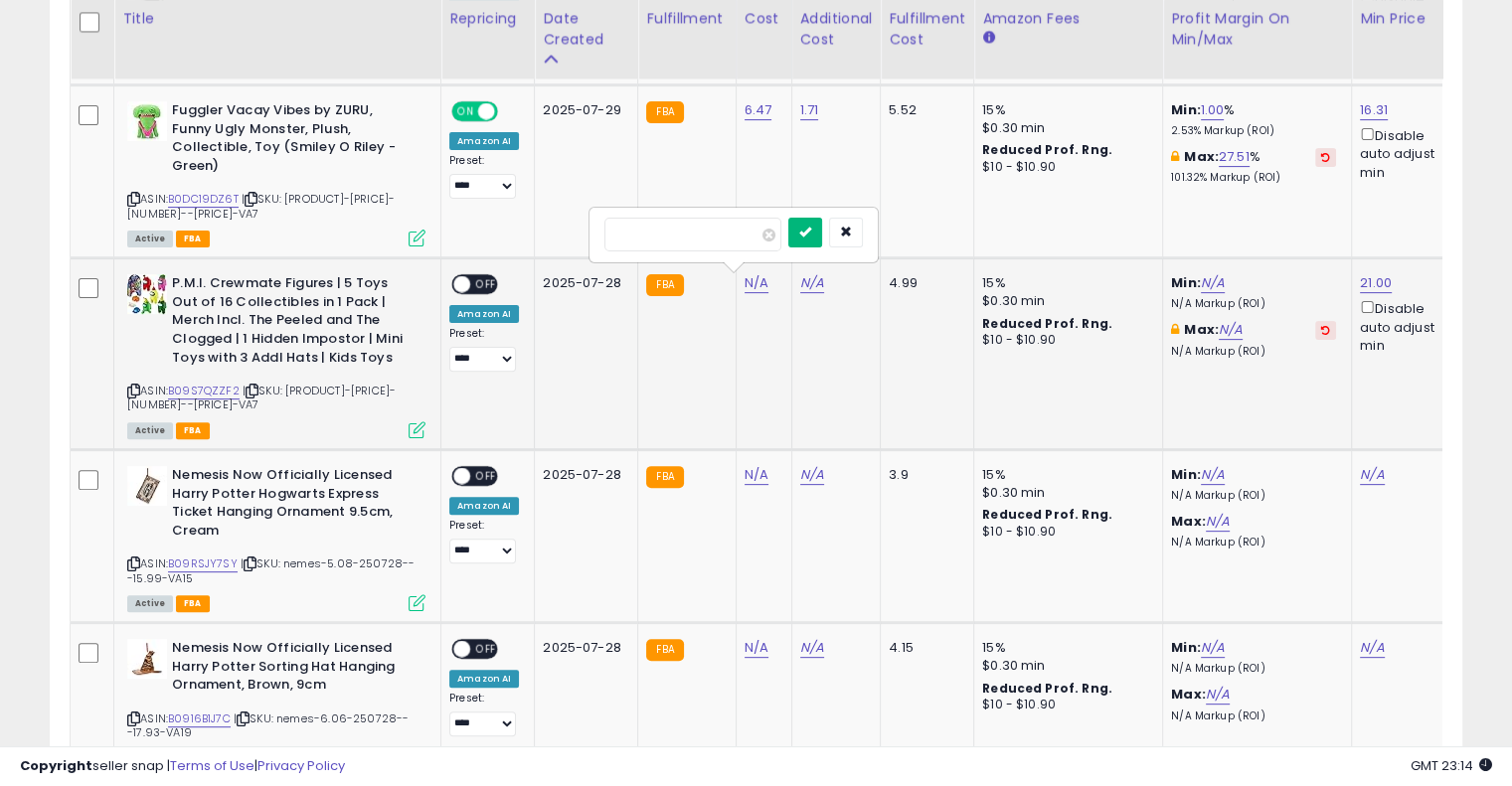 type on "*****" 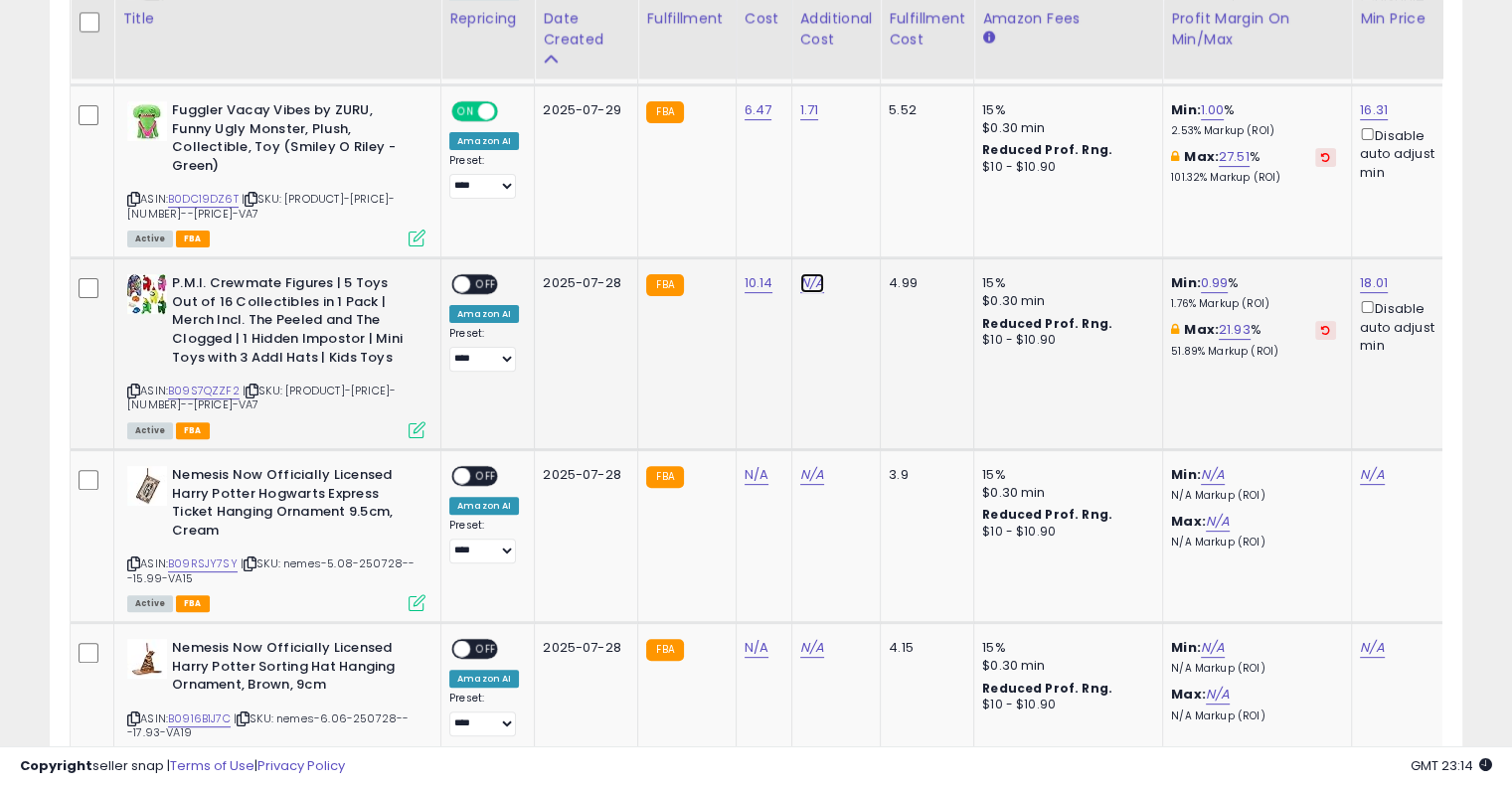 click on "N/A" at bounding box center (812, 283) 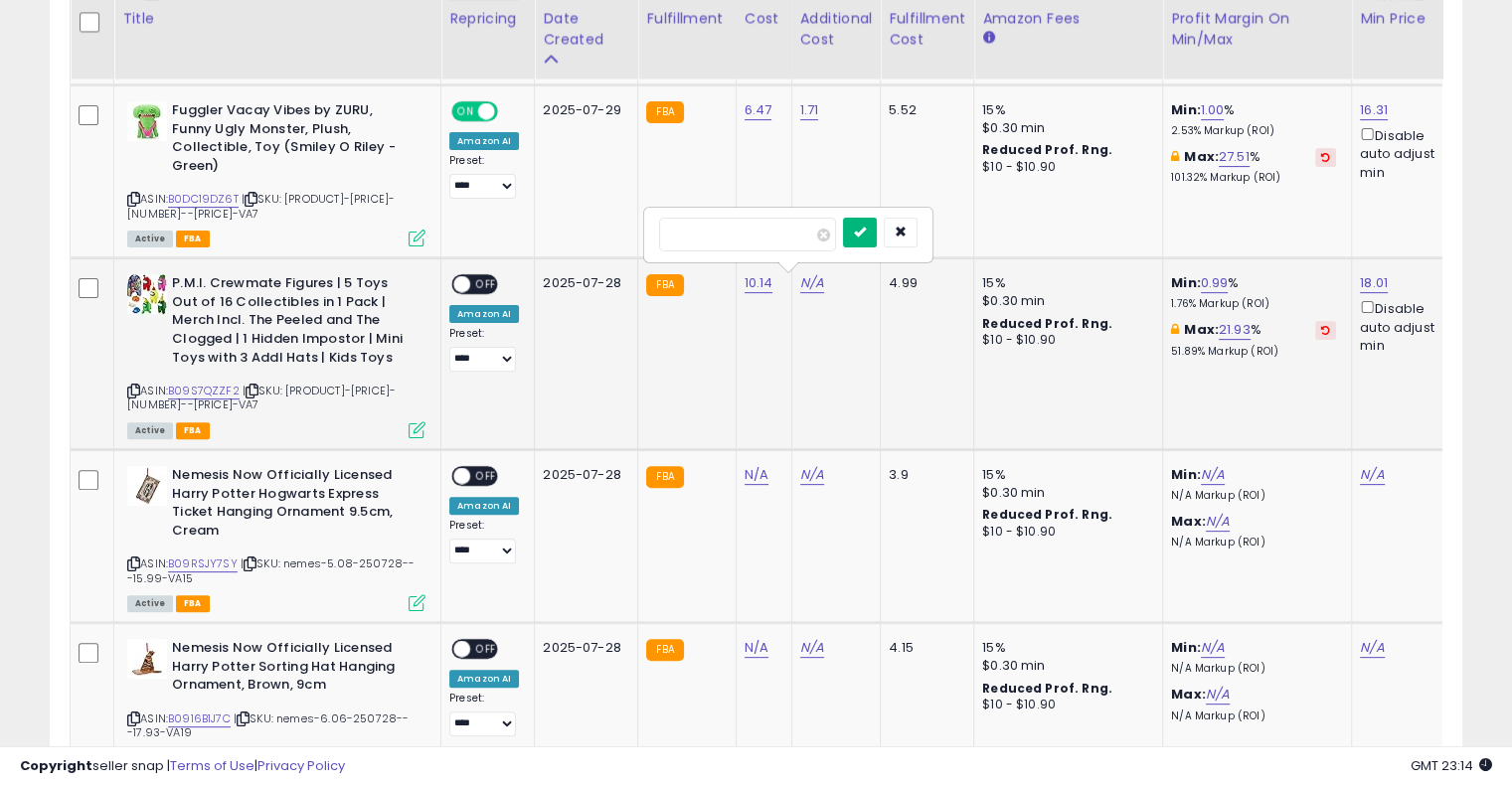 type on "****" 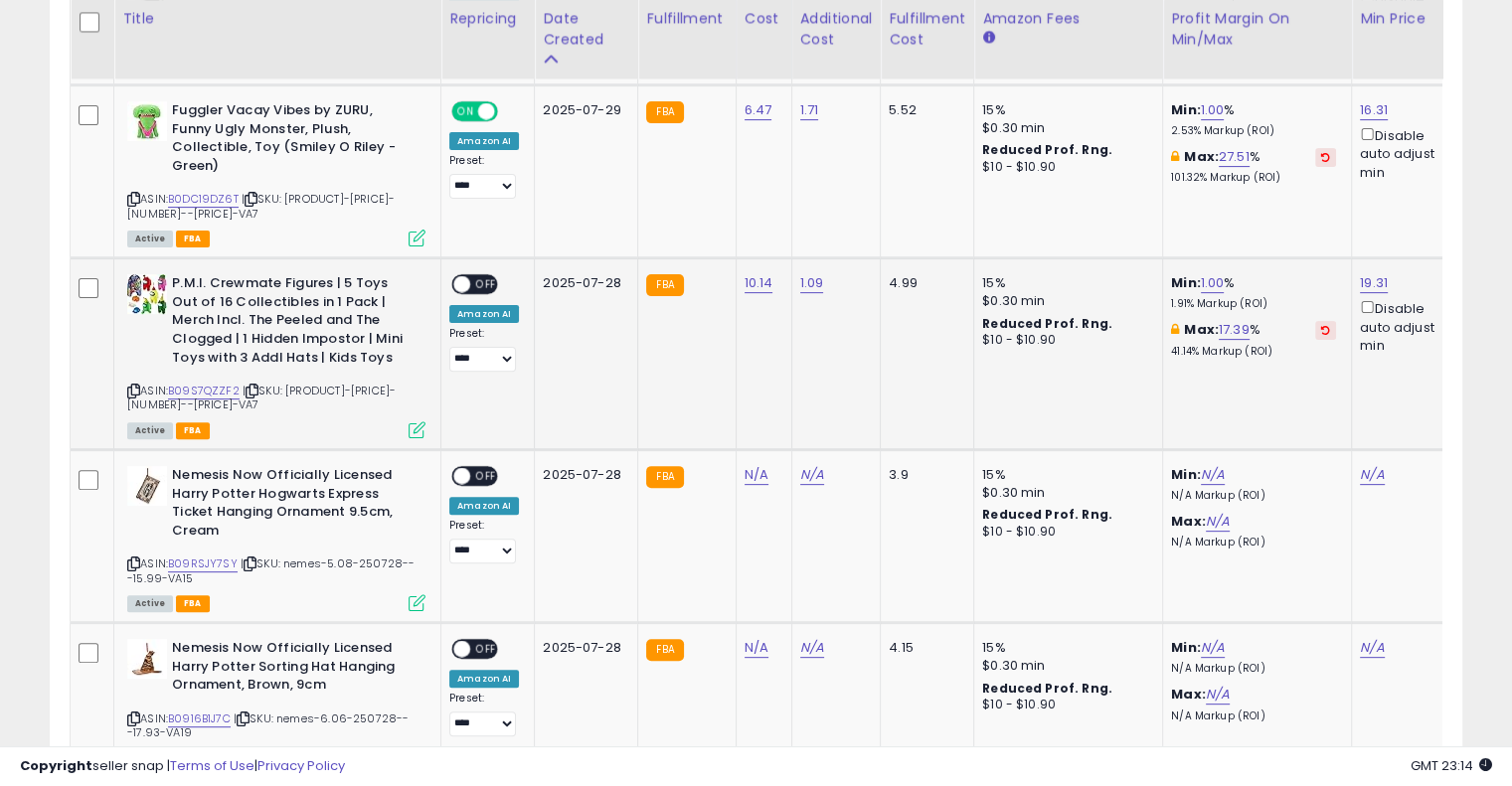 drag, startPoint x: 488, startPoint y: 282, endPoint x: 666, endPoint y: 317, distance: 181.4084 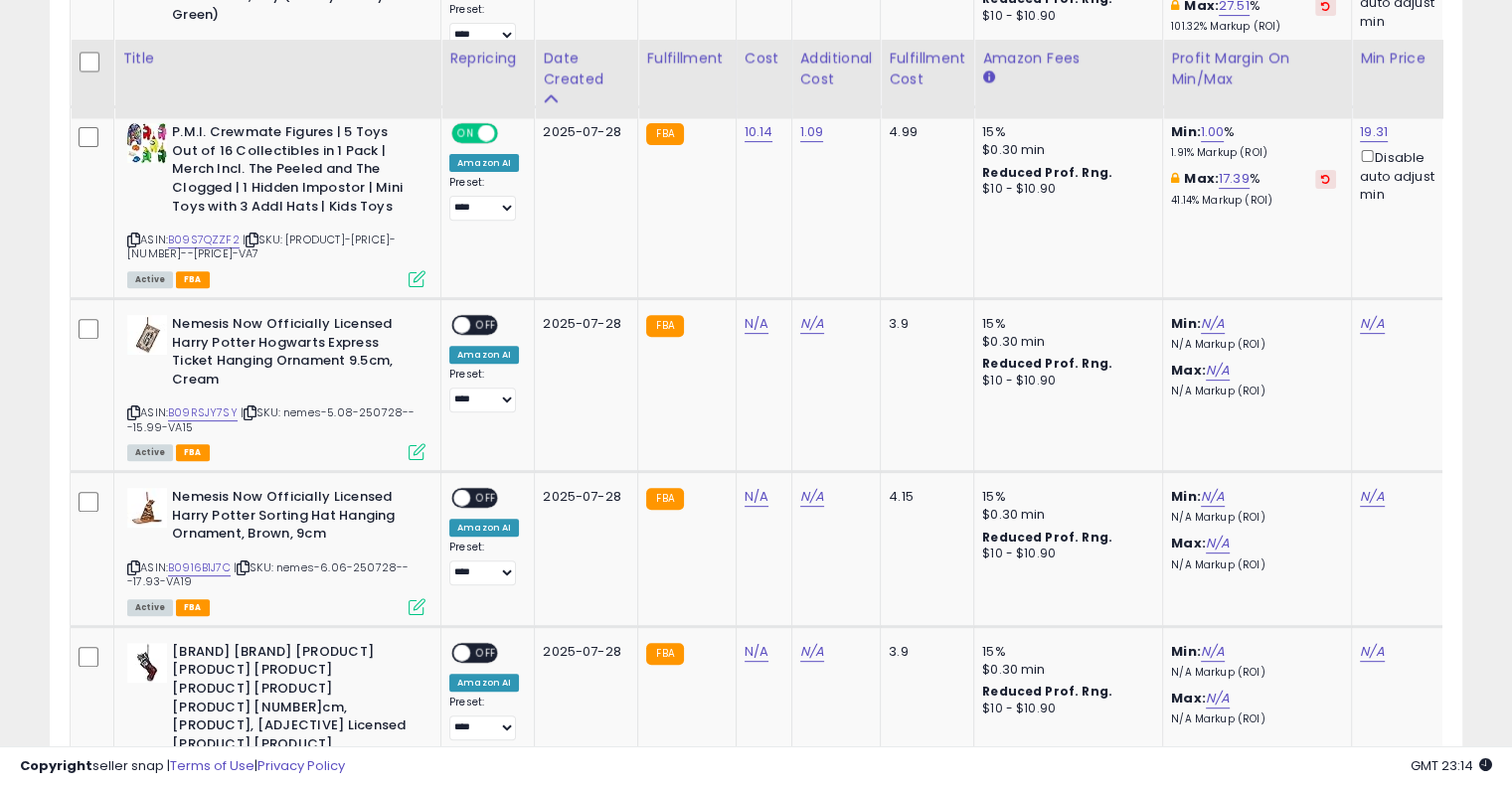 scroll, scrollTop: 776, scrollLeft: 0, axis: vertical 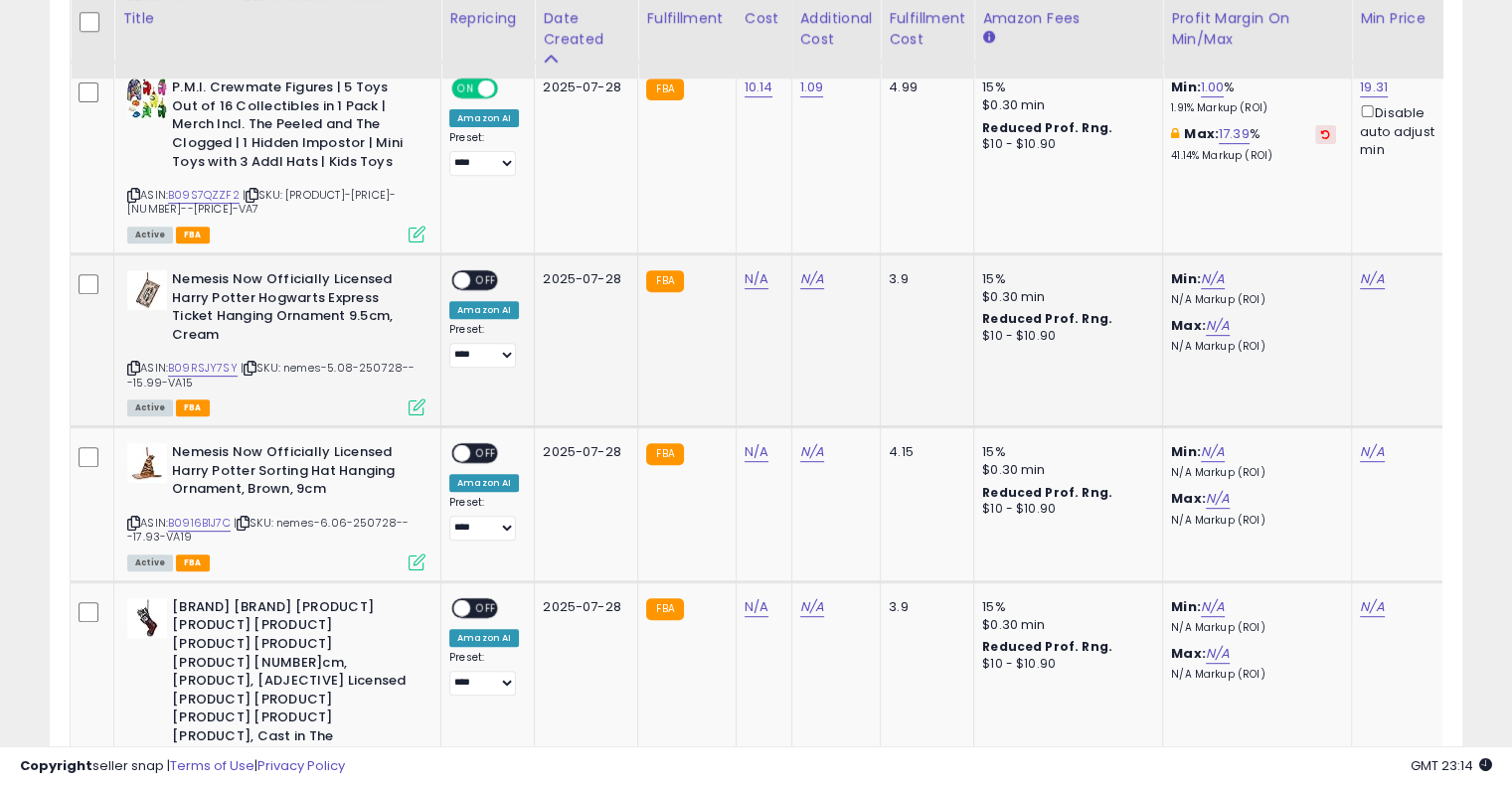 click at bounding box center (250, 368) 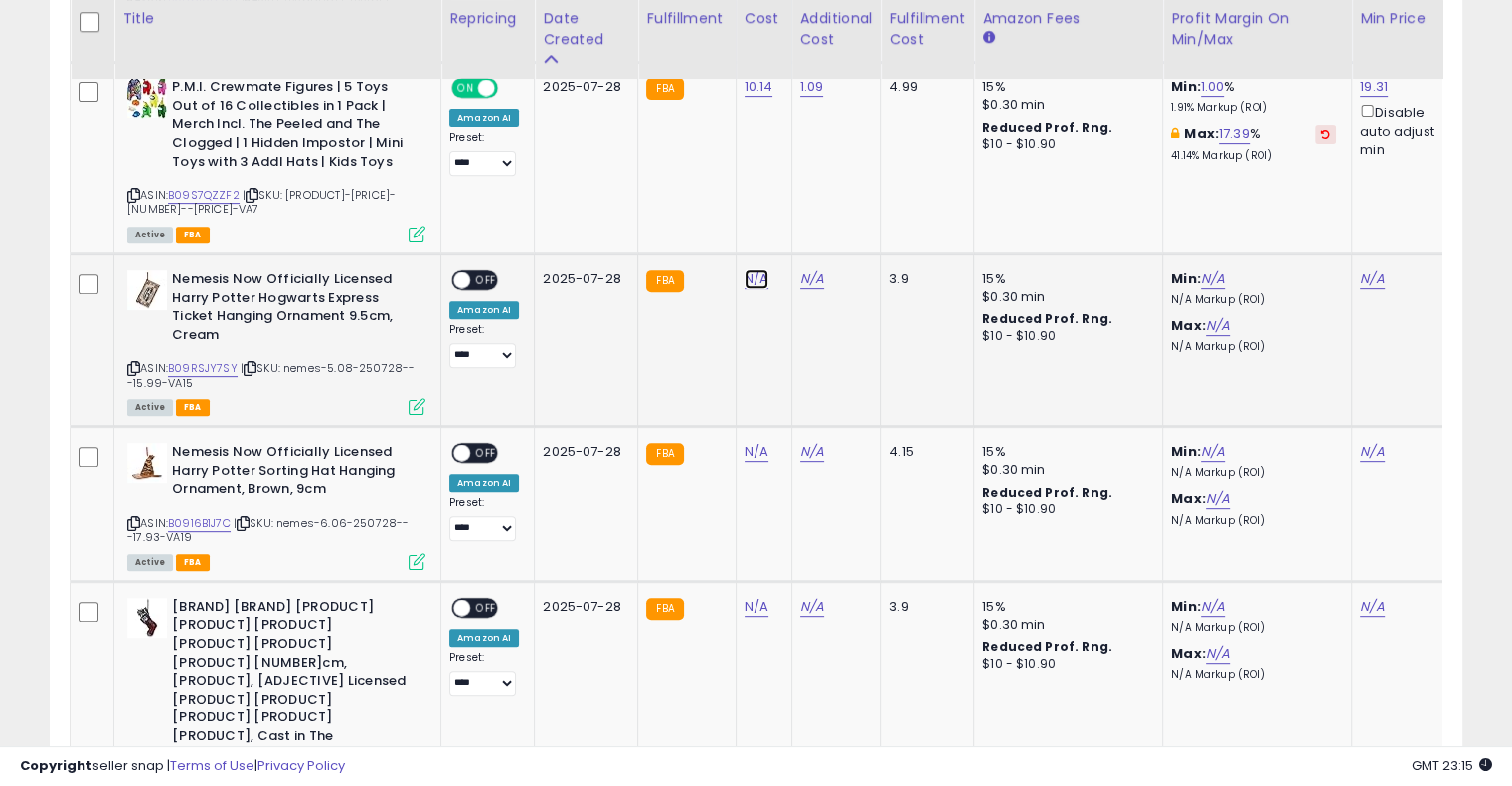 click on "N/A" at bounding box center [756, 279] 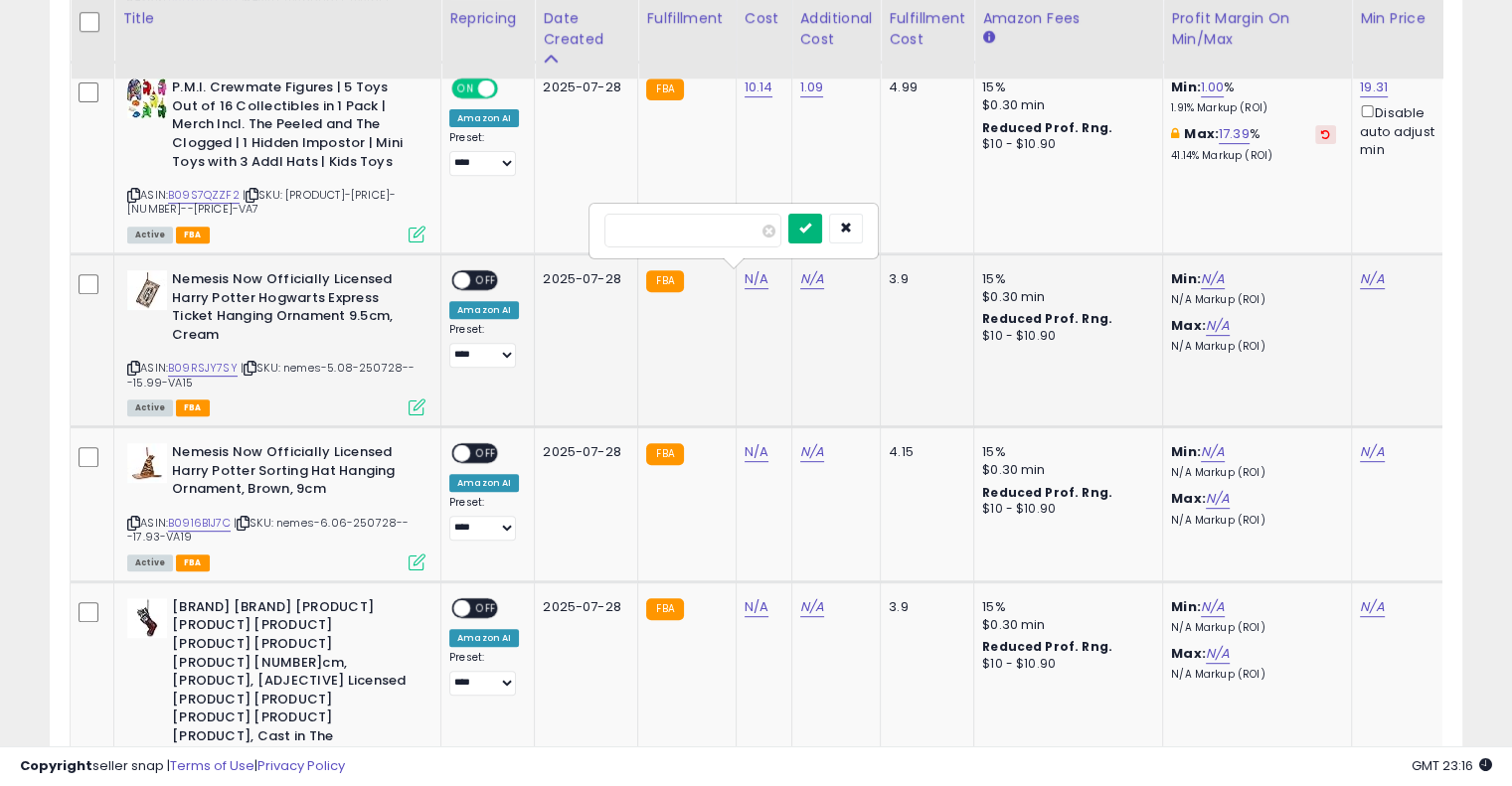 type on "****" 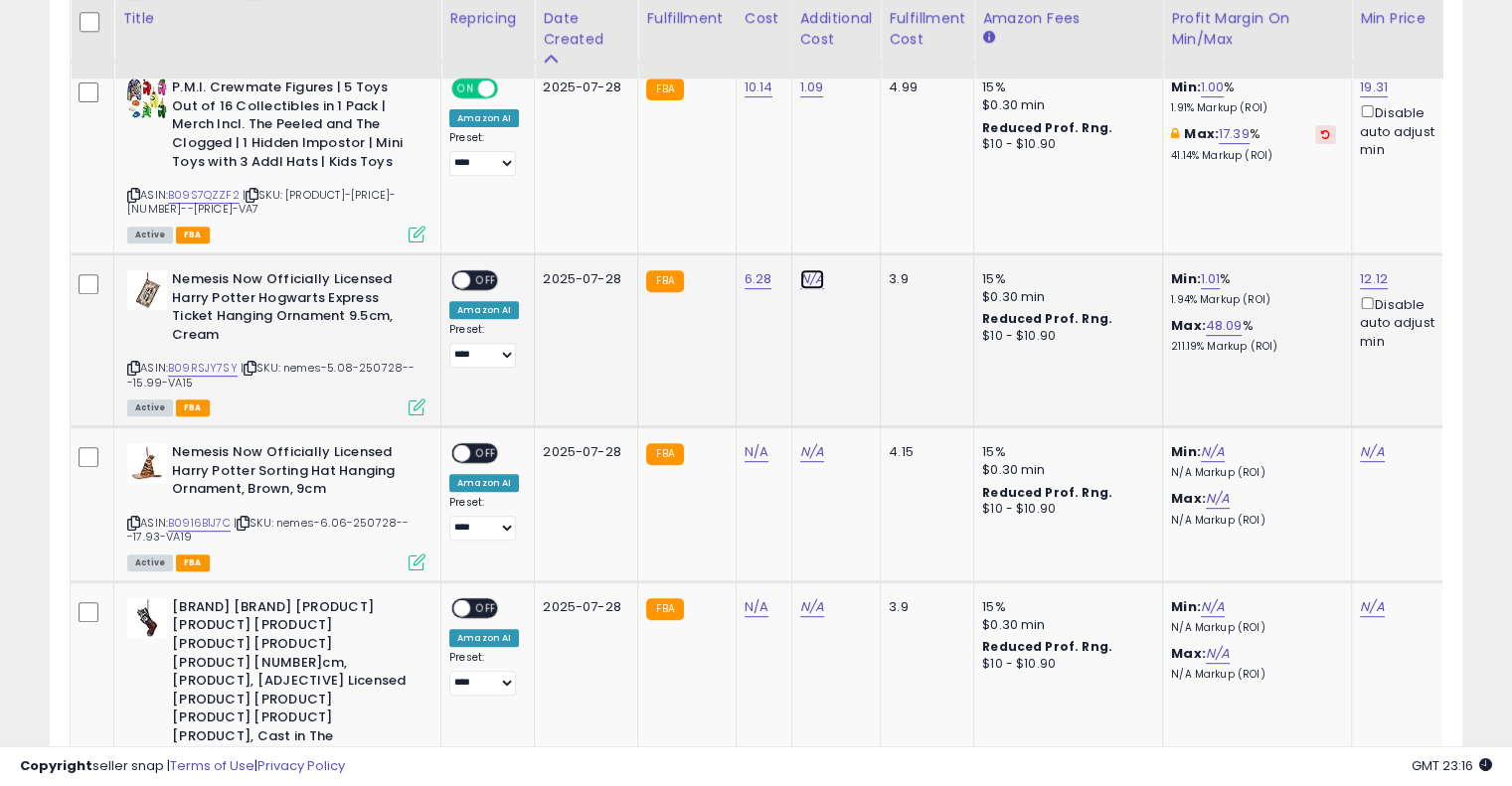click on "N/A" at bounding box center [812, 279] 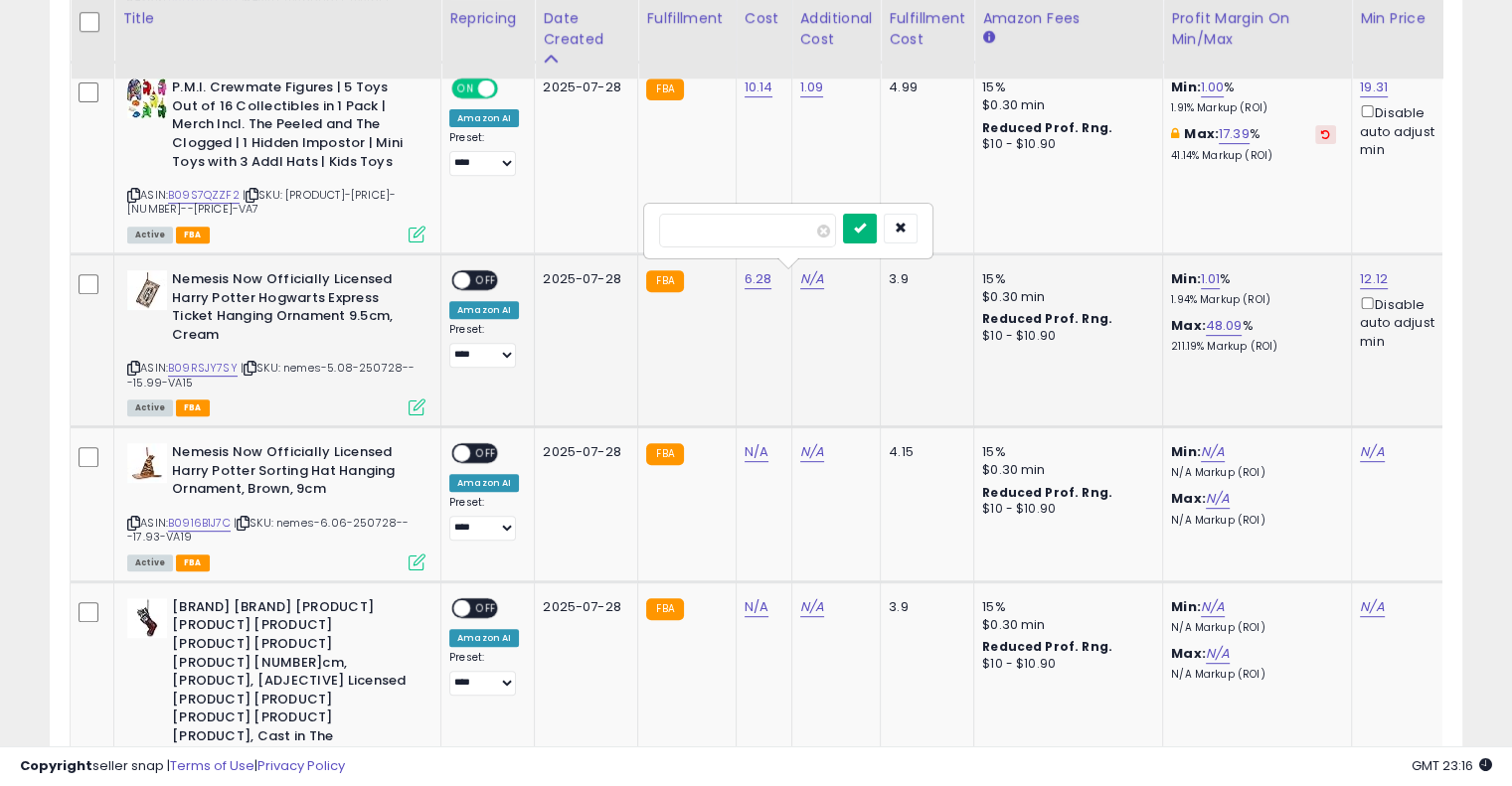 type on "****" 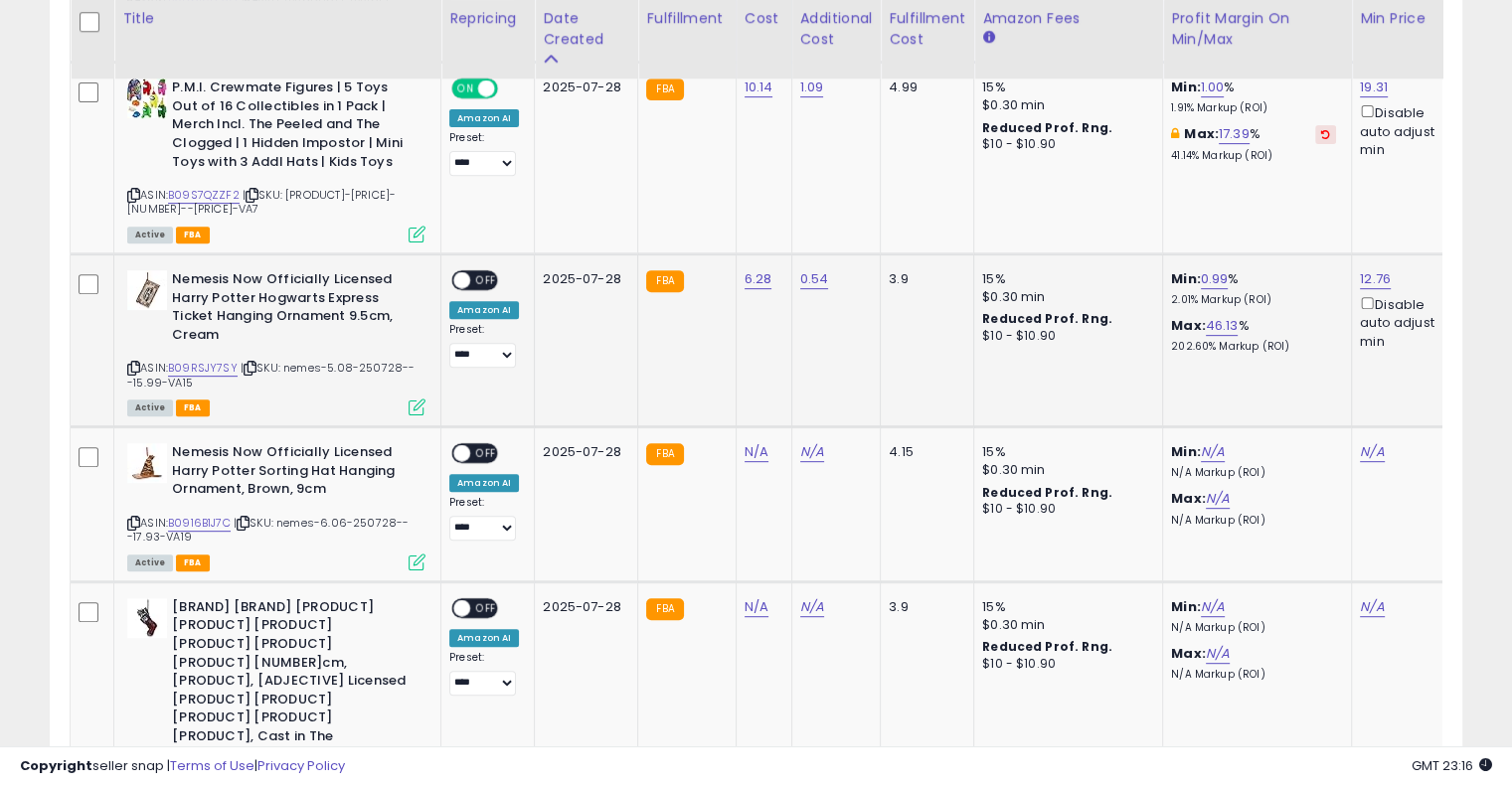 click on "OFF" at bounding box center (486, 280) 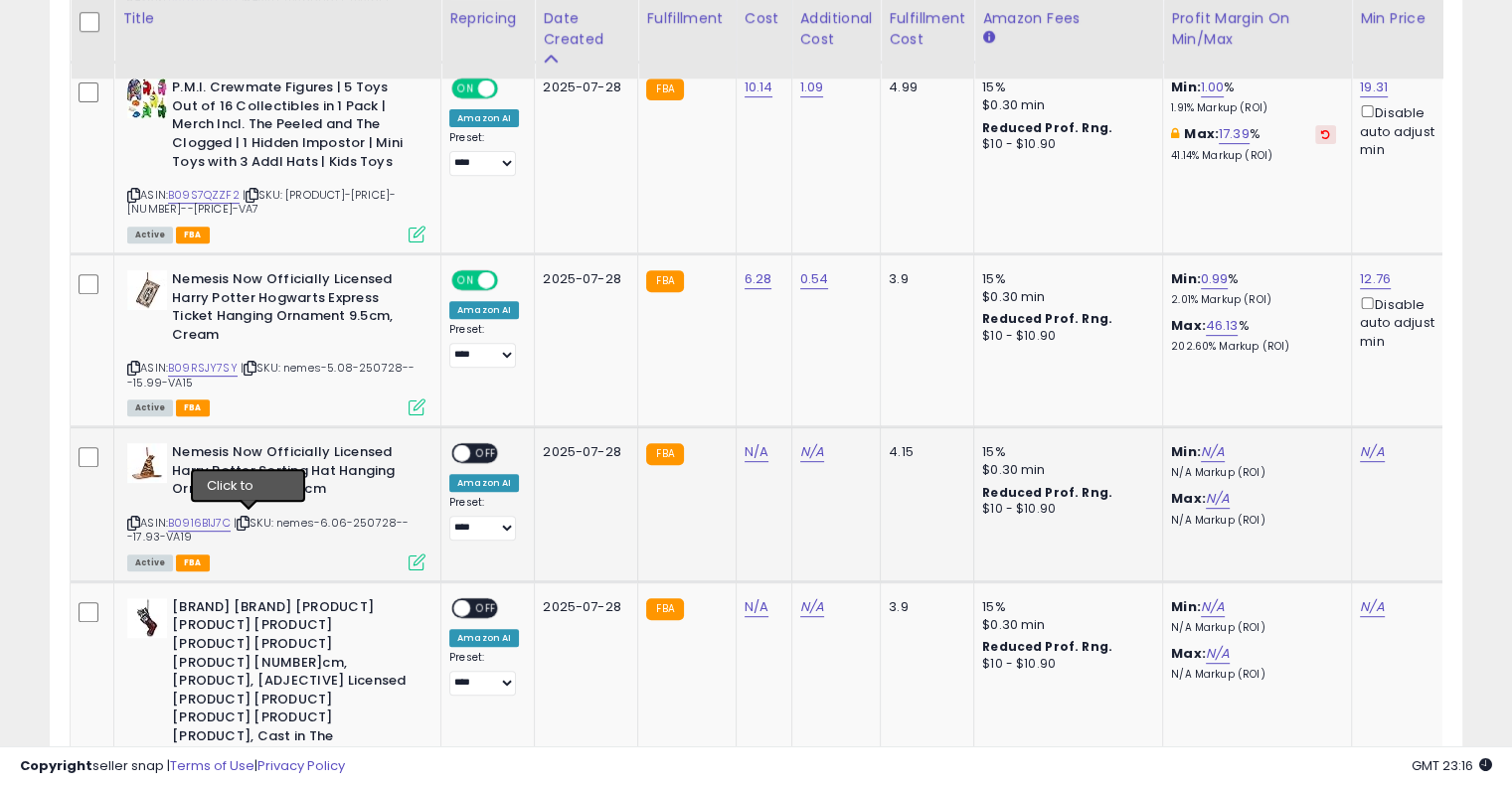 click at bounding box center [243, 523] 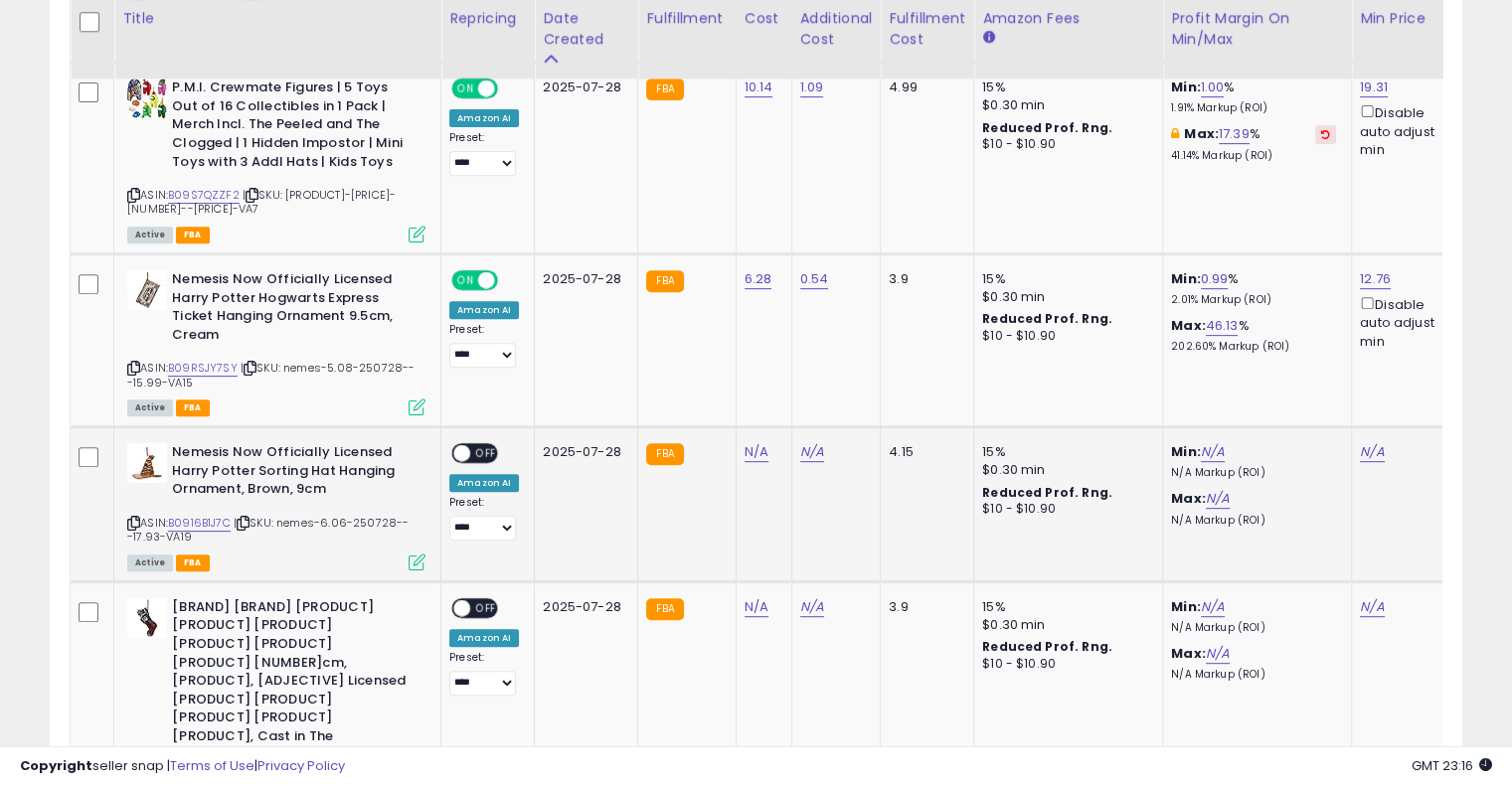 click at bounding box center [243, 523] 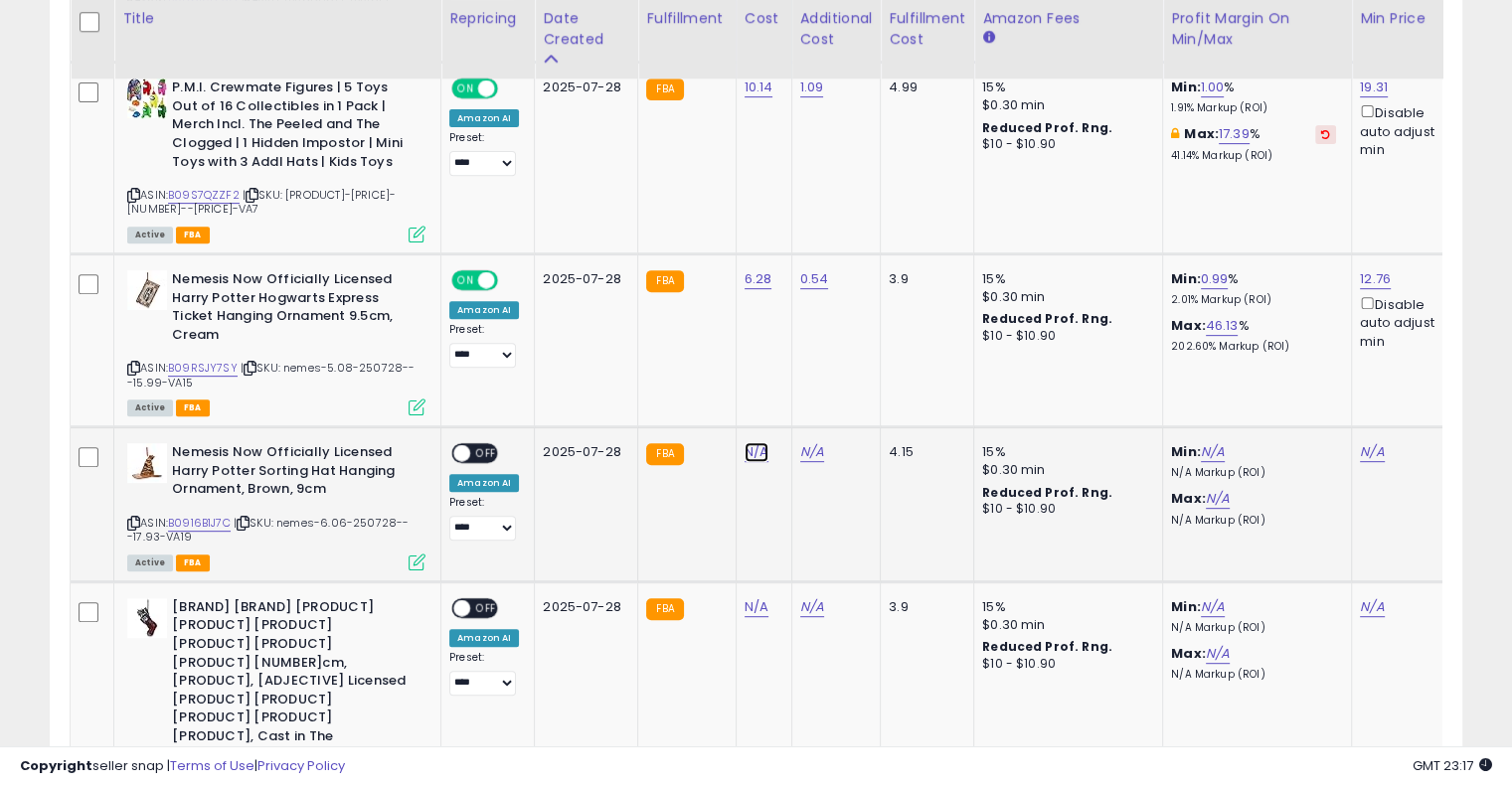 click on "N/A" at bounding box center [756, 452] 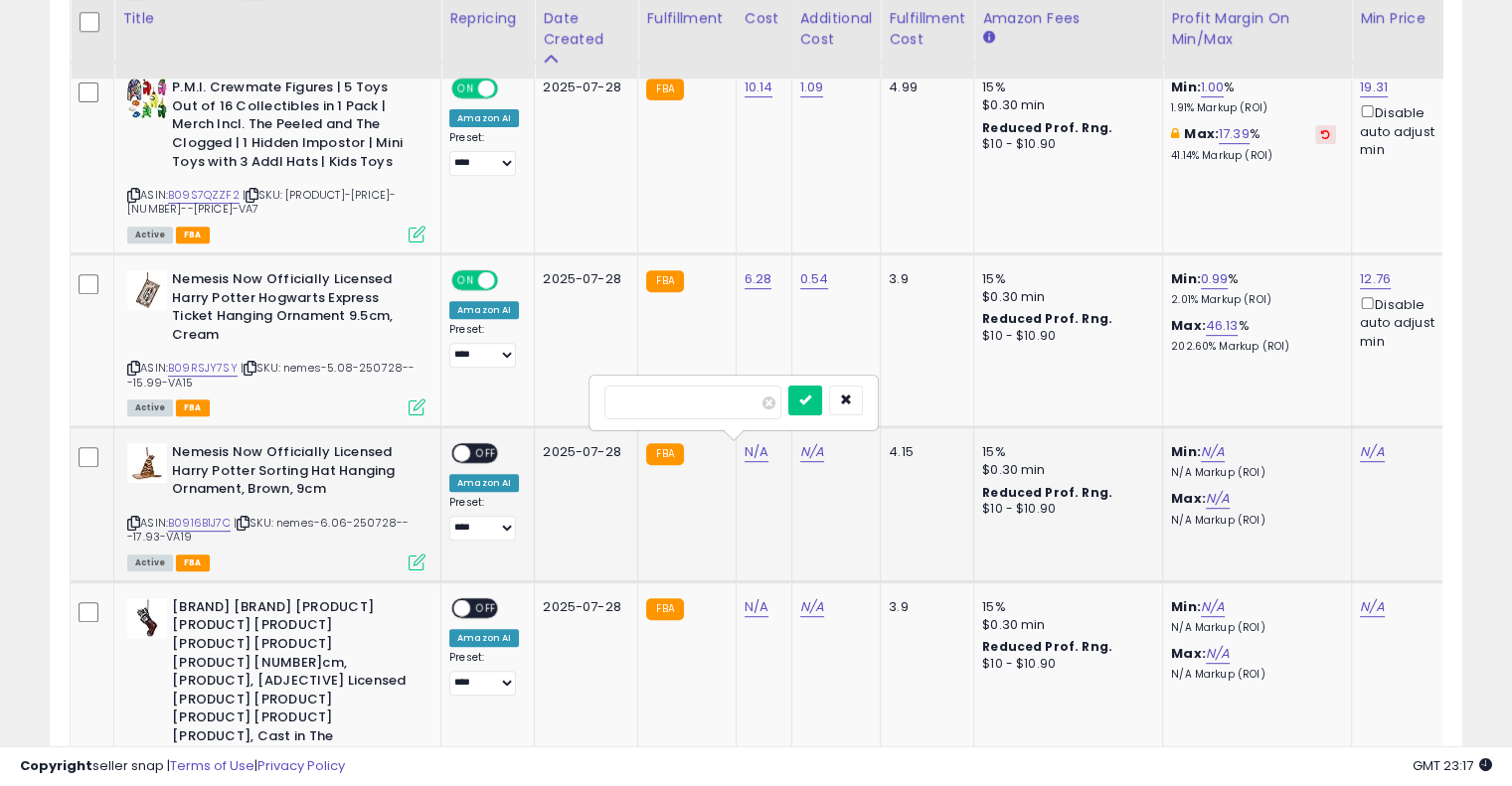 type on "*" 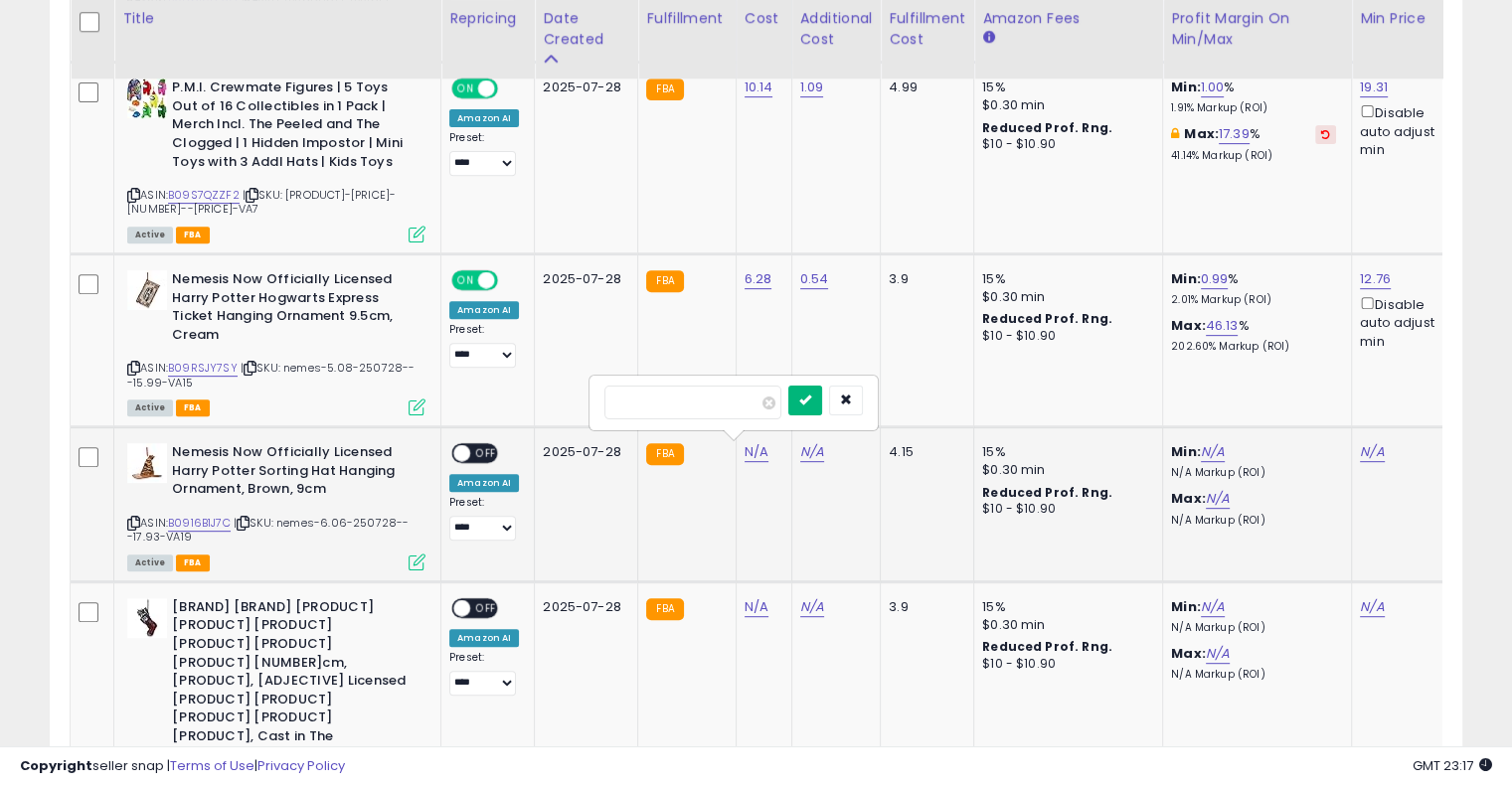 type on "****" 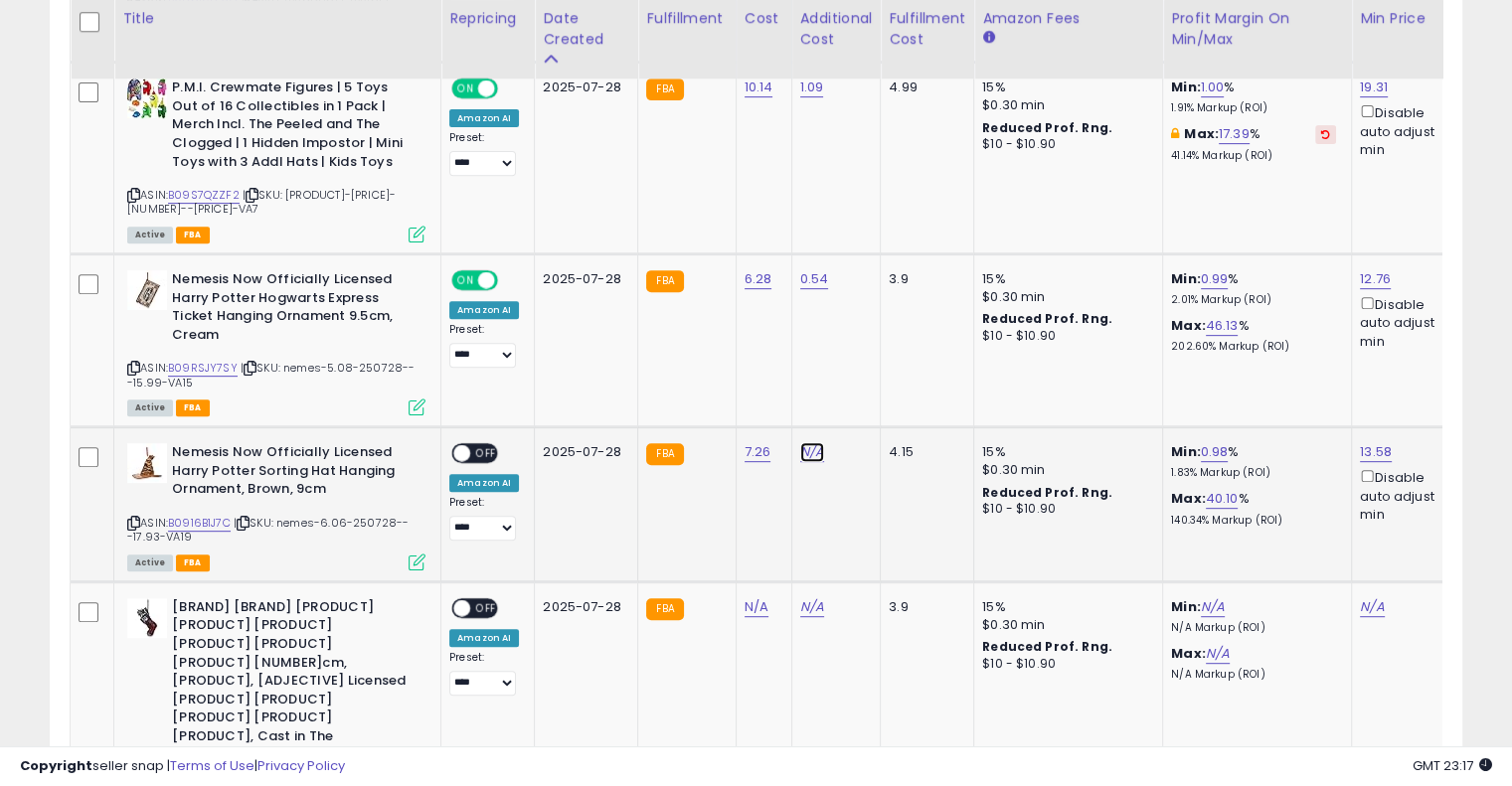 click on "N/A" at bounding box center (812, 452) 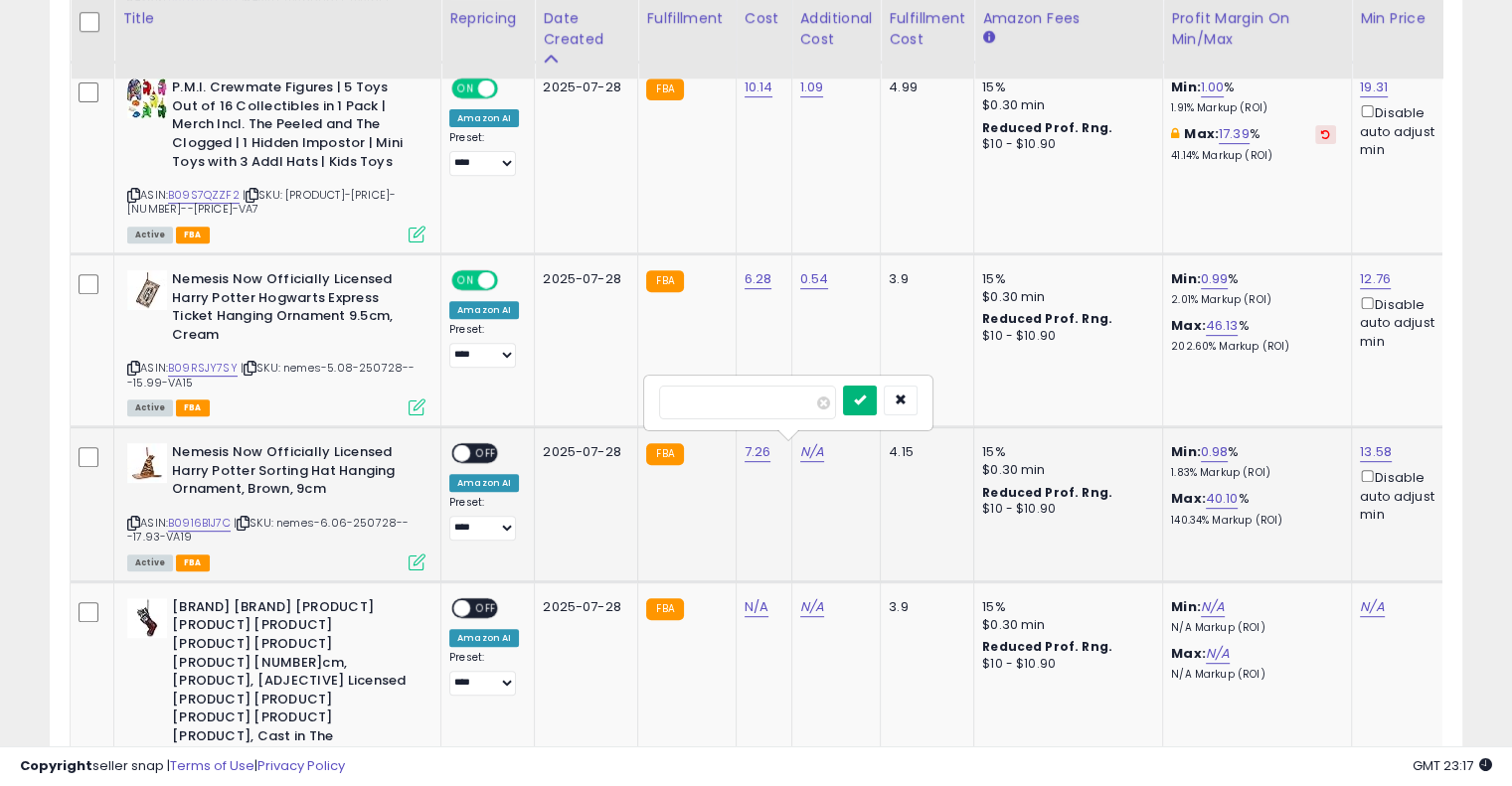 type on "****" 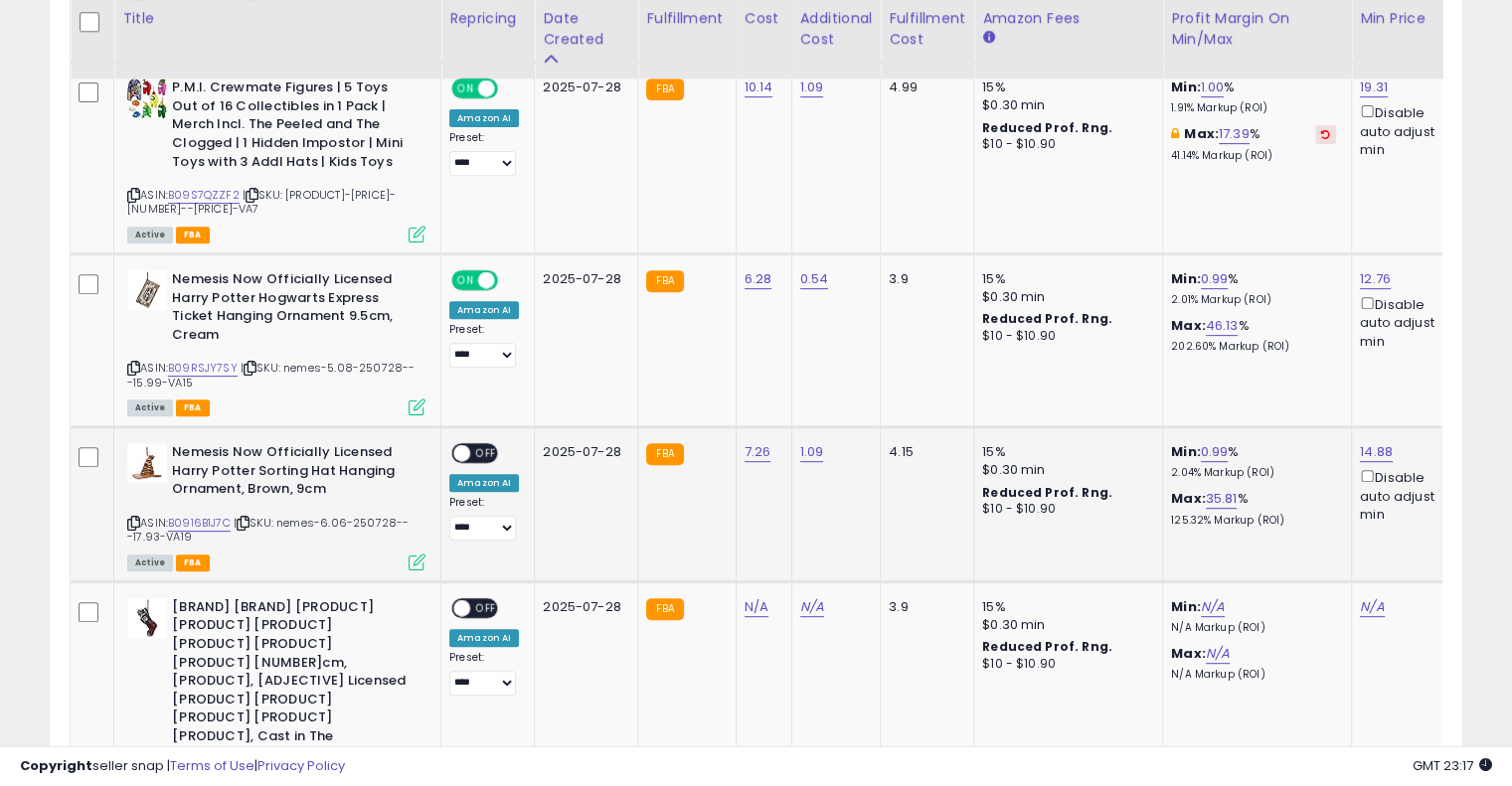 click on "OFF" at bounding box center (486, 453) 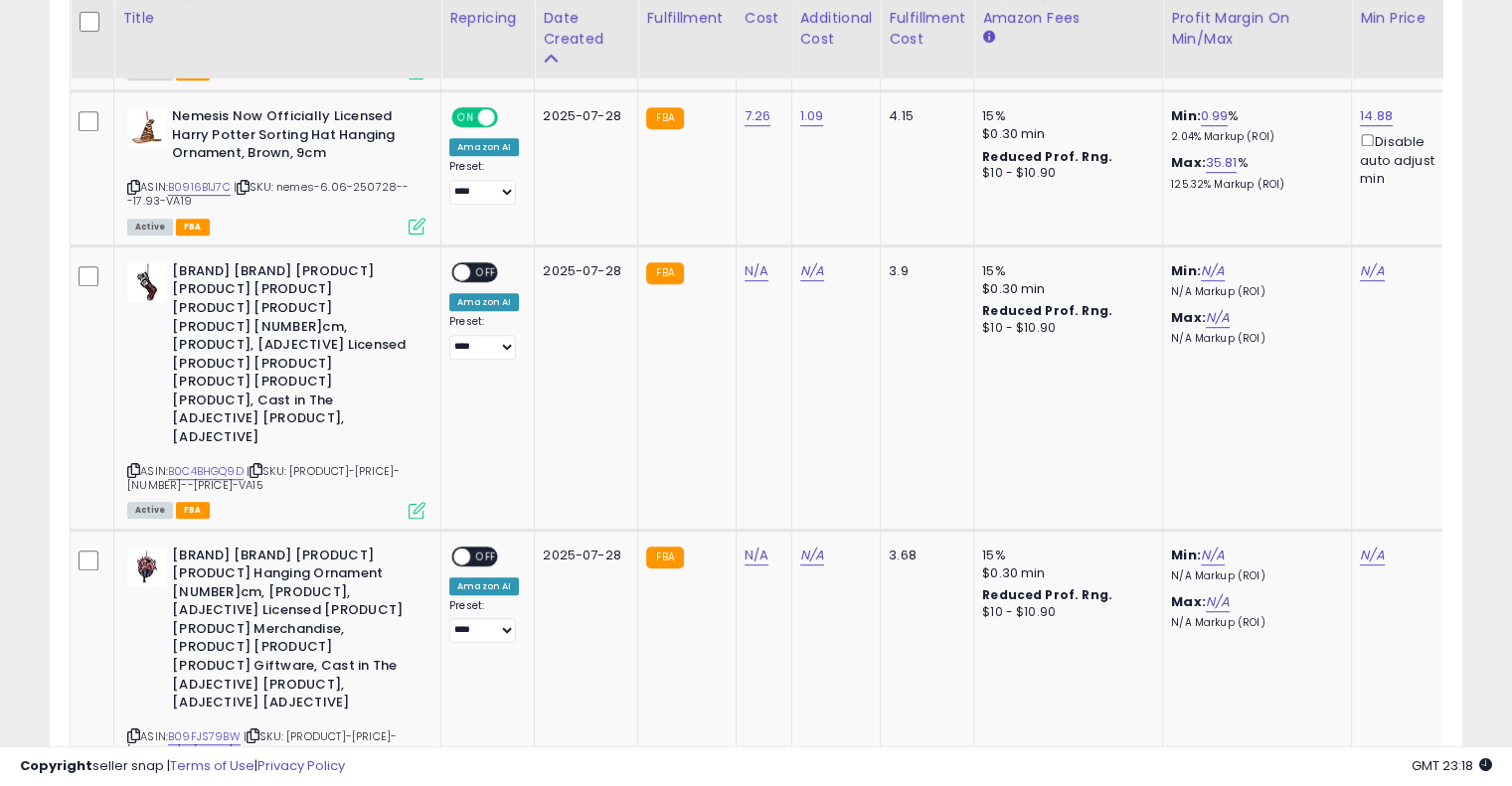 scroll, scrollTop: 1116, scrollLeft: 0, axis: vertical 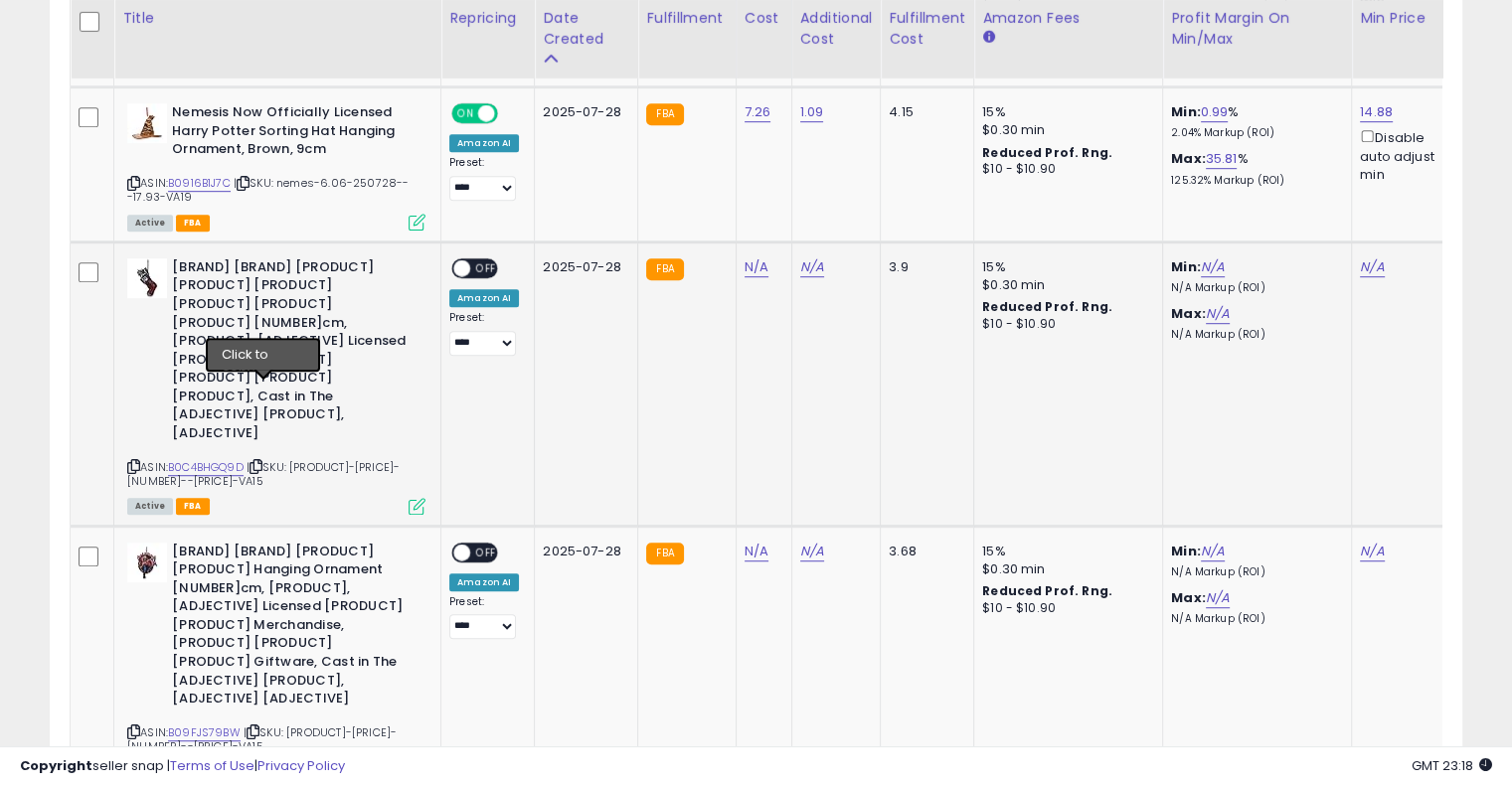 click at bounding box center [255, 466] 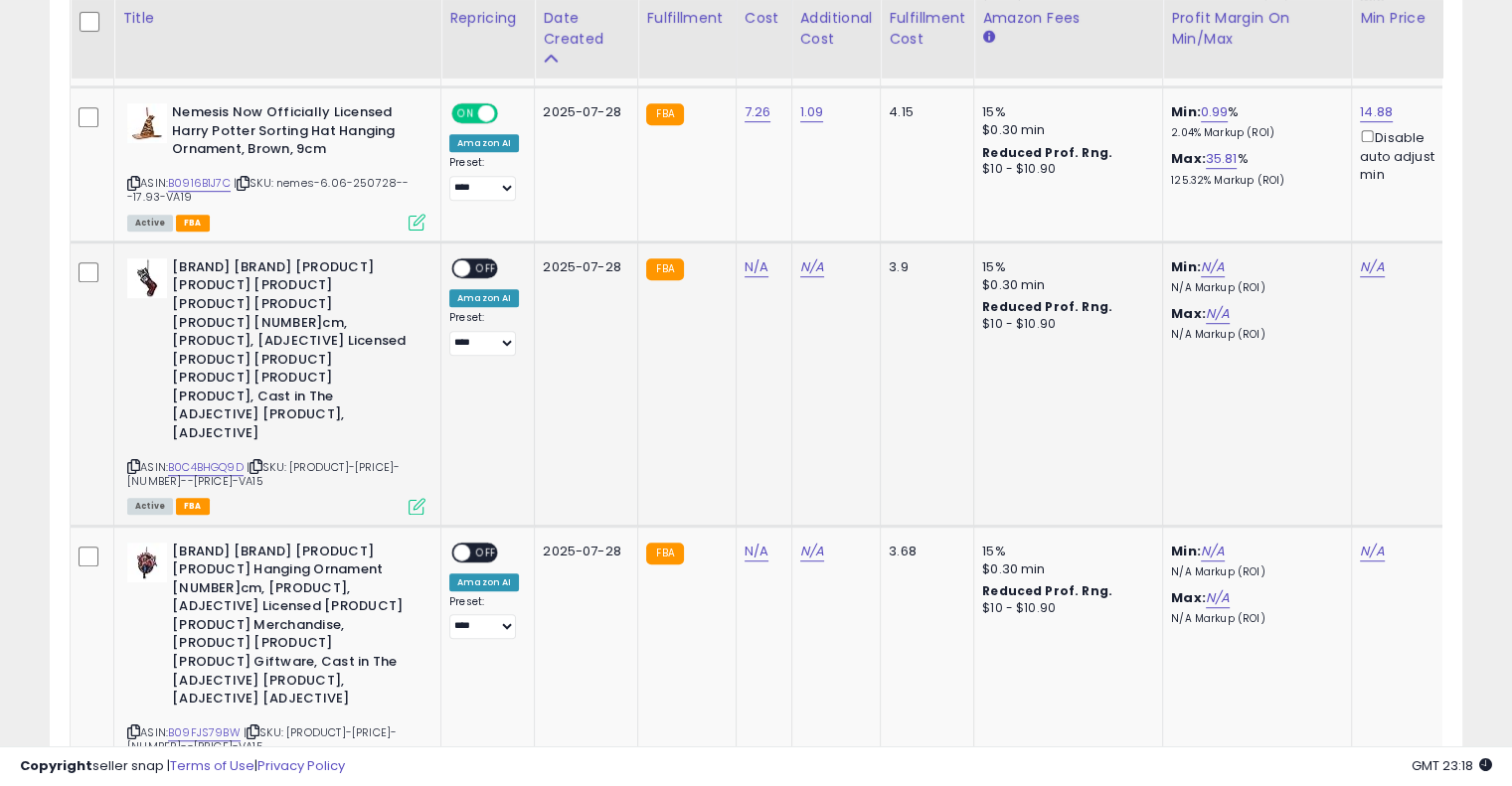 click at bounding box center (255, 466) 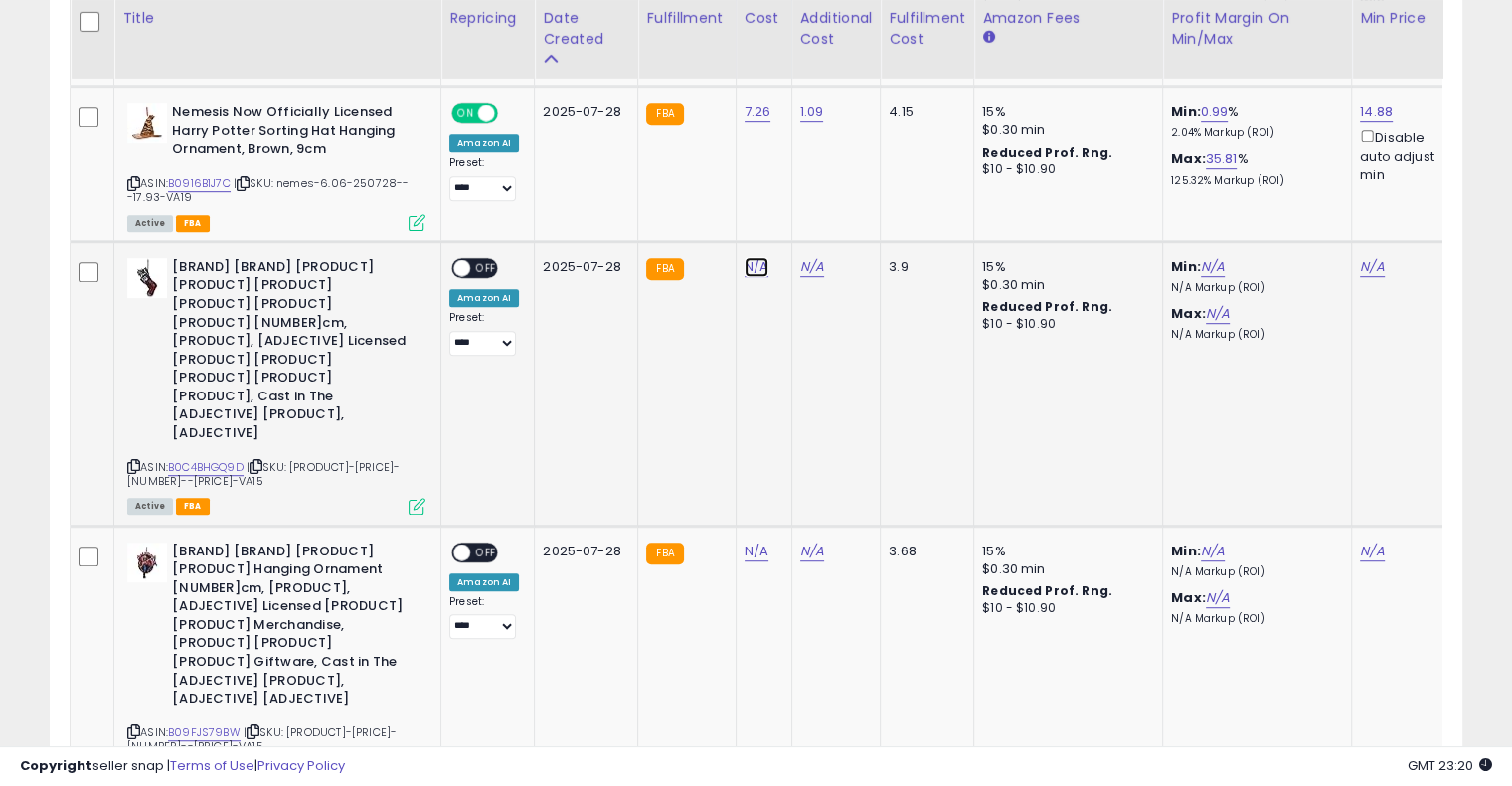 click on "N/A" at bounding box center [756, 267] 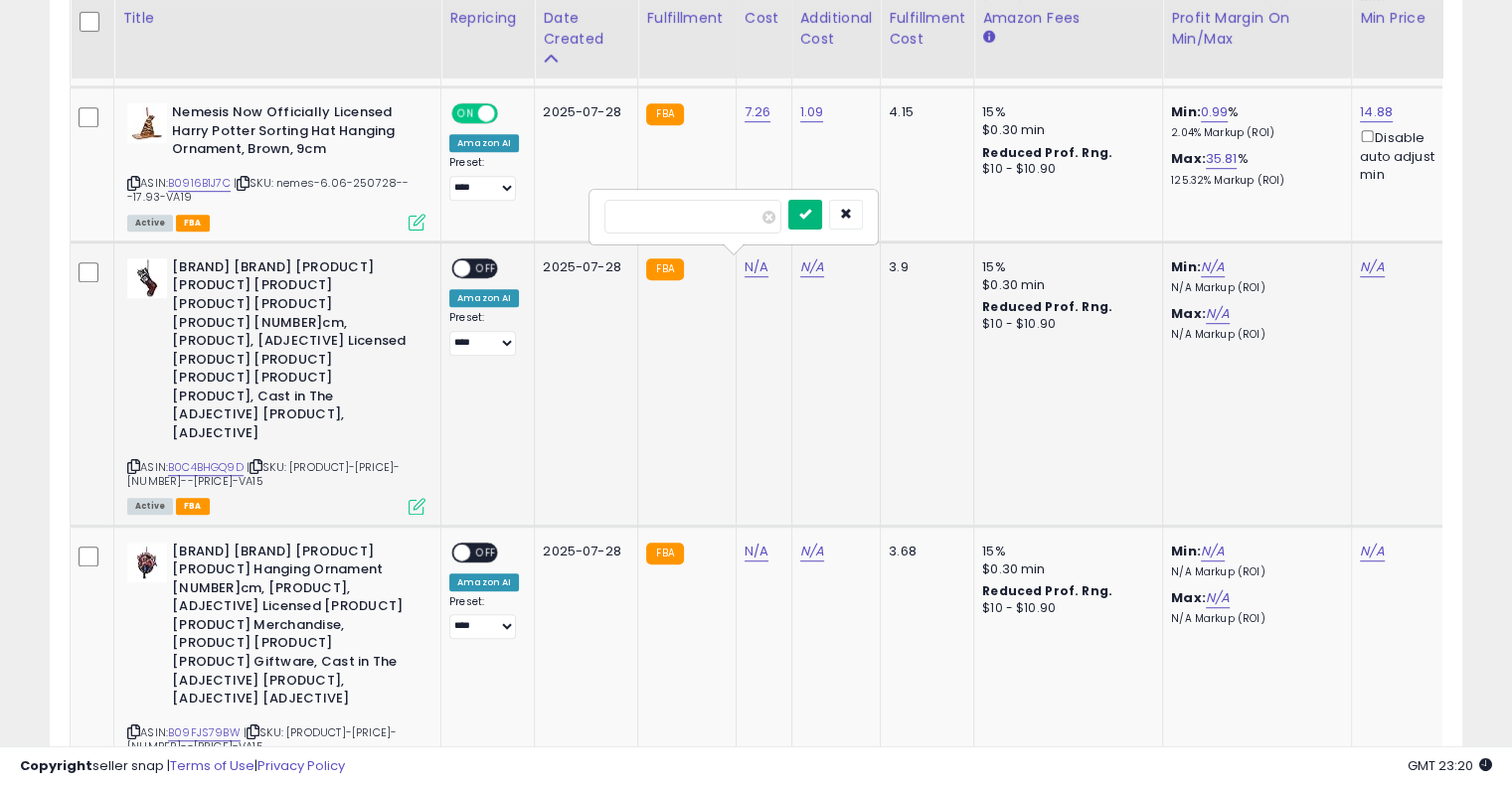 type on "****" 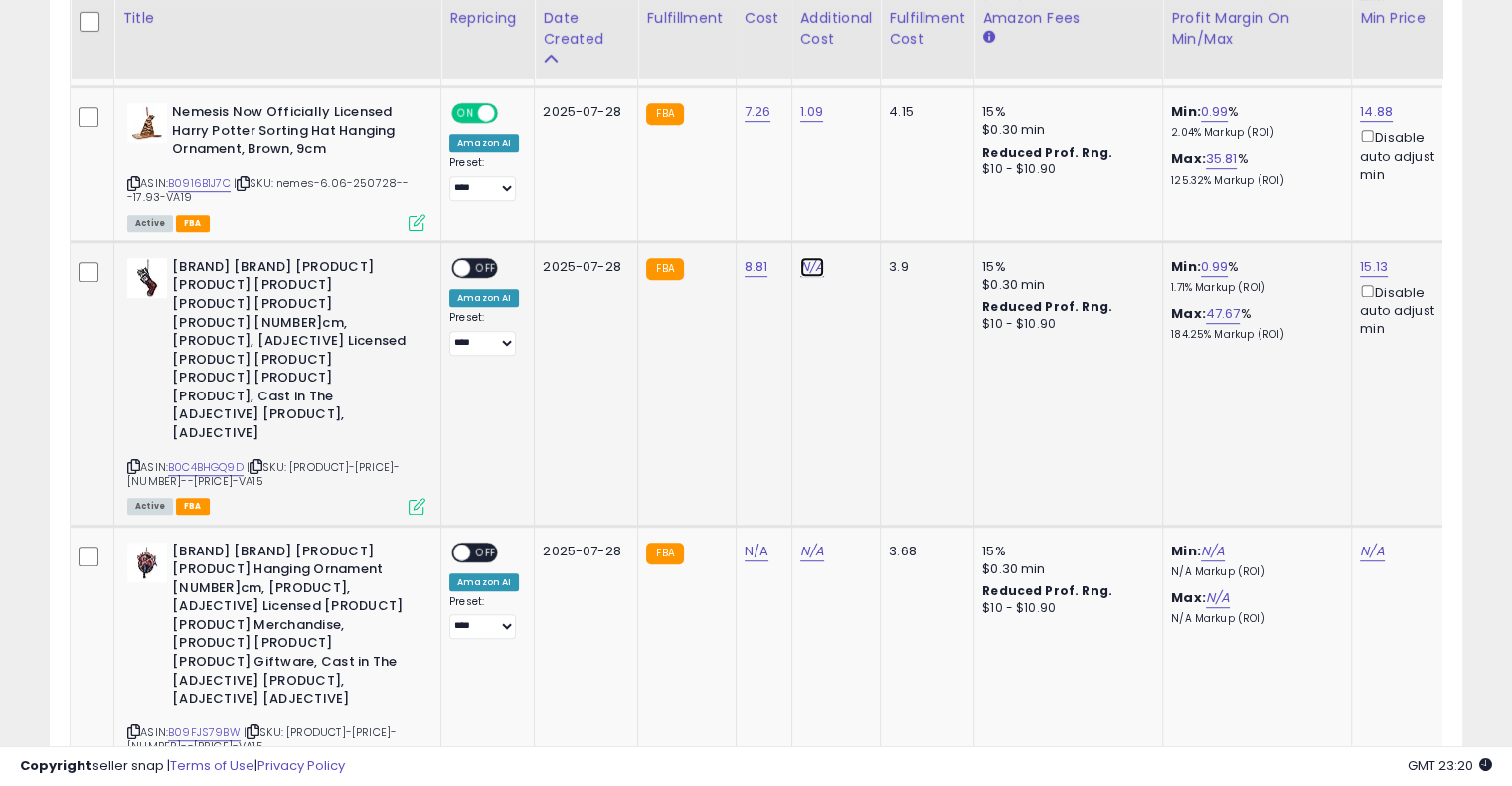 click on "N/A" at bounding box center (812, 267) 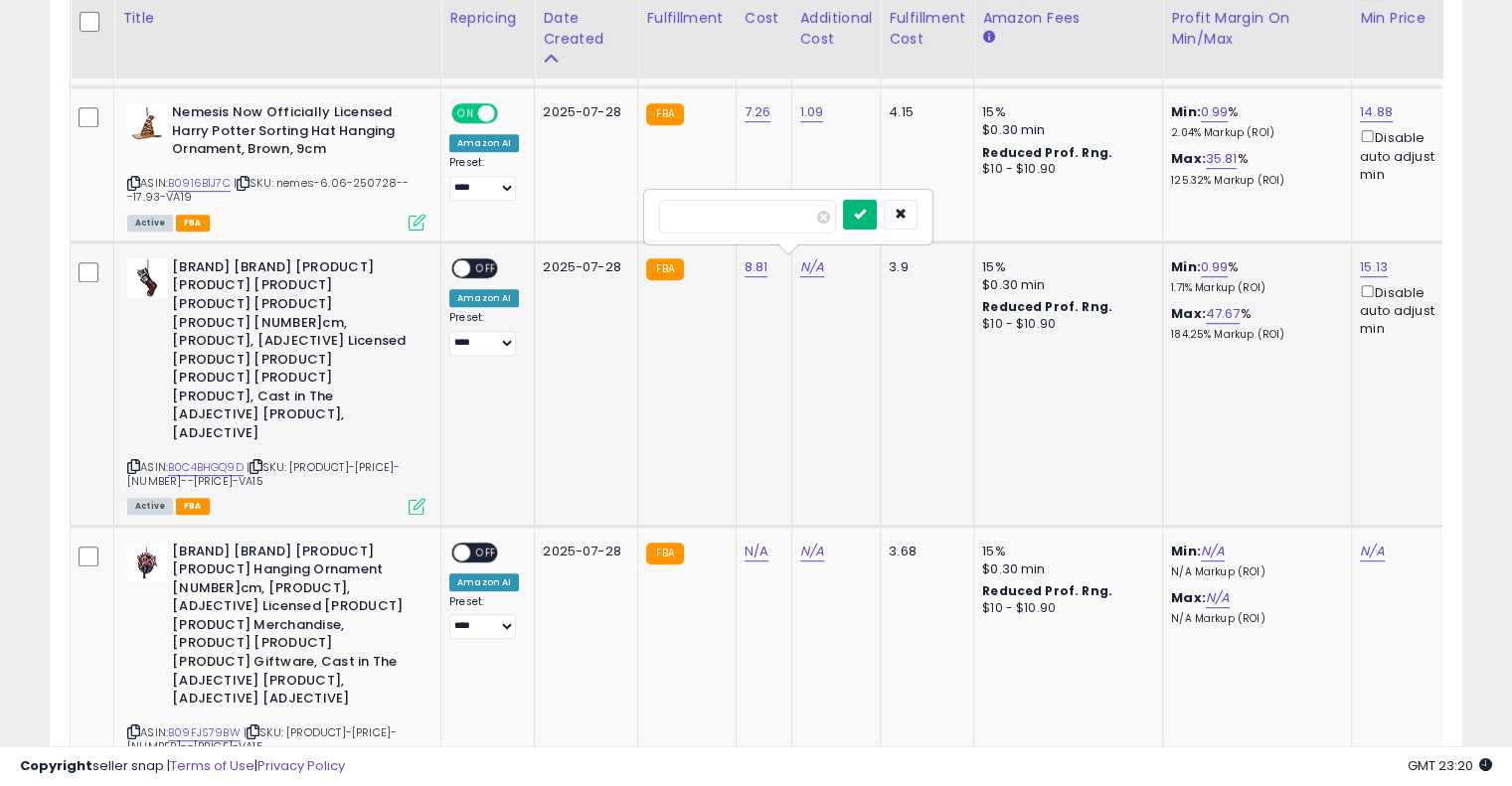 type on "****" 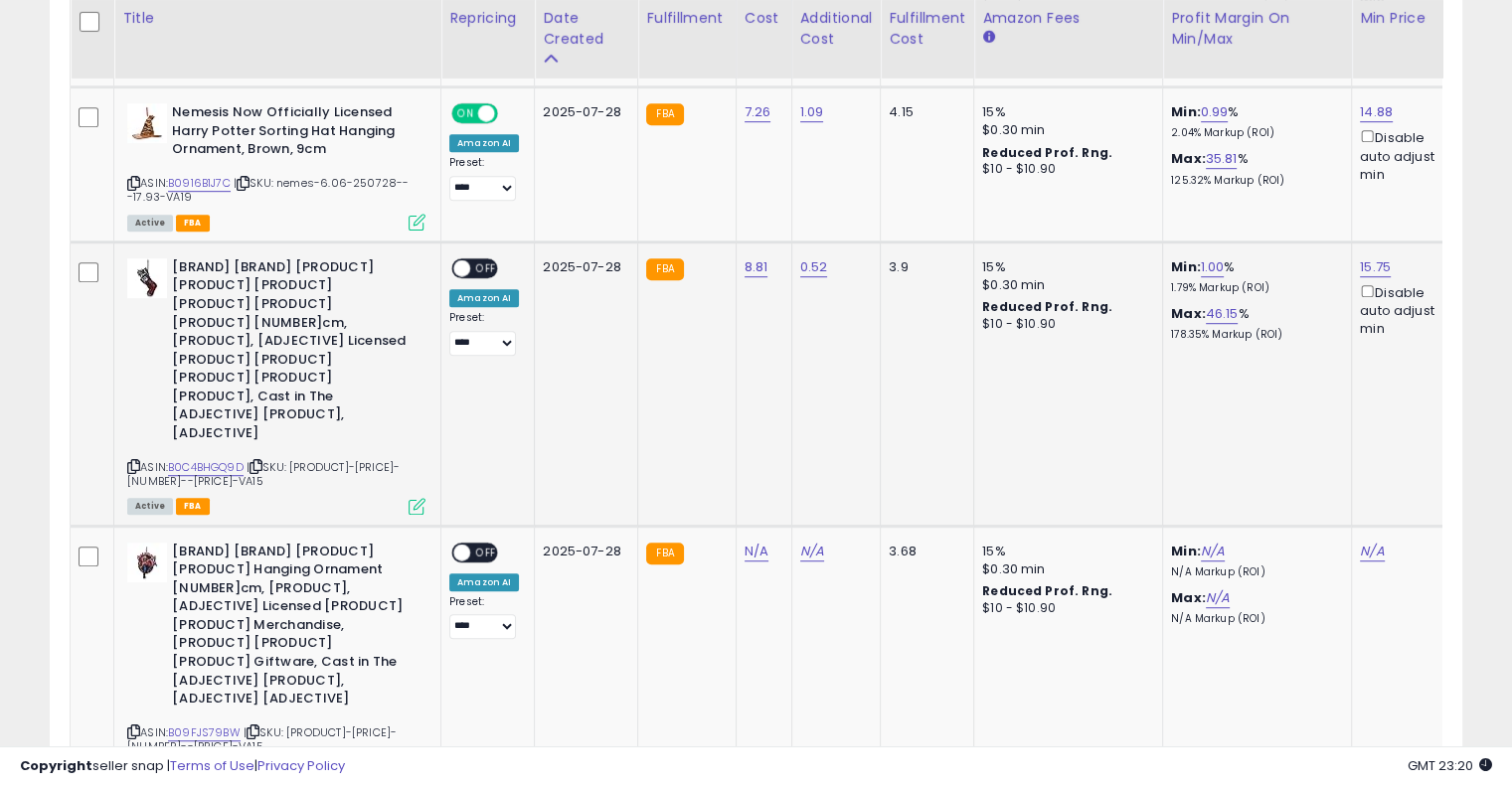click on "OFF" at bounding box center (486, 267) 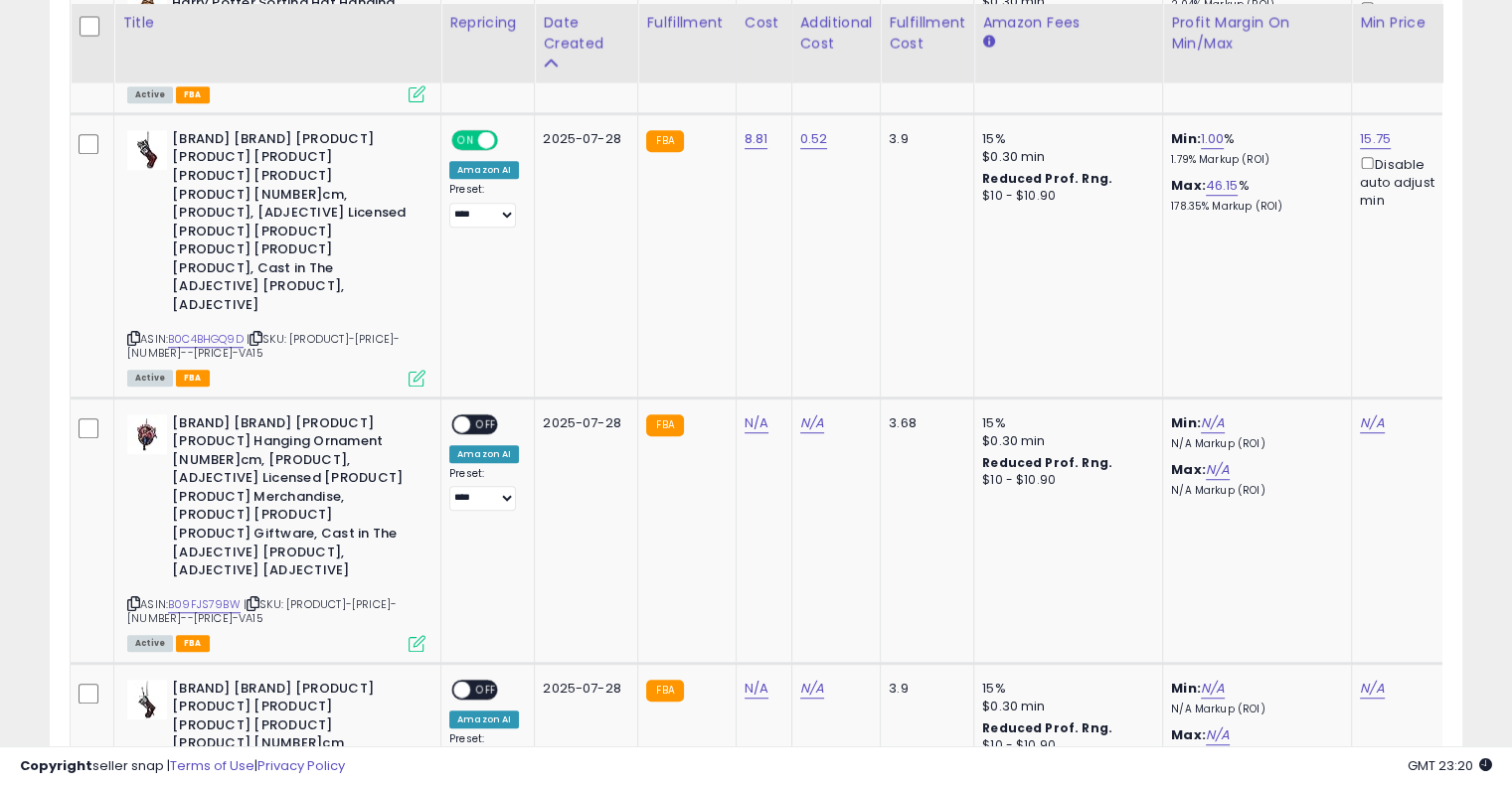 scroll, scrollTop: 1252, scrollLeft: 0, axis: vertical 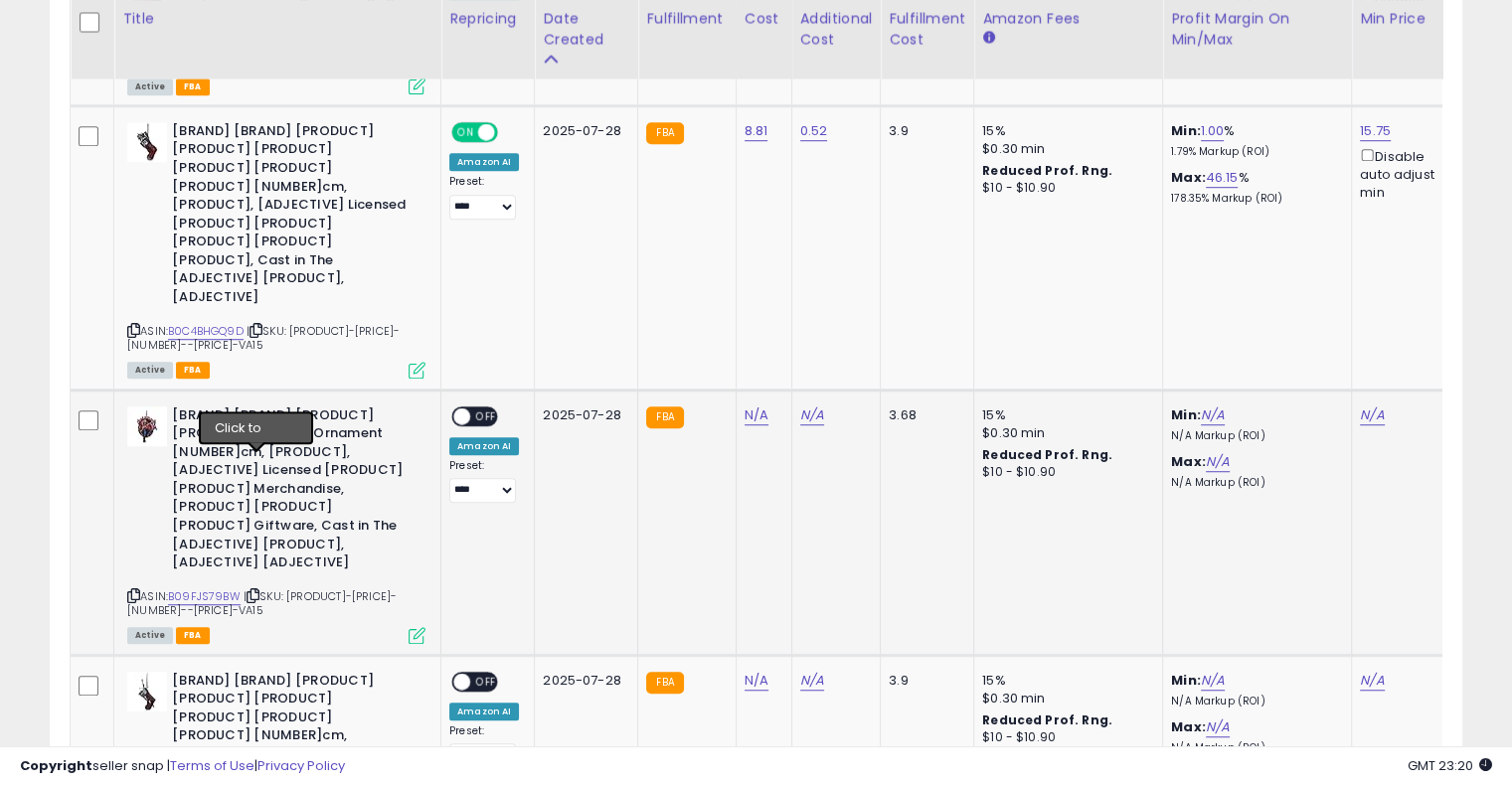 click at bounding box center (252, 595) 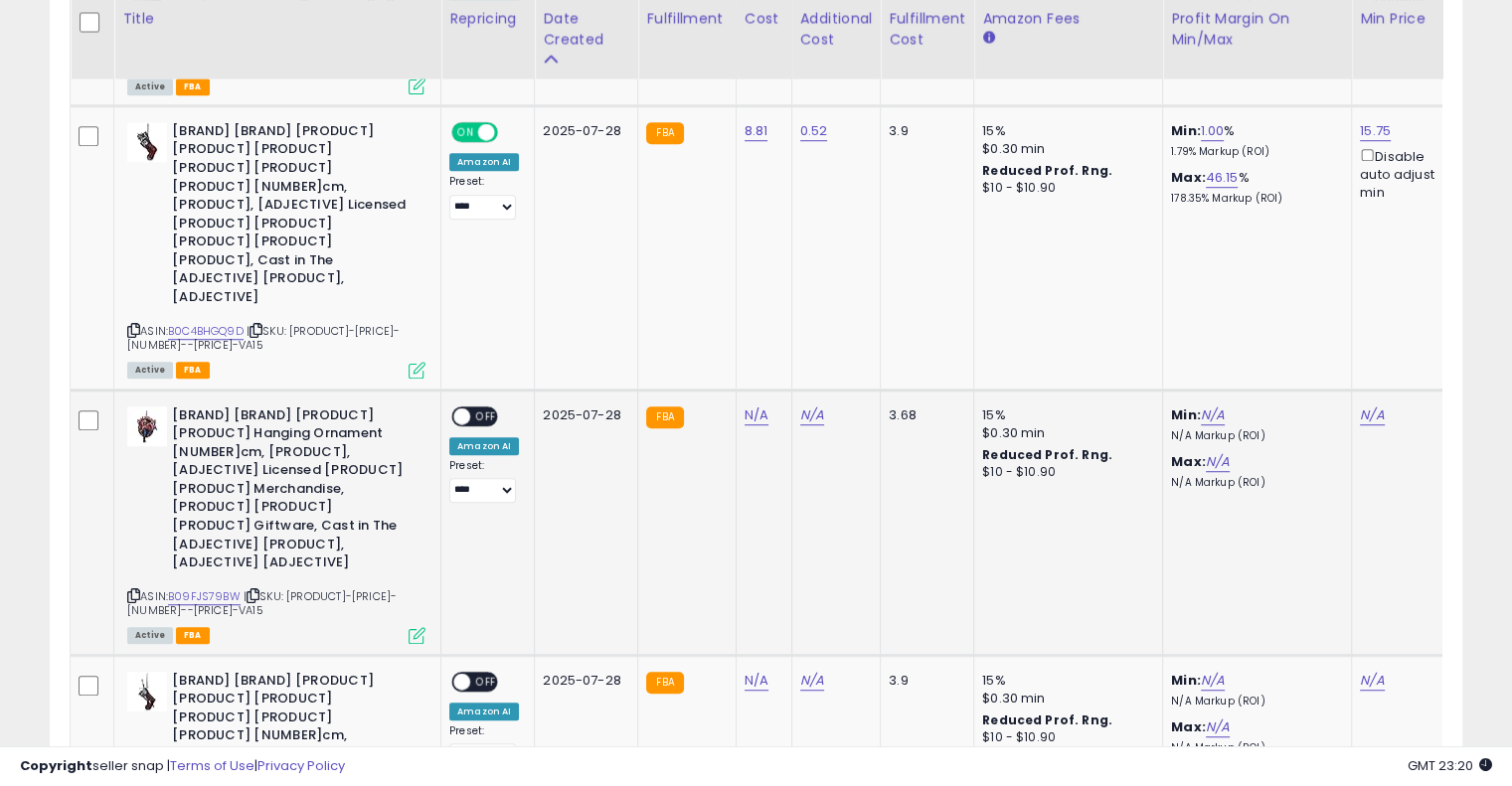 click at bounding box center (252, 595) 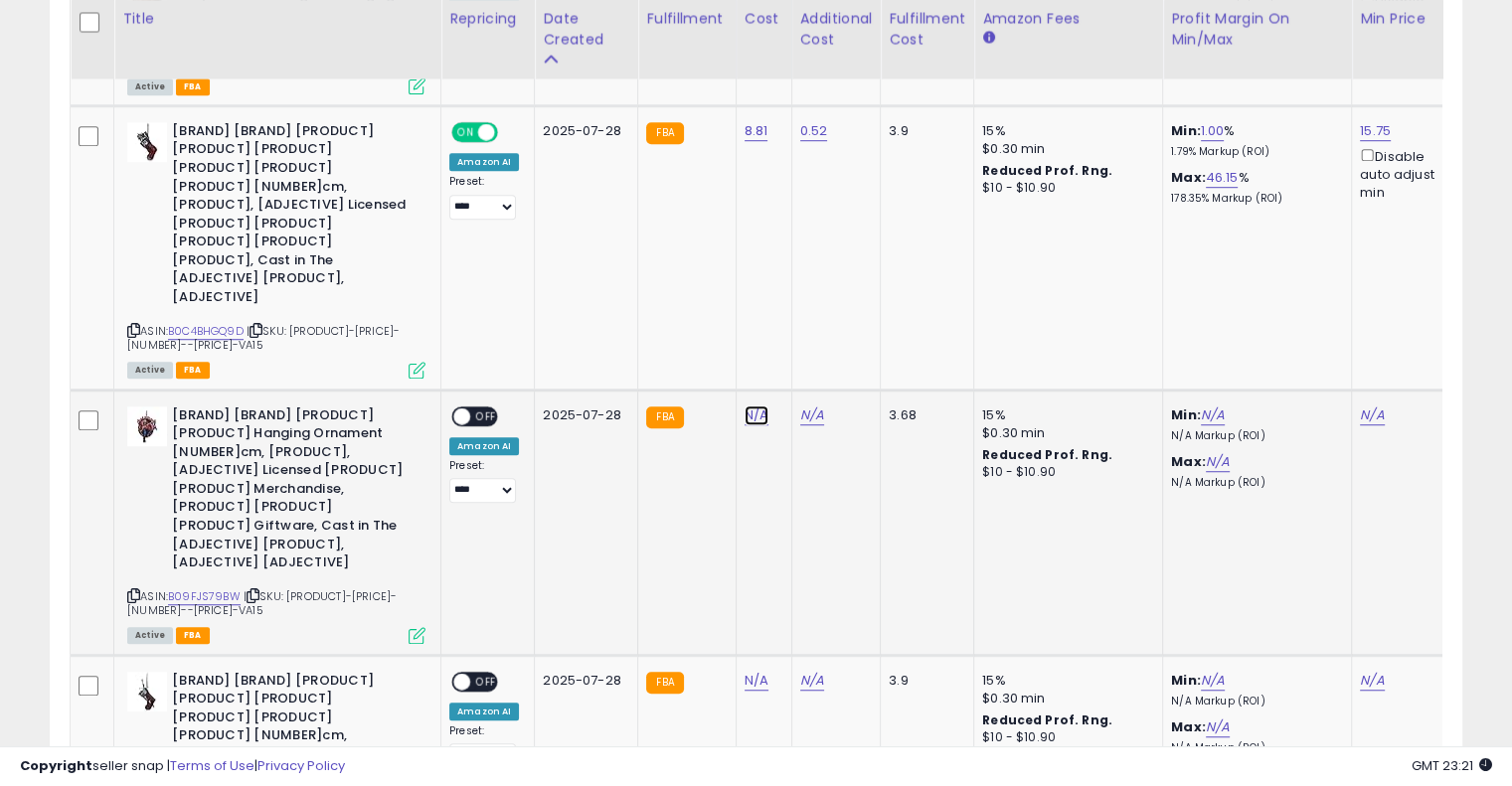 click on "N/A" at bounding box center [756, 415] 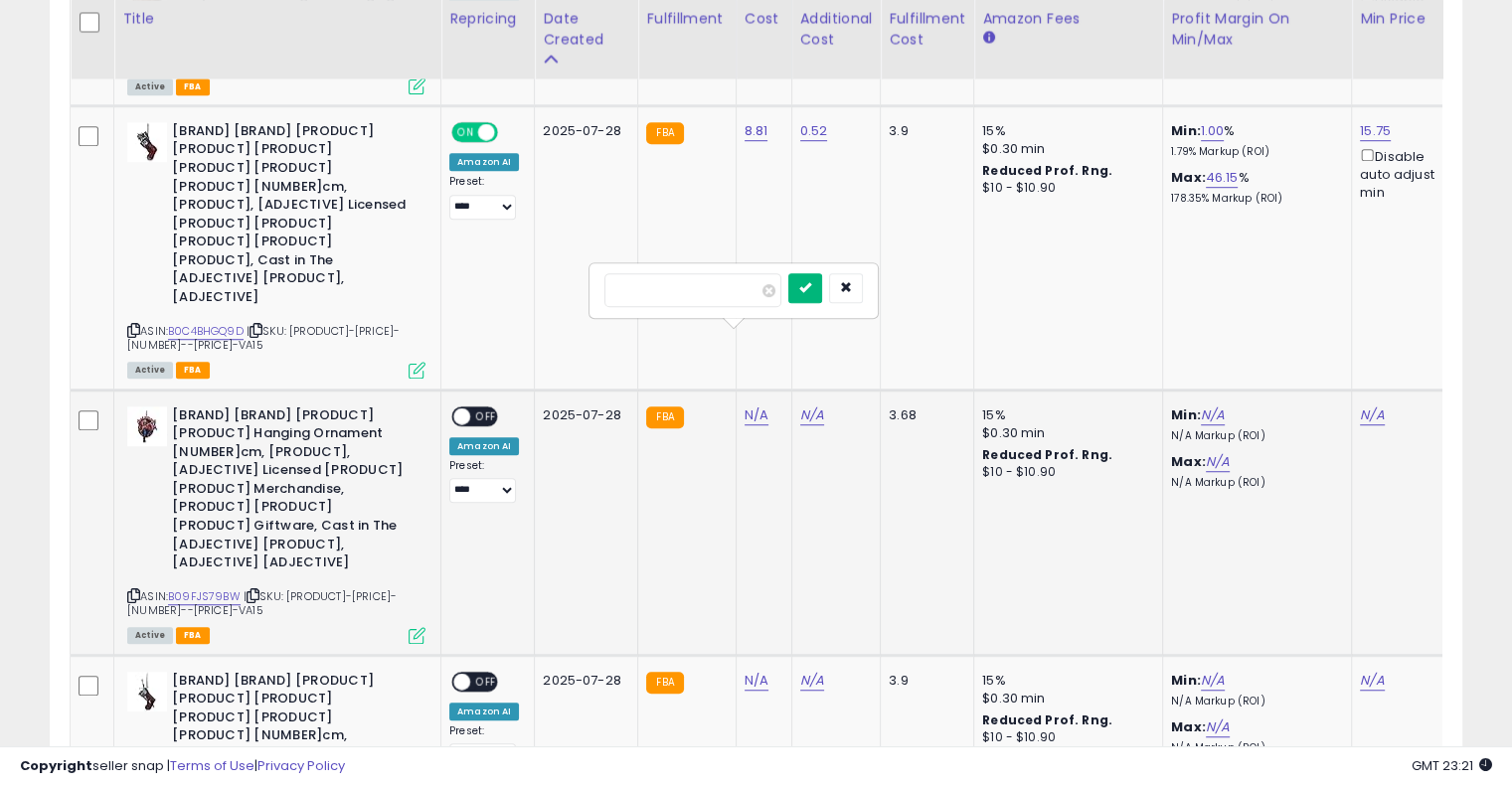 type on "***" 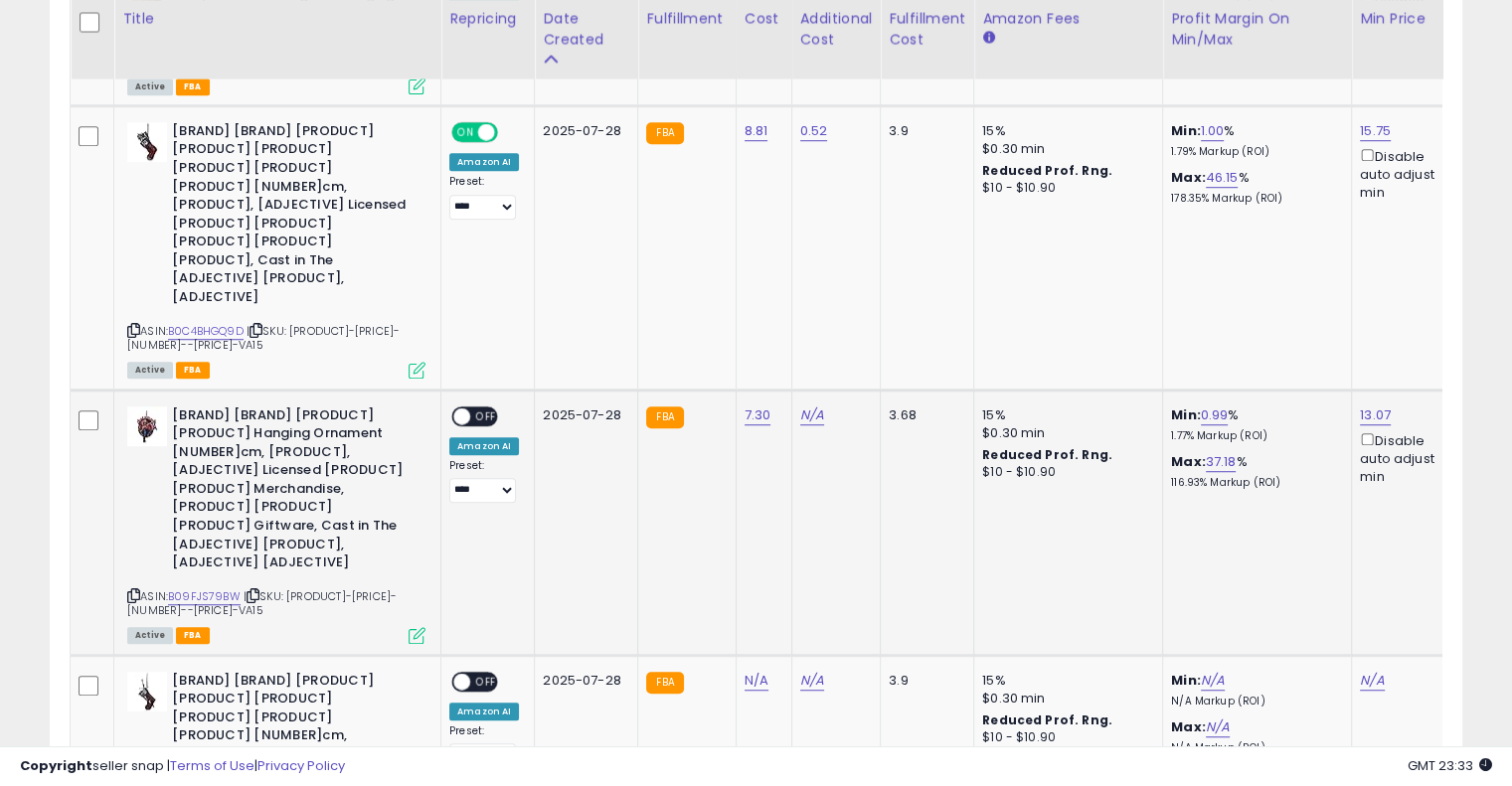 click at bounding box center [252, 595] 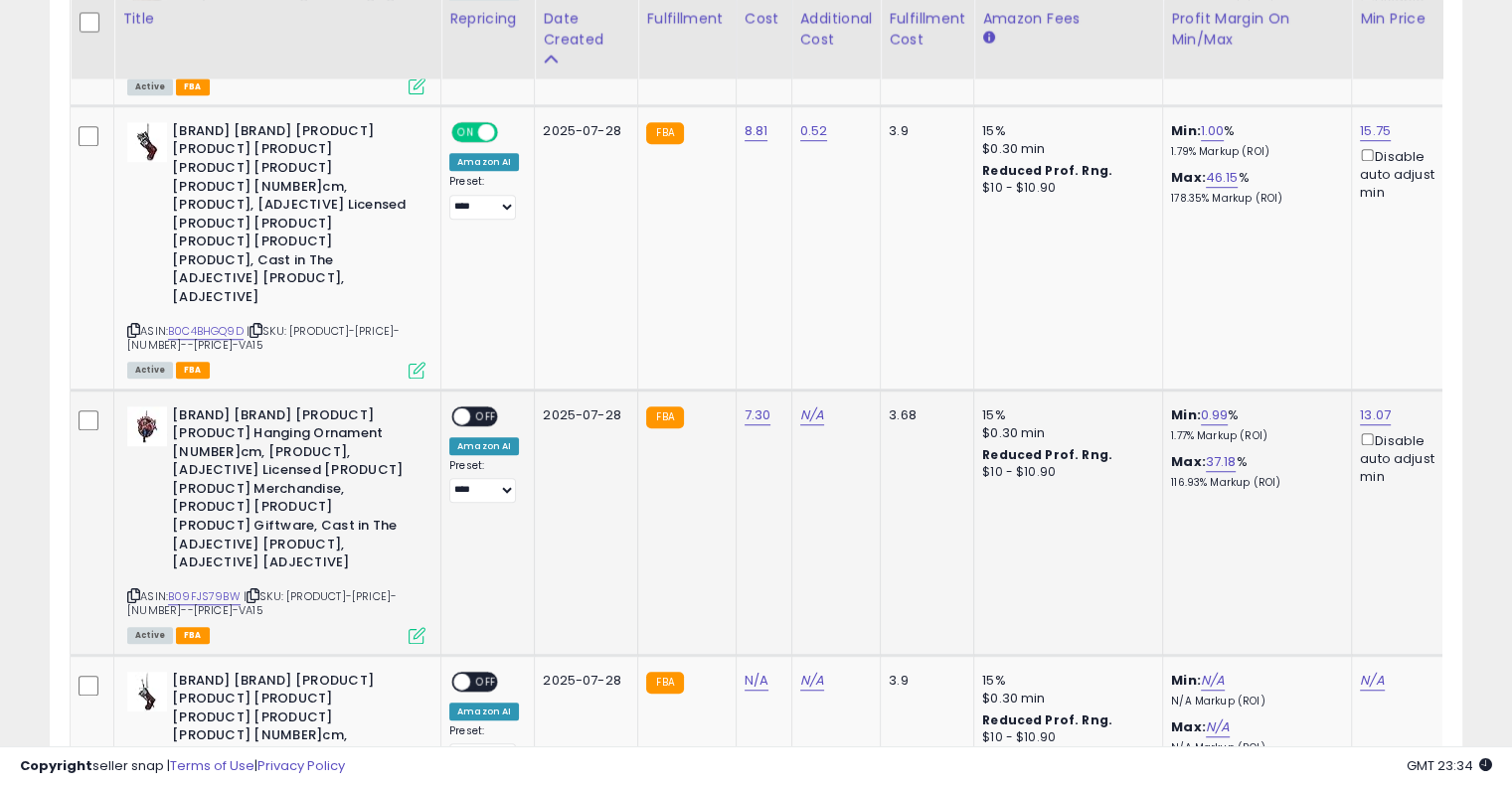 click on "N/A" at bounding box center (833, 415) 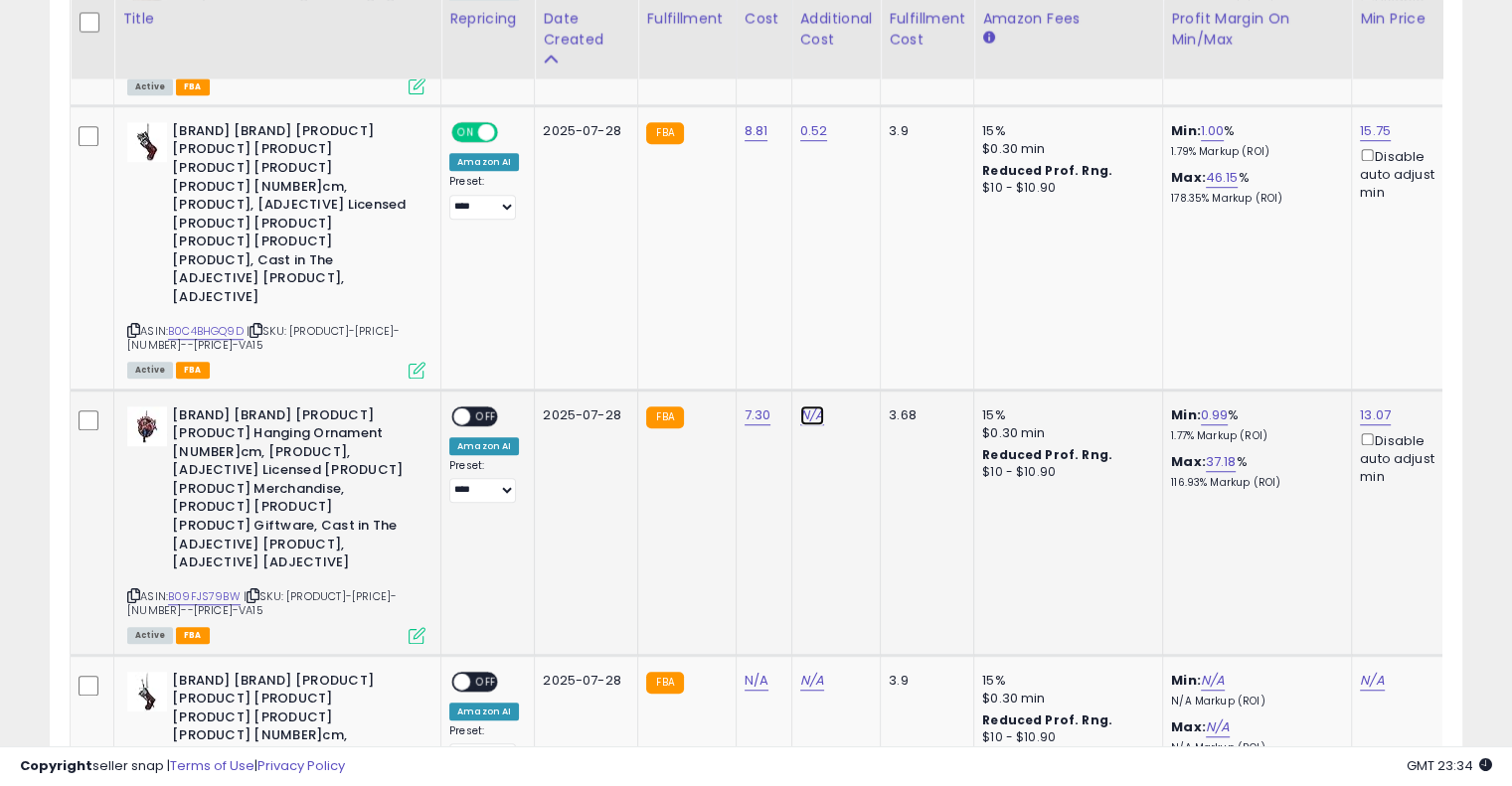 click on "N/A" at bounding box center [812, 415] 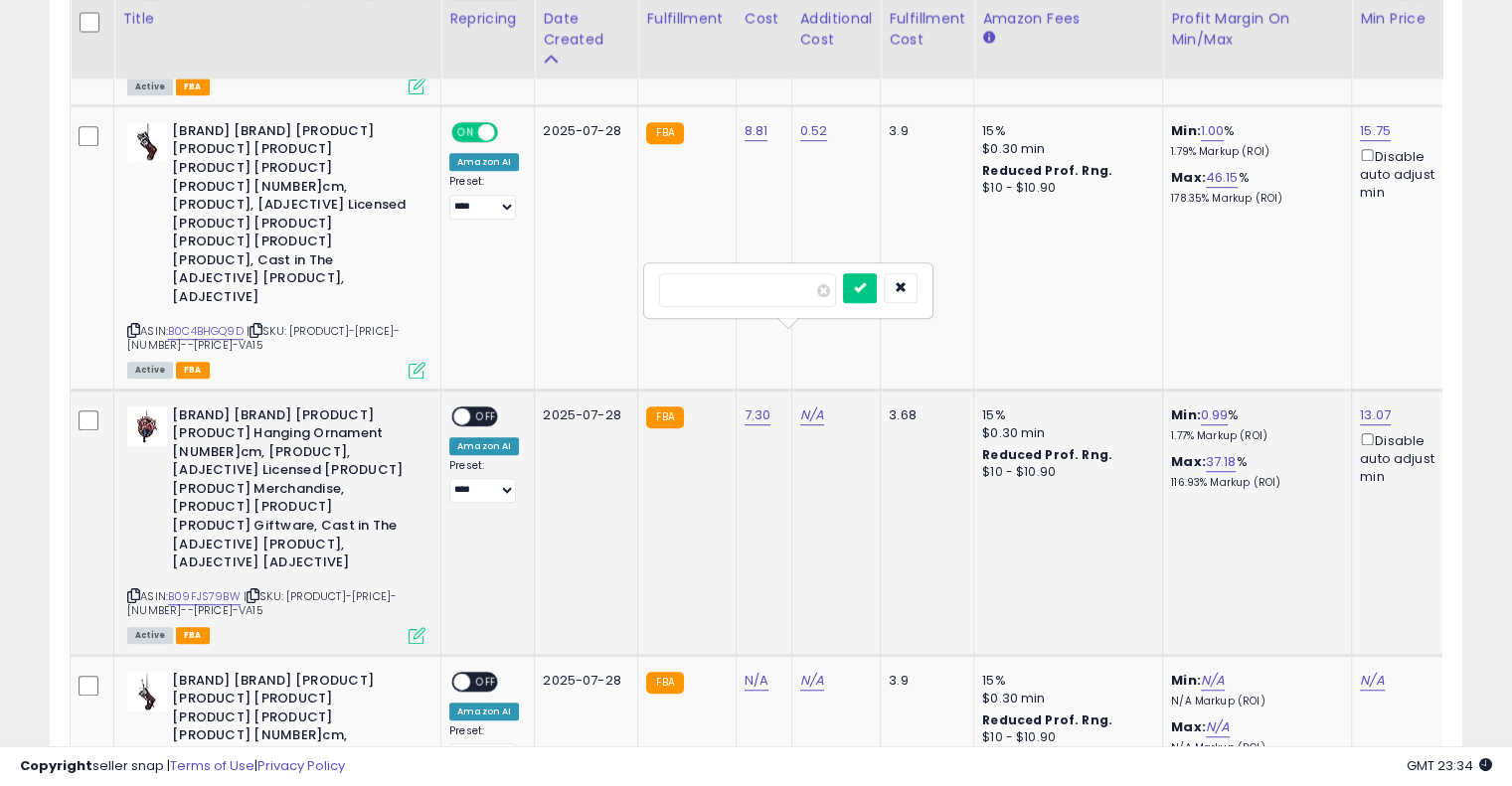 click at bounding box center (748, 290) 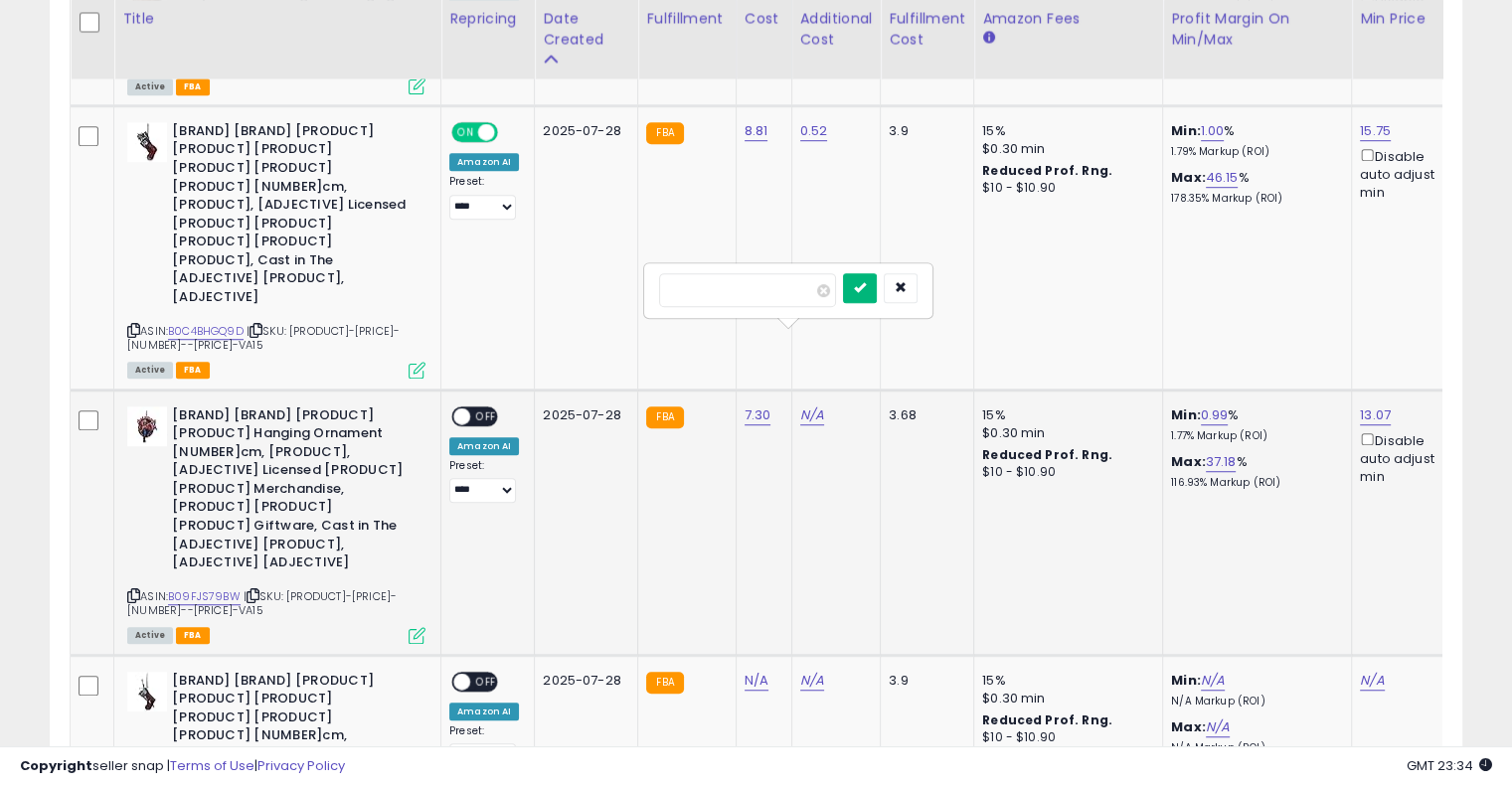 type on "****" 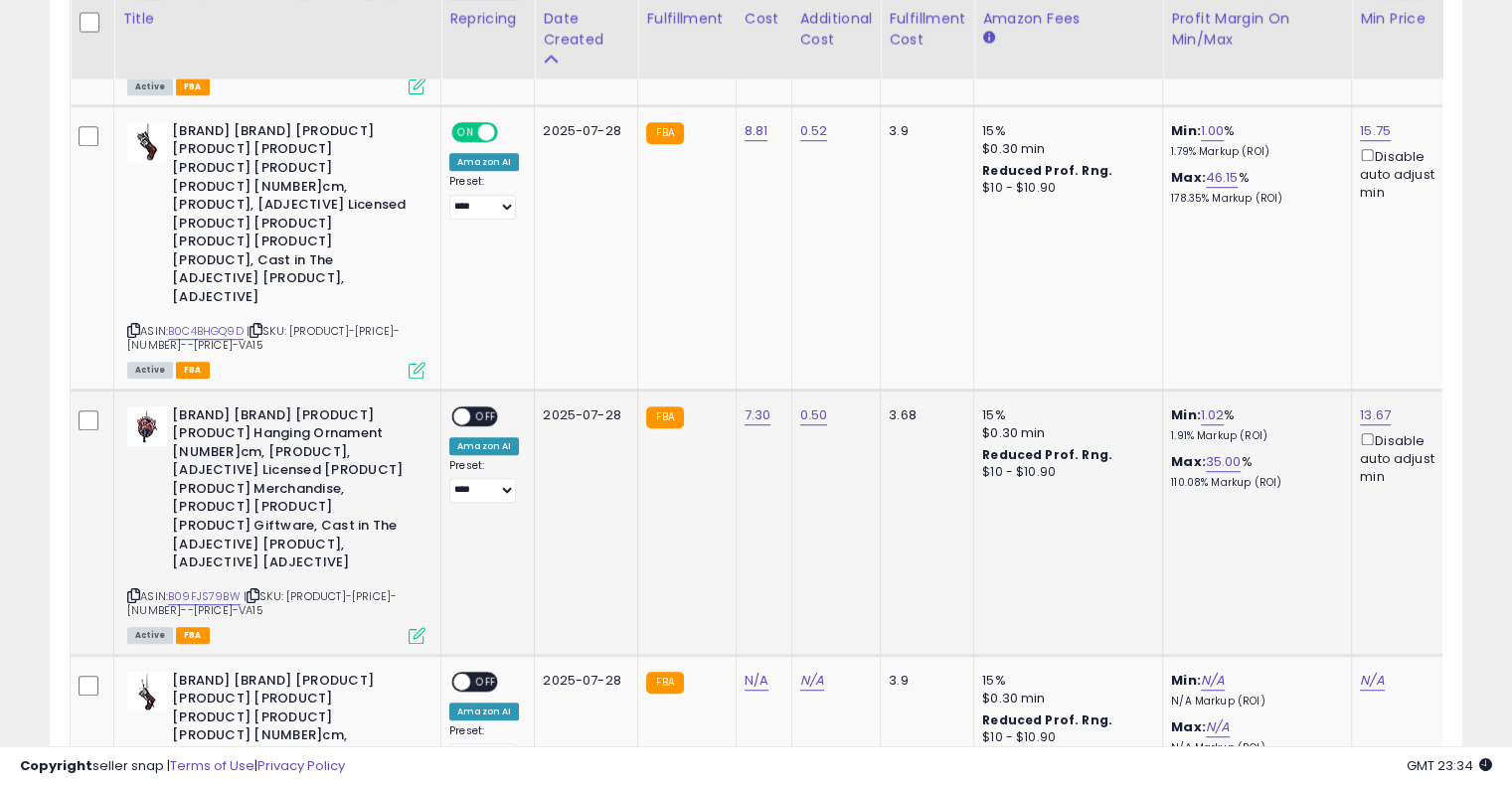 click on "OFF" at bounding box center [486, 415] 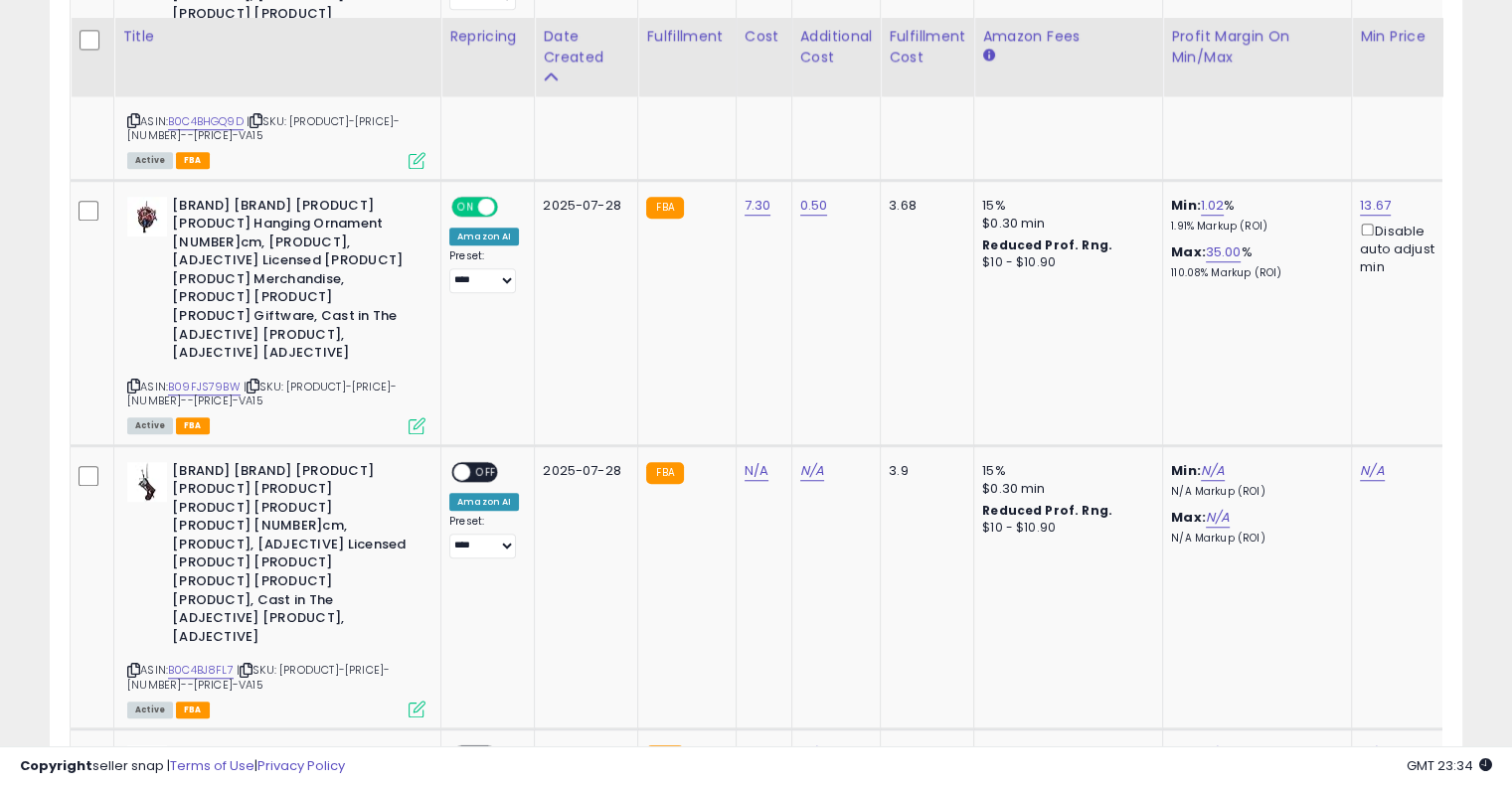 scroll, scrollTop: 1485, scrollLeft: 0, axis: vertical 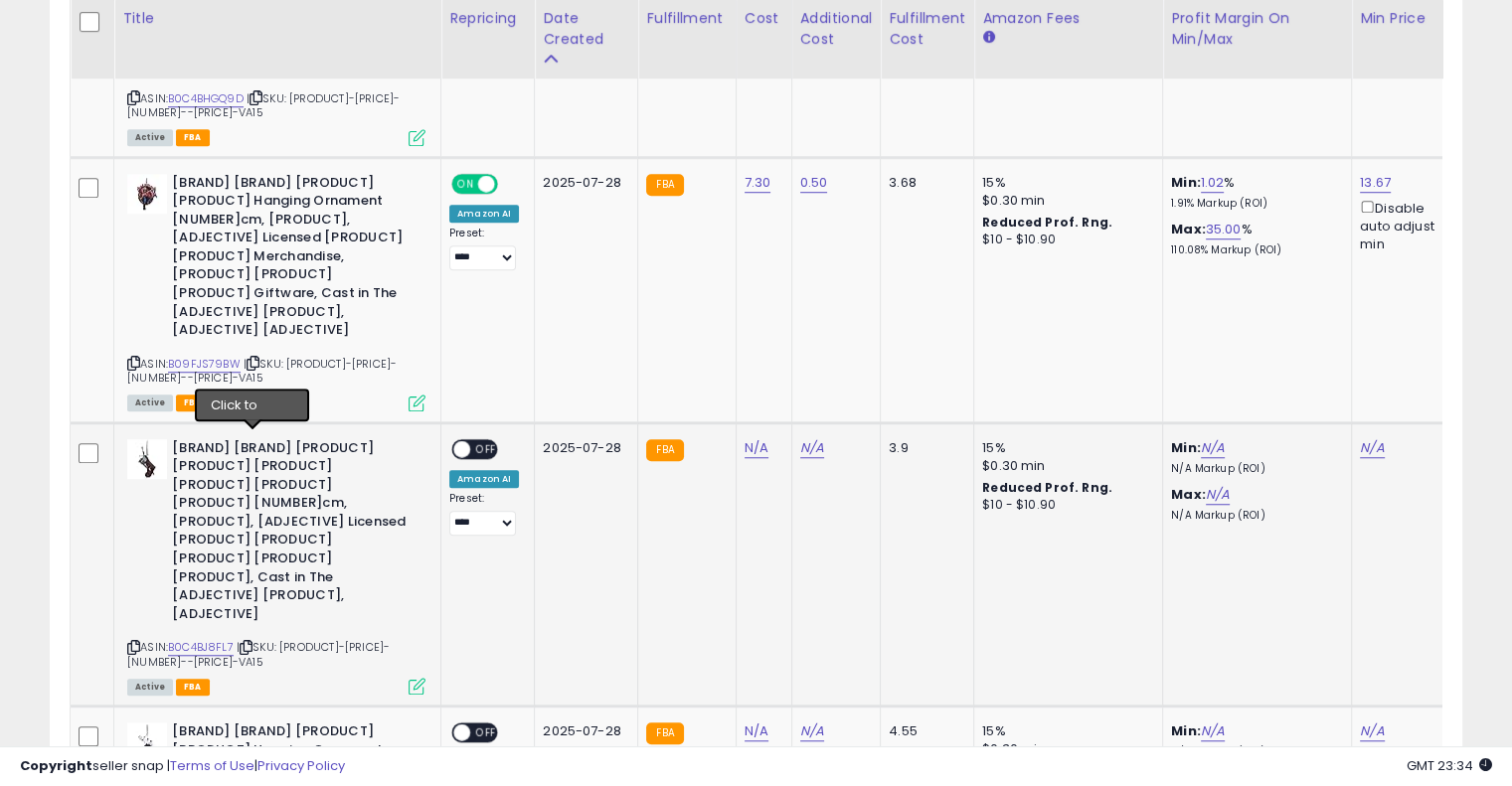 click at bounding box center (246, 647) 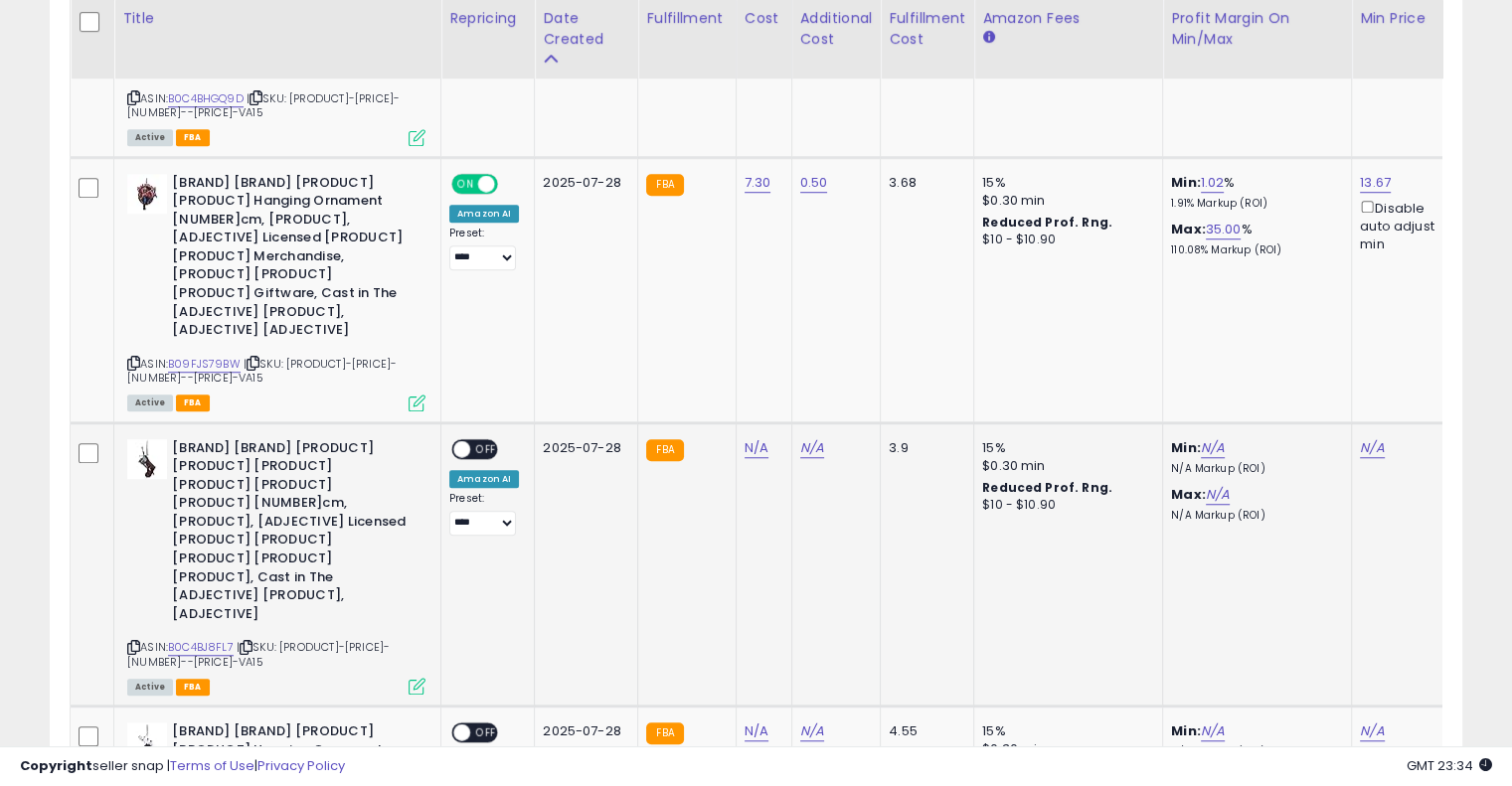 click at bounding box center (246, 647) 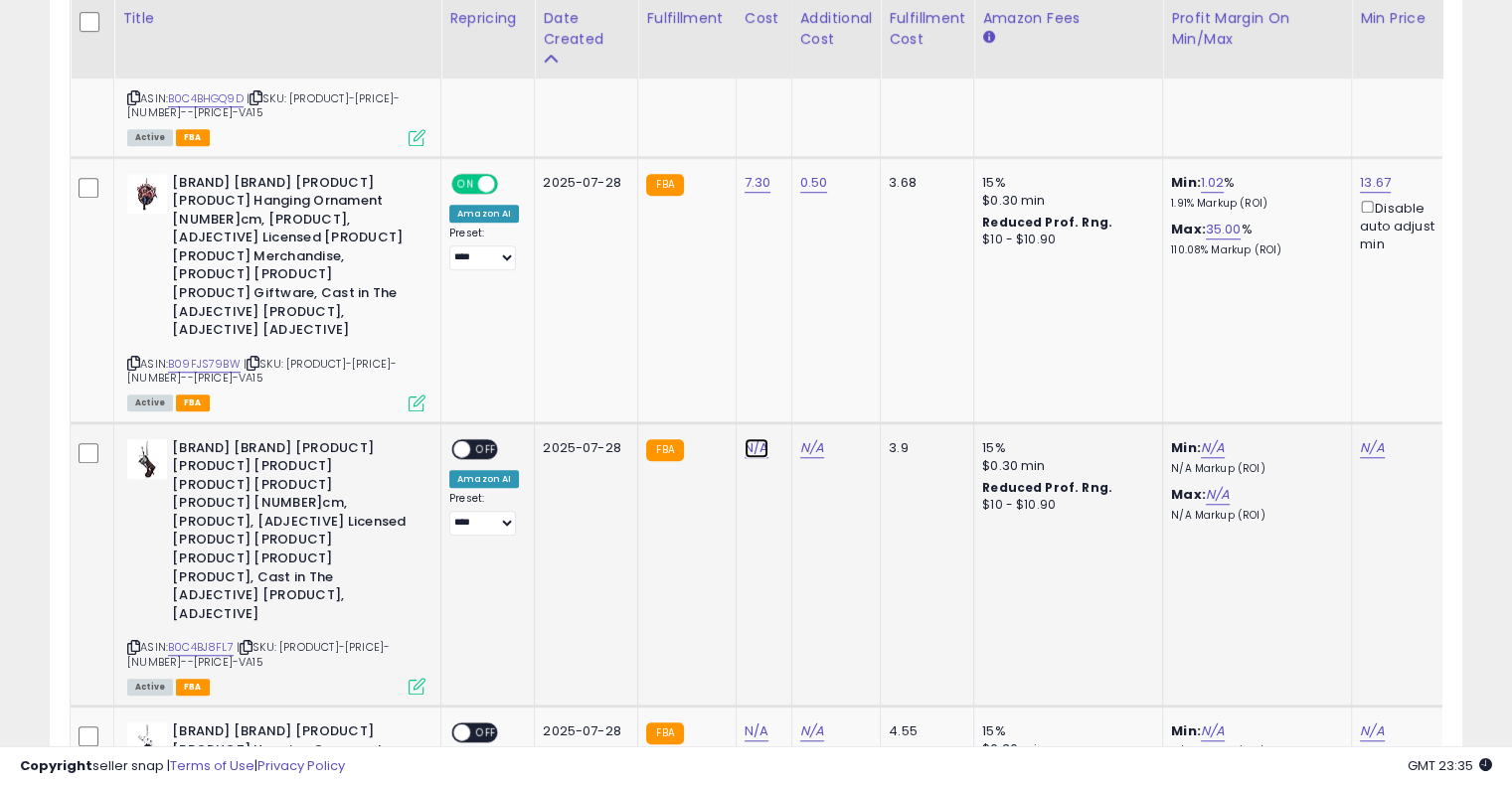 click on "N/A" at bounding box center (756, 448) 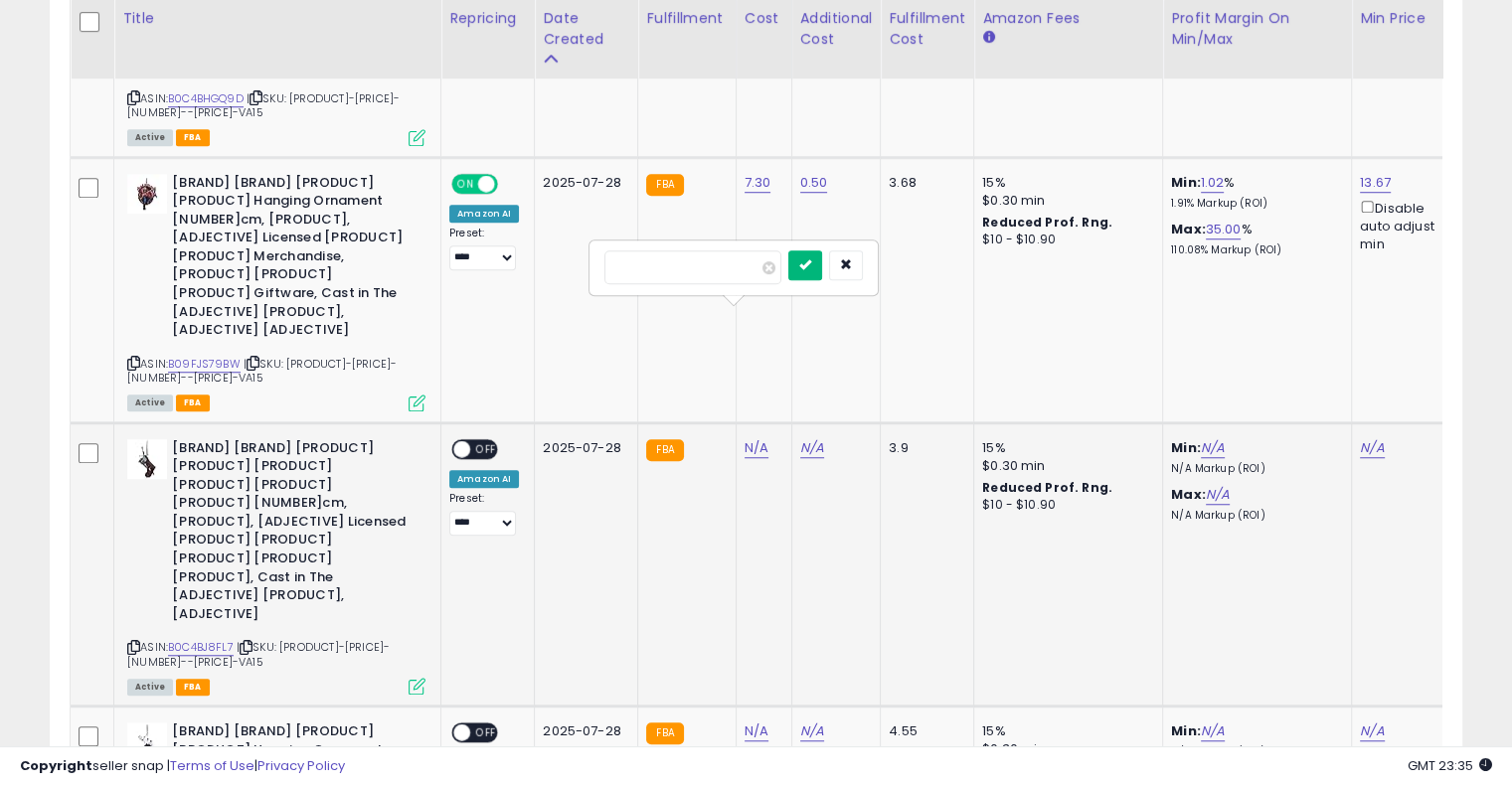 type on "****" 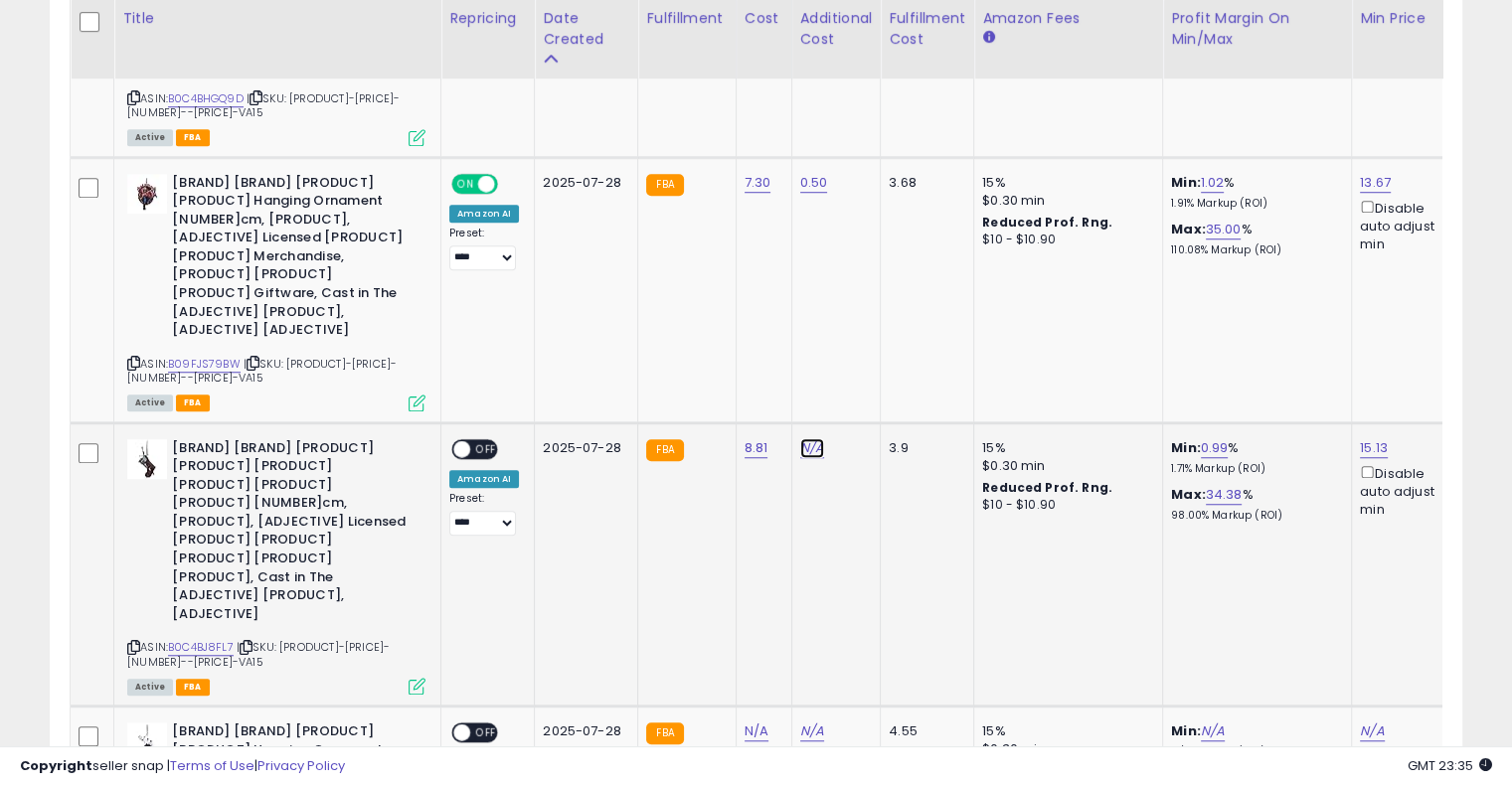 click on "N/A" at bounding box center [812, 448] 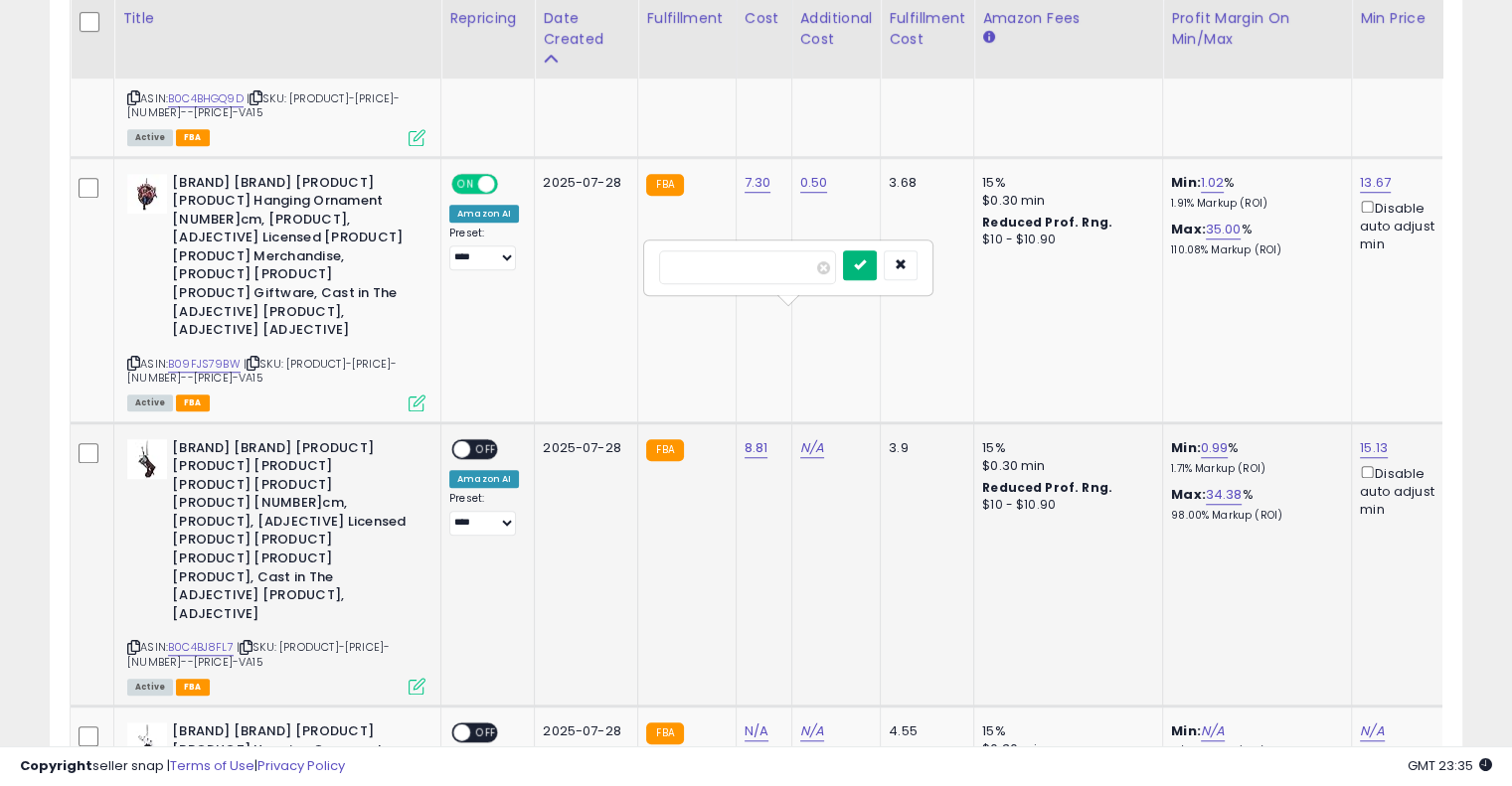type on "****" 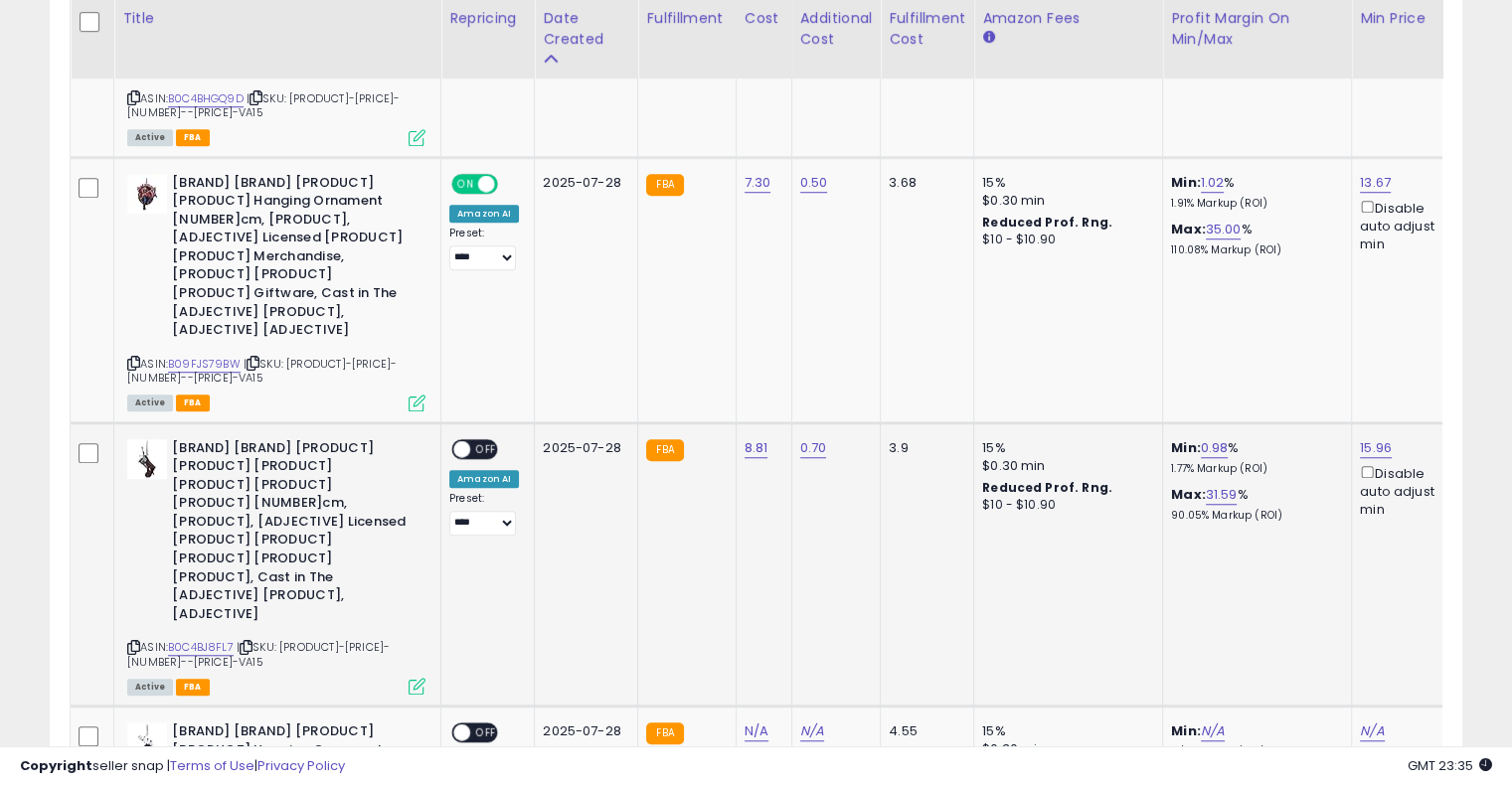 click on "OFF" at bounding box center (486, 448) 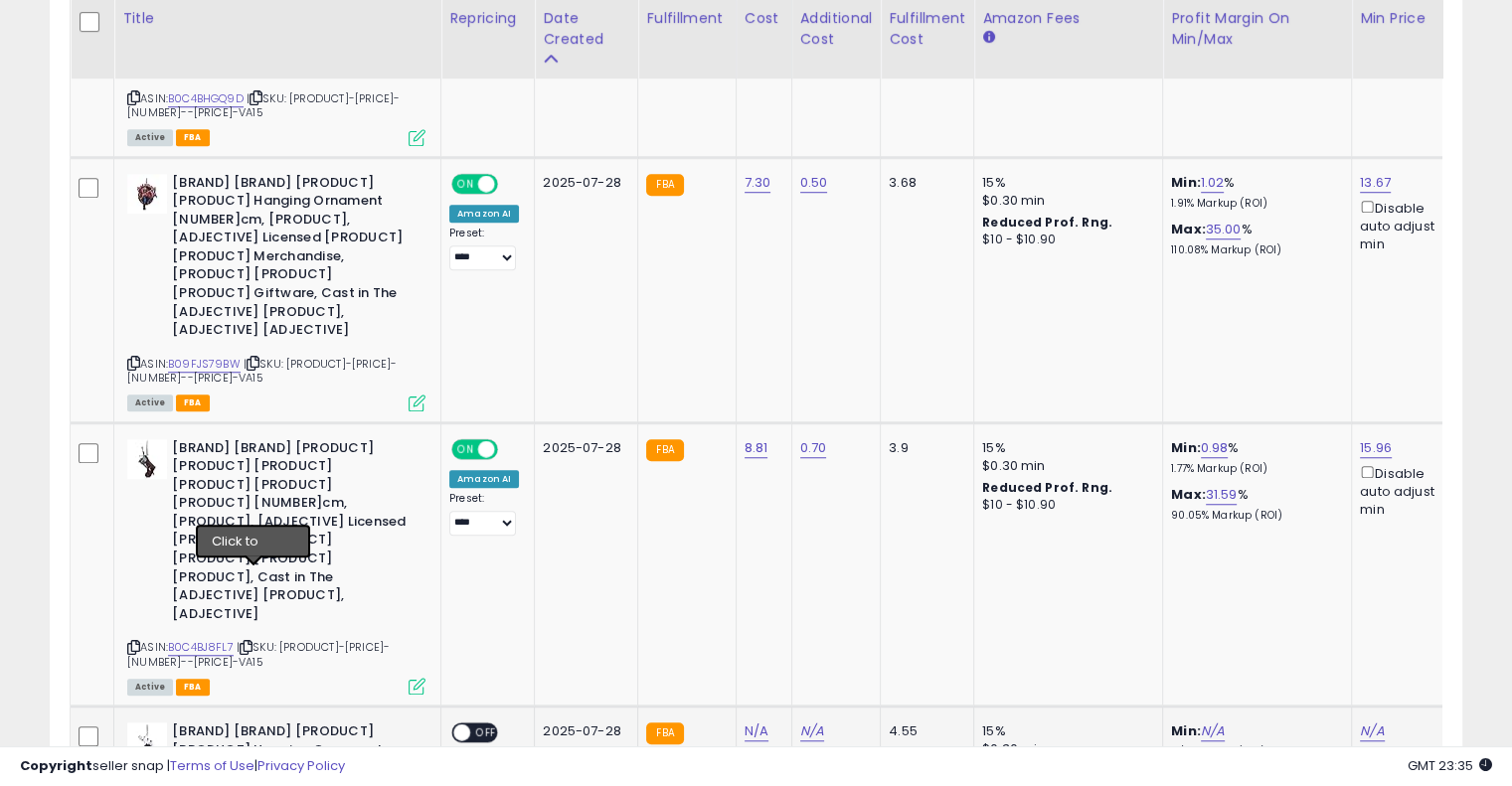 click at bounding box center [252, 783] 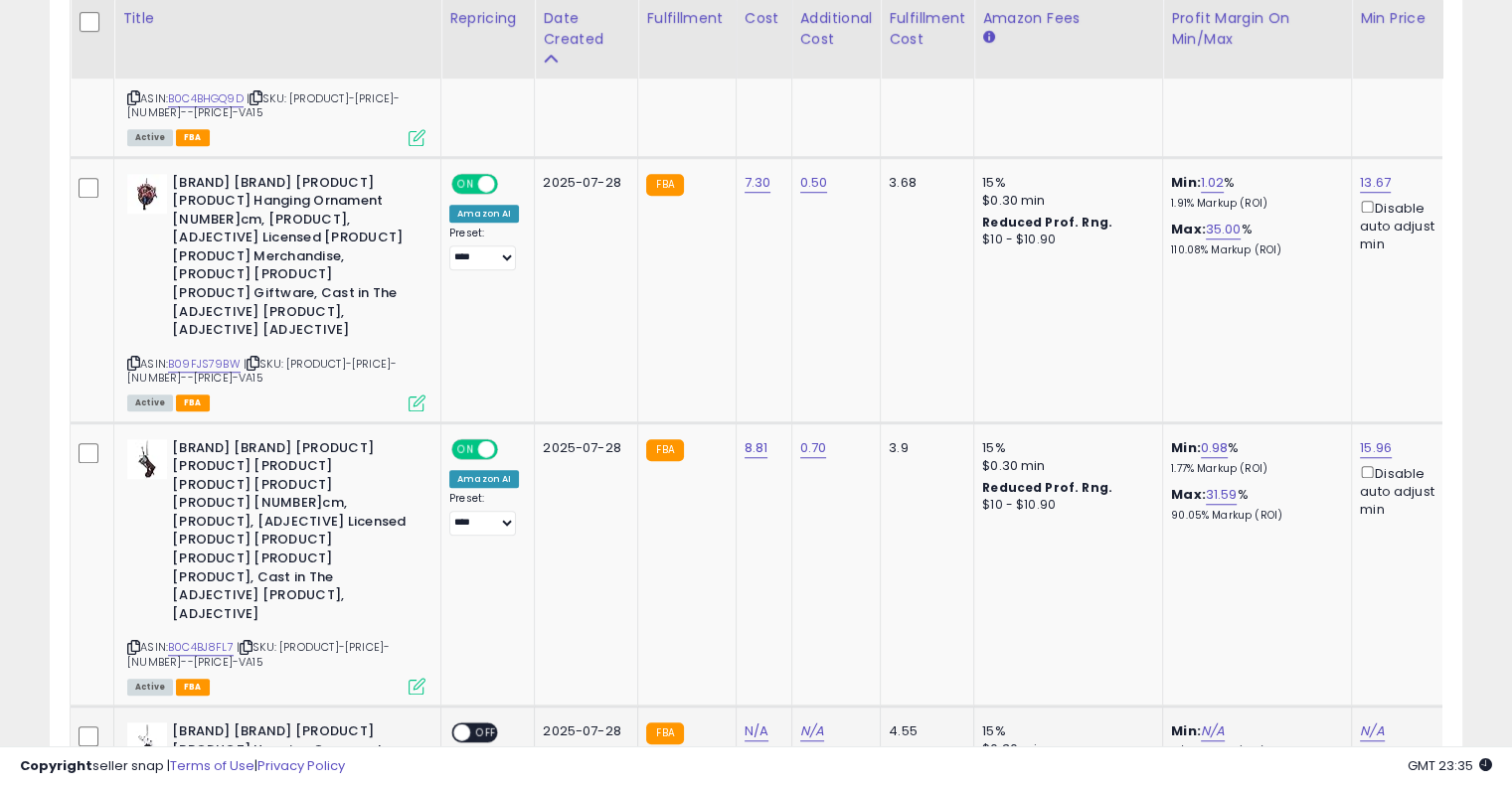 click at bounding box center [252, 783] 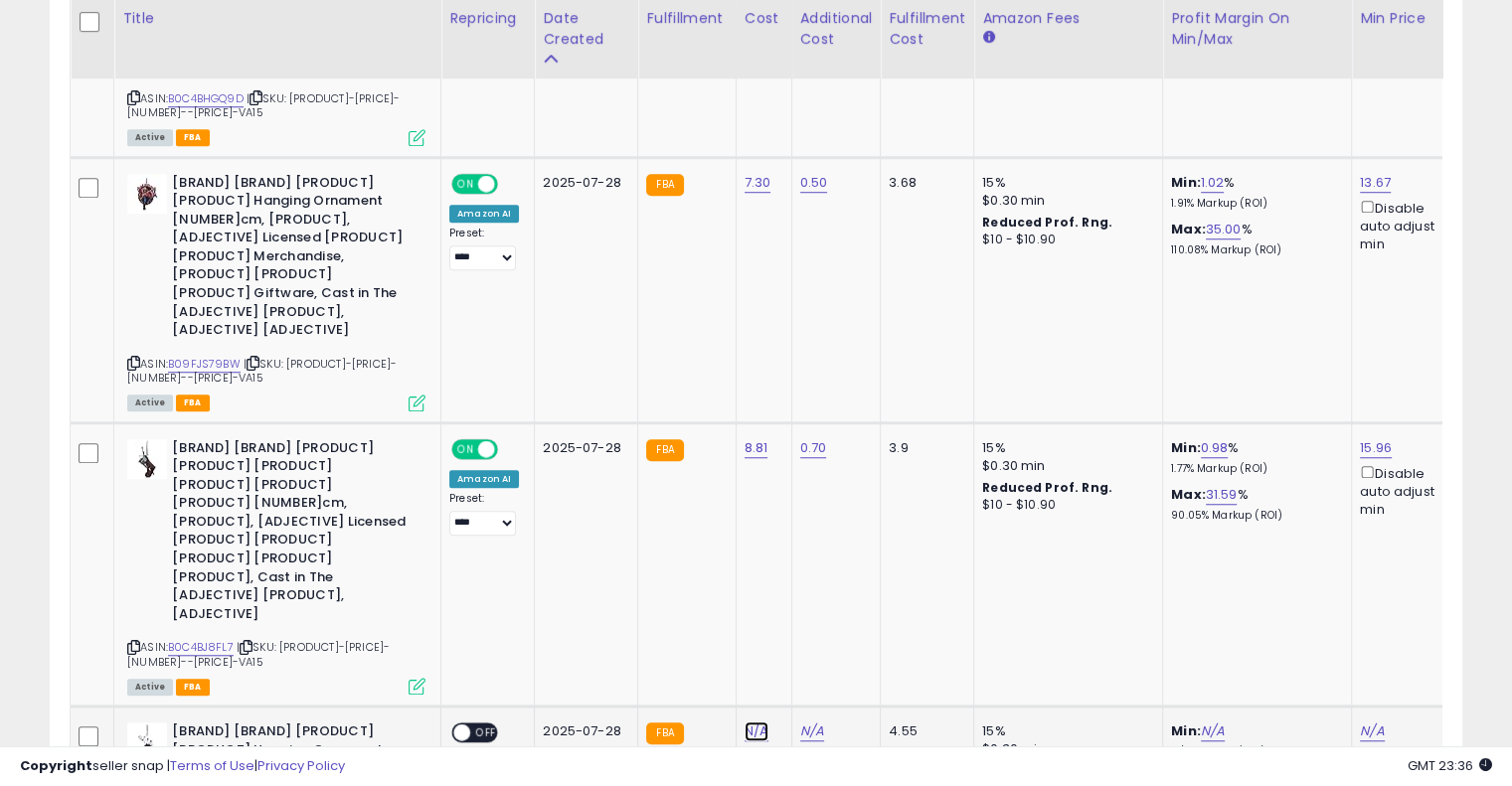 click on "N/A" at bounding box center (756, 731) 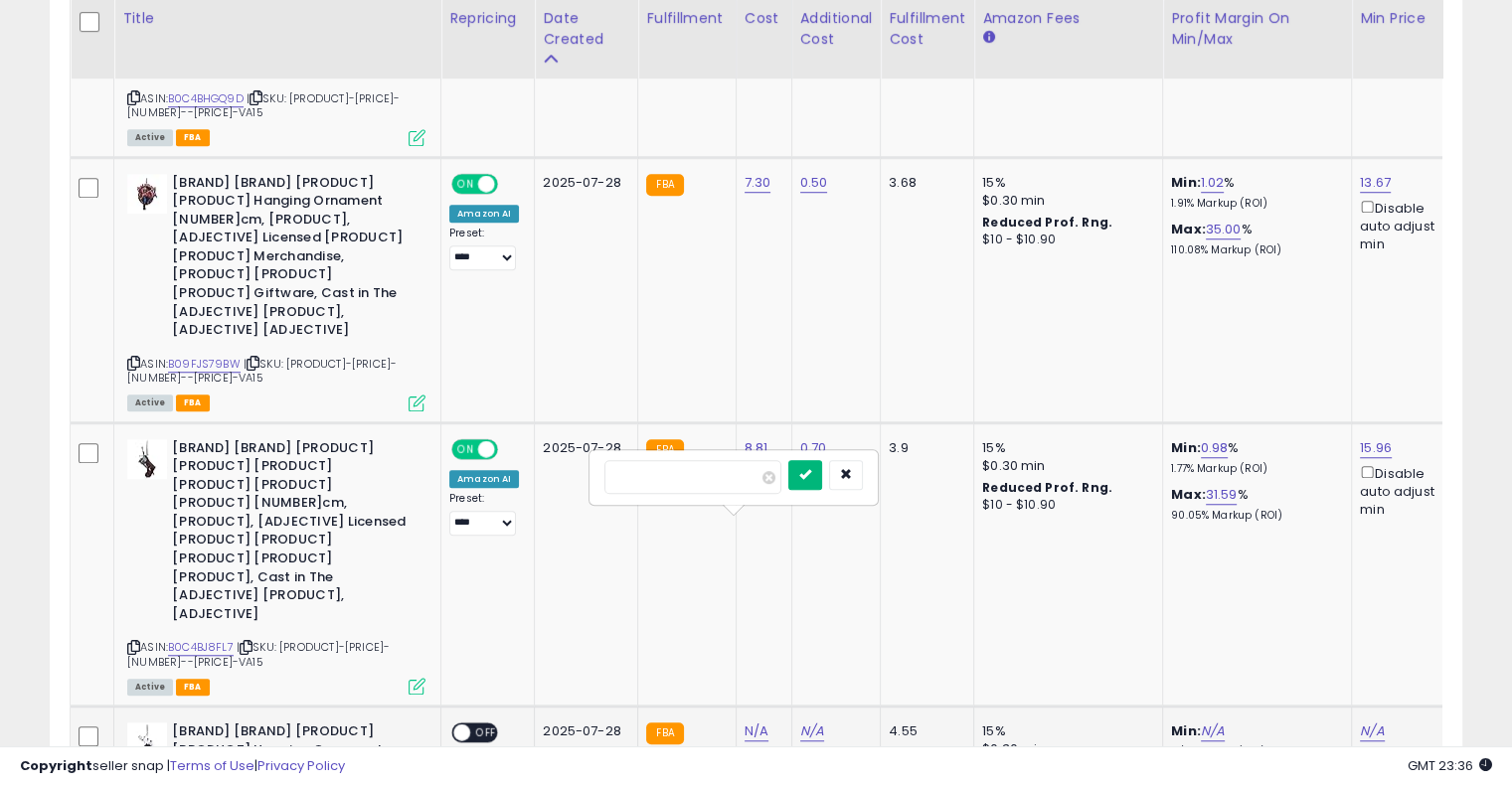 type on "*****" 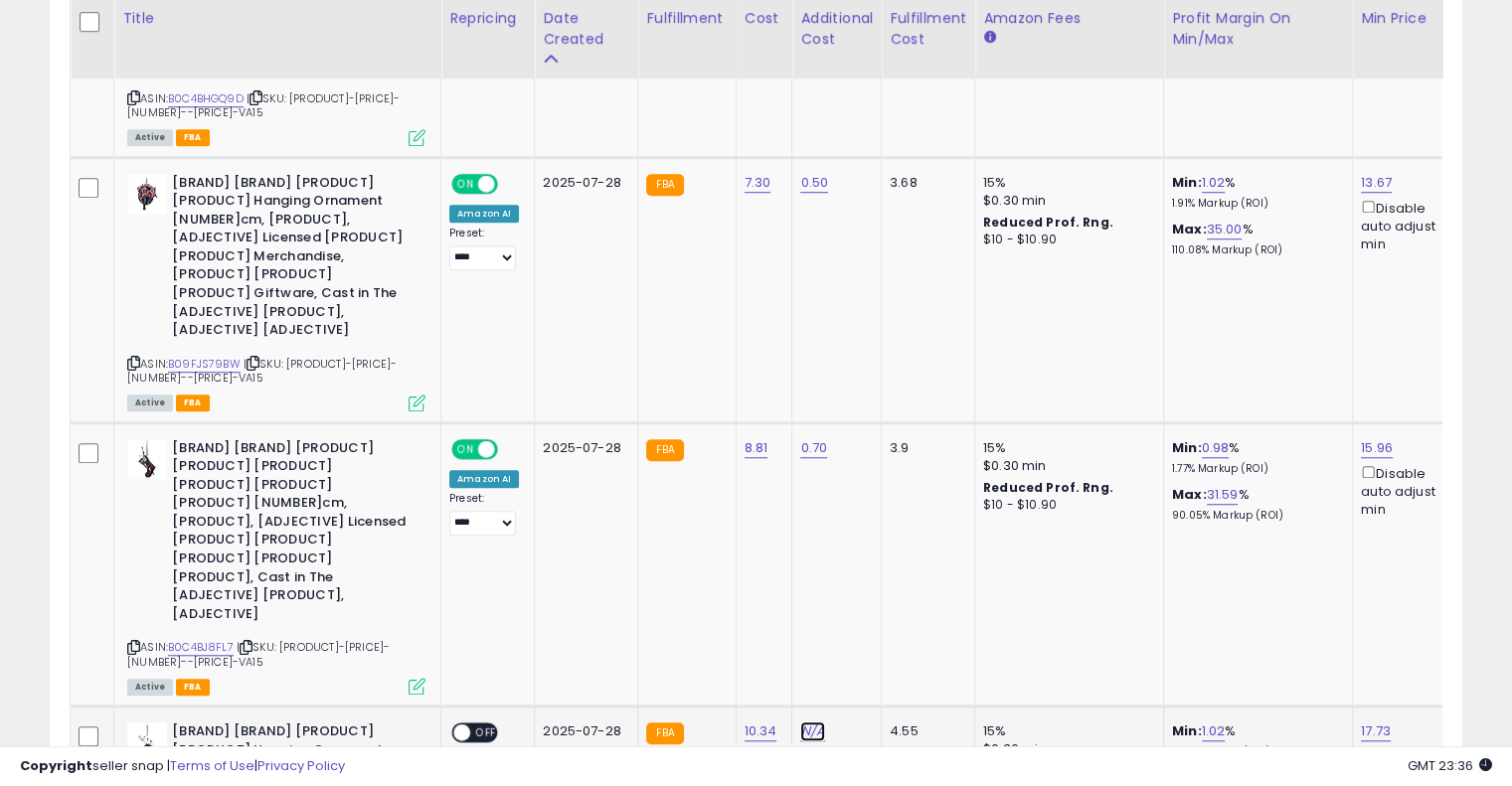click on "N/A" at bounding box center (812, 731) 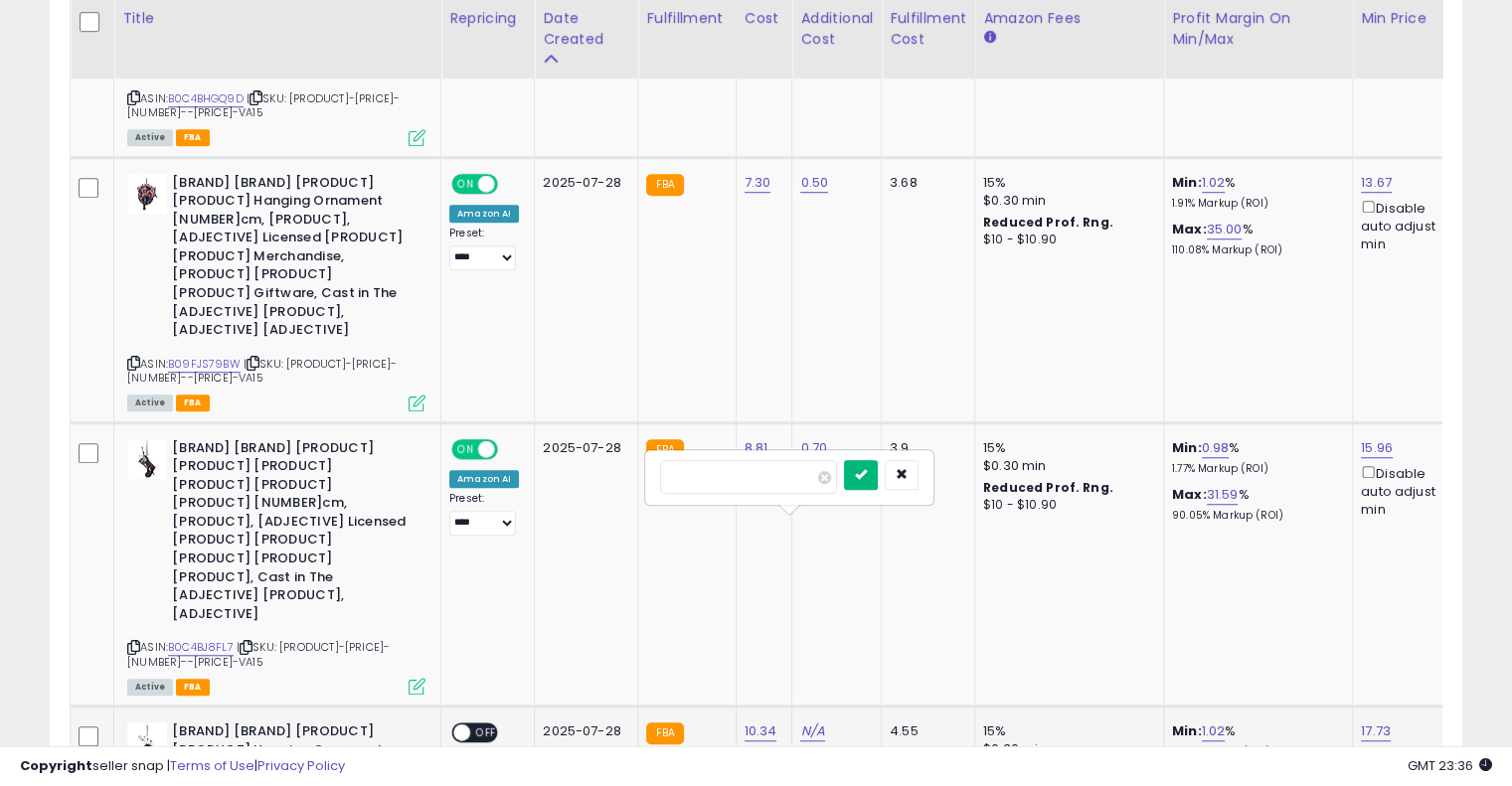 type on "****" 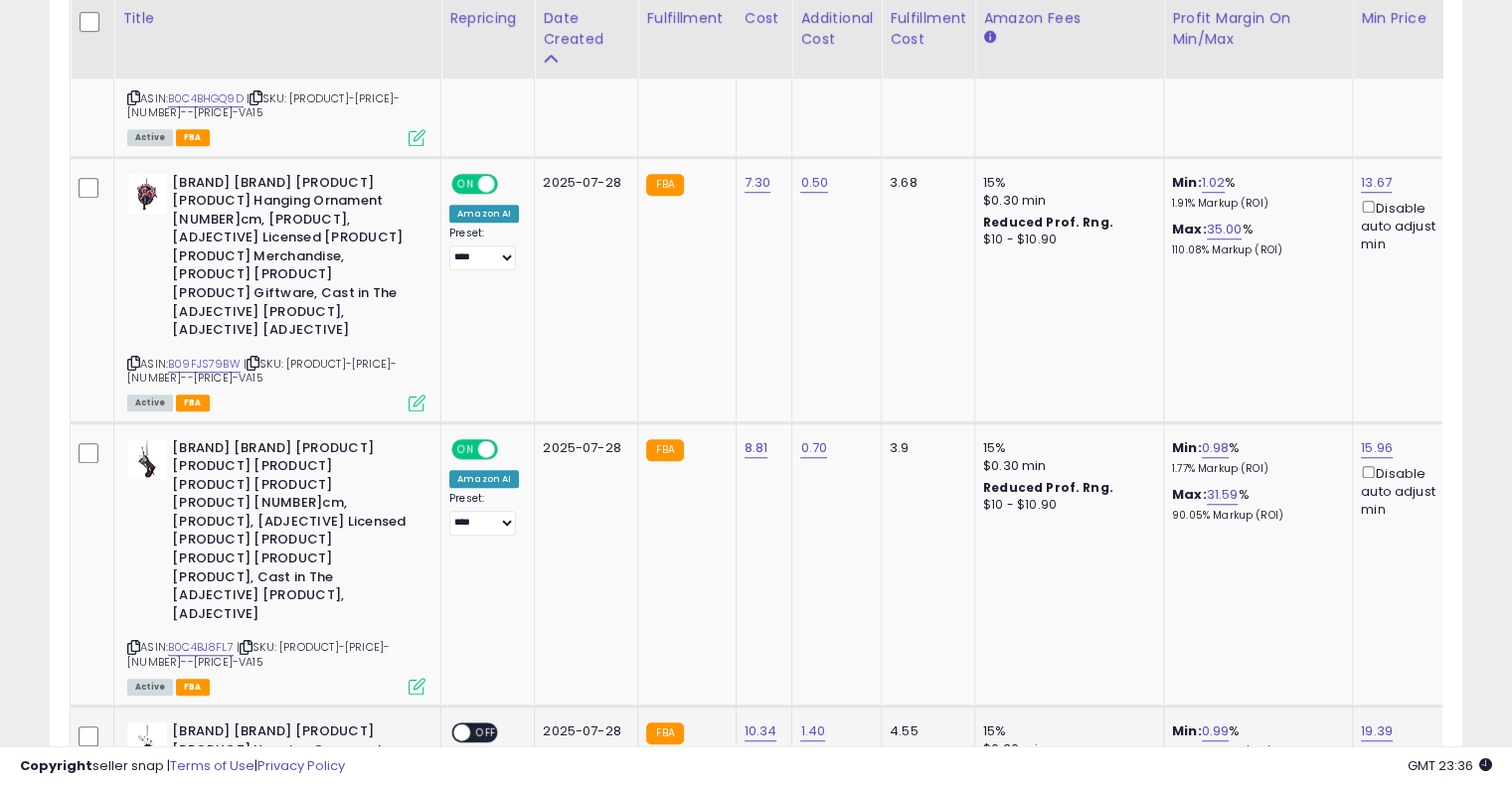 click on "OFF" at bounding box center (486, 732) 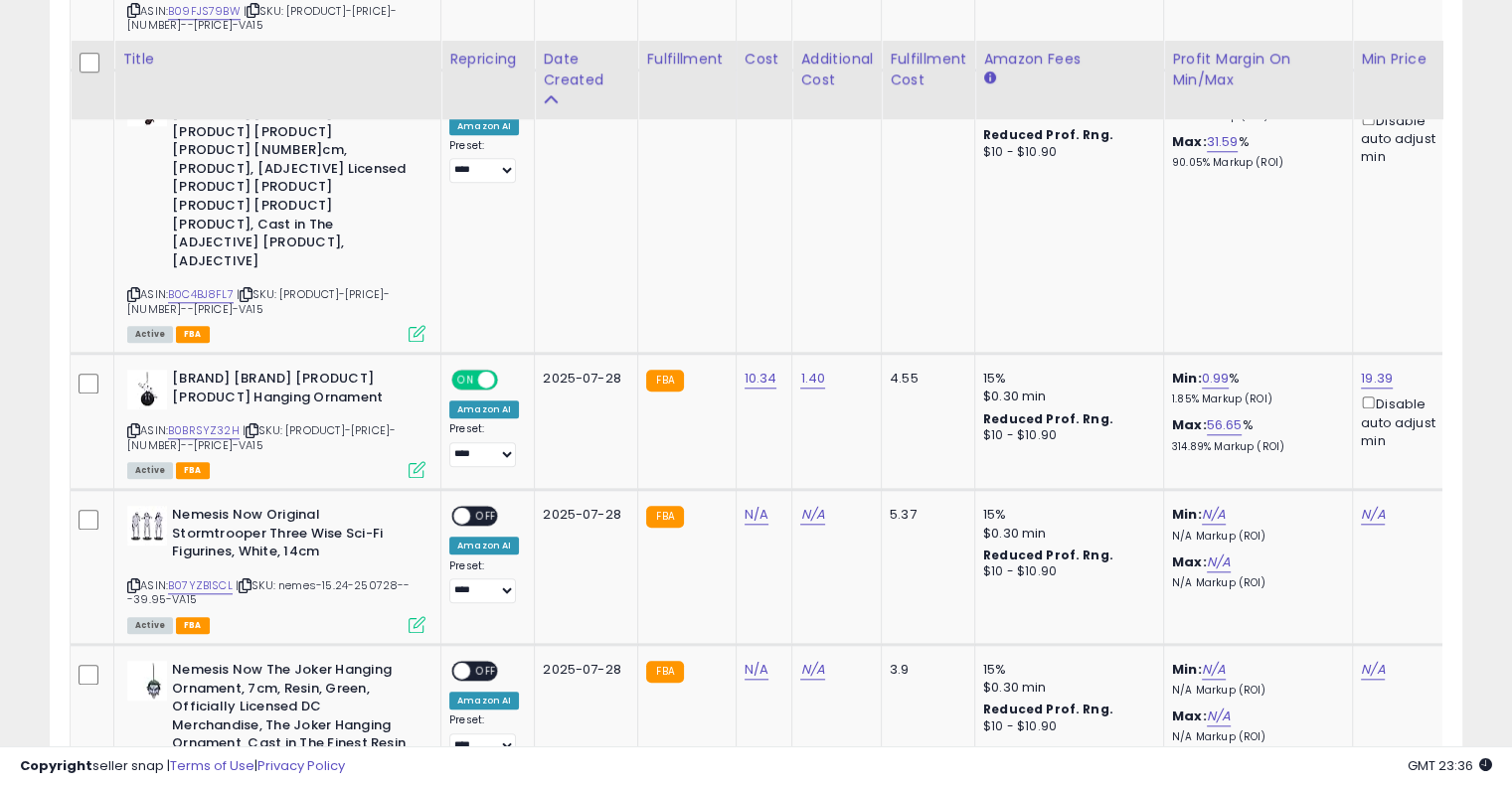 scroll, scrollTop: 1883, scrollLeft: 0, axis: vertical 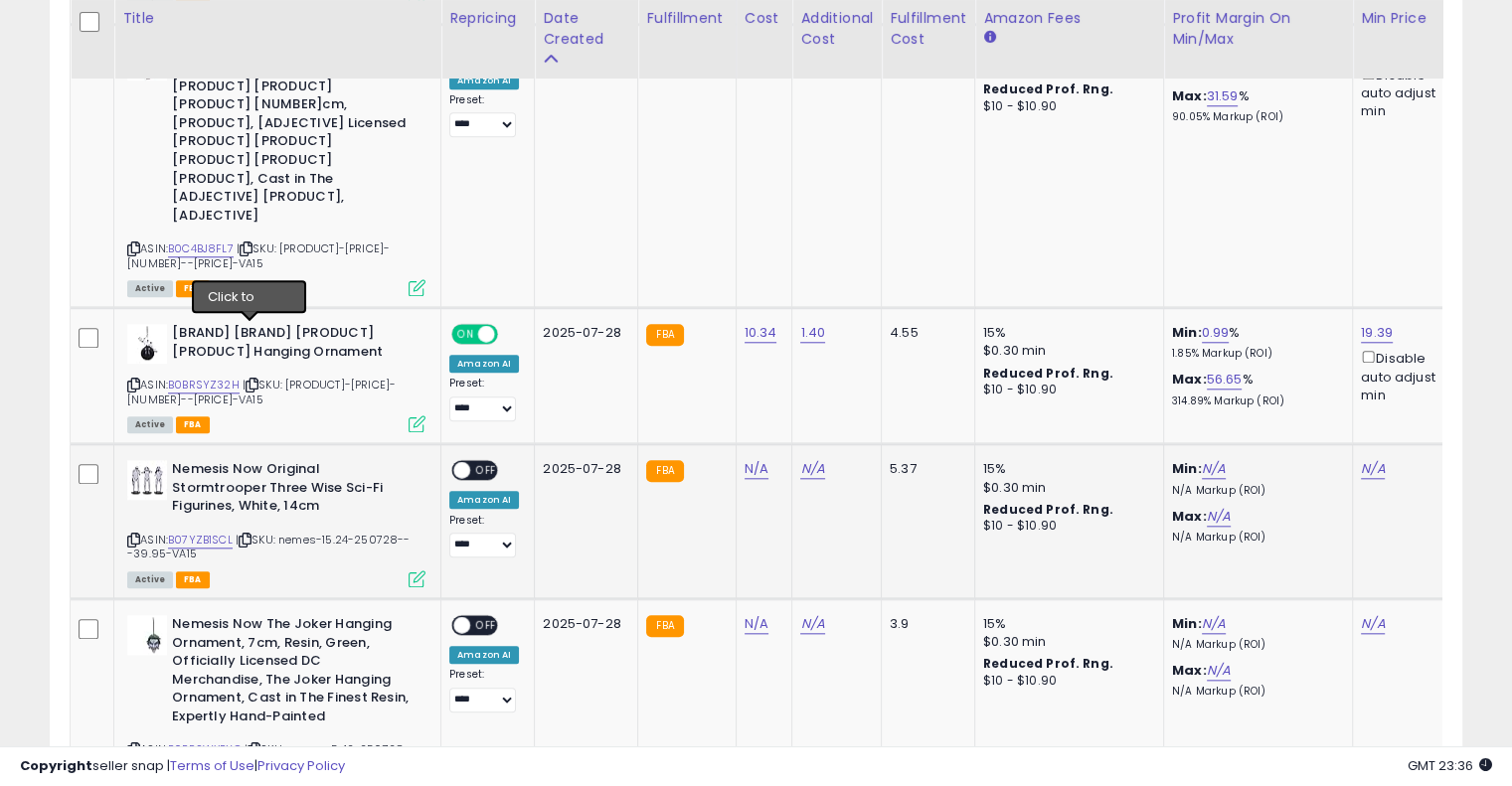 click at bounding box center (245, 540) 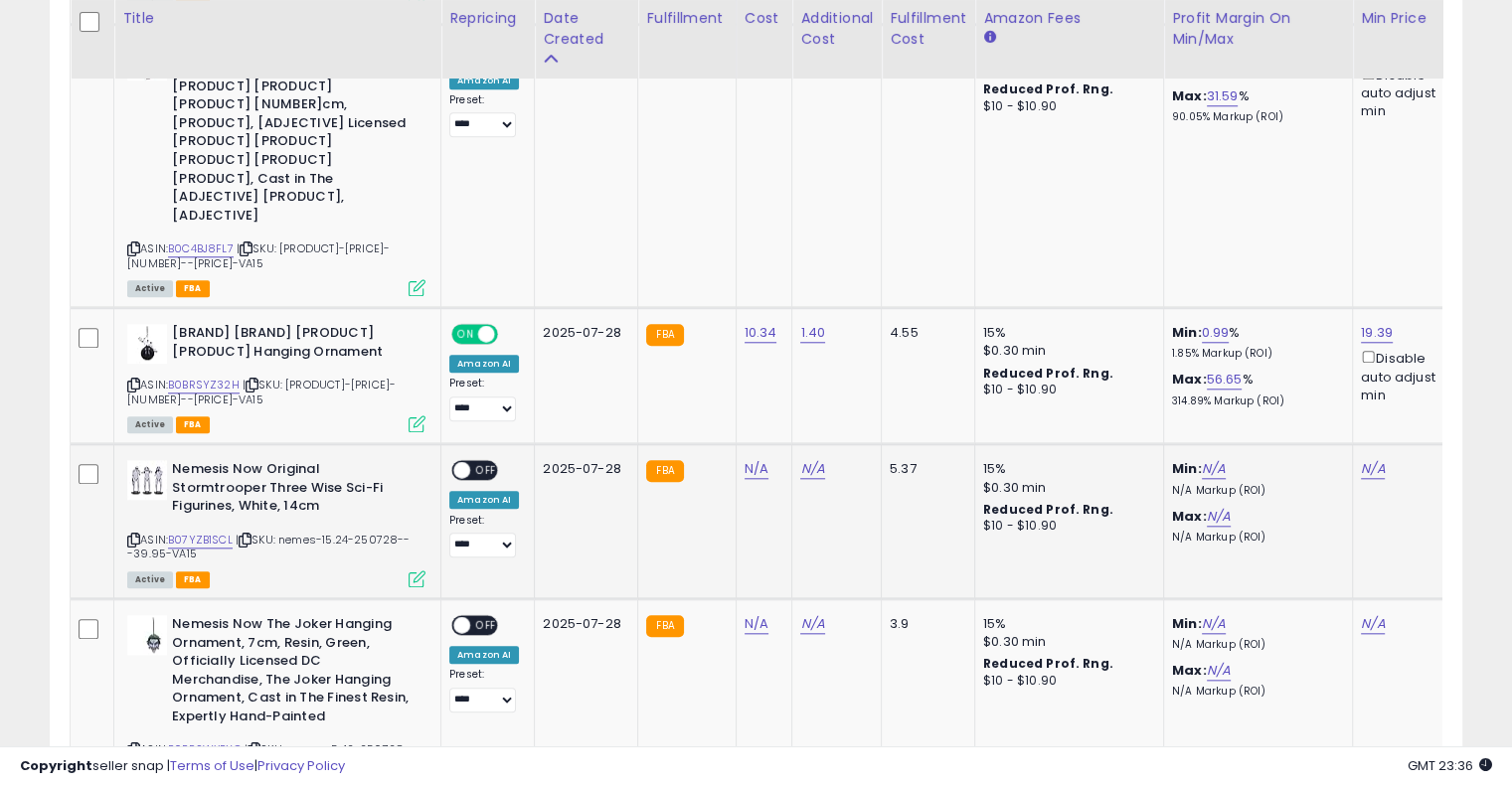 click at bounding box center (245, 540) 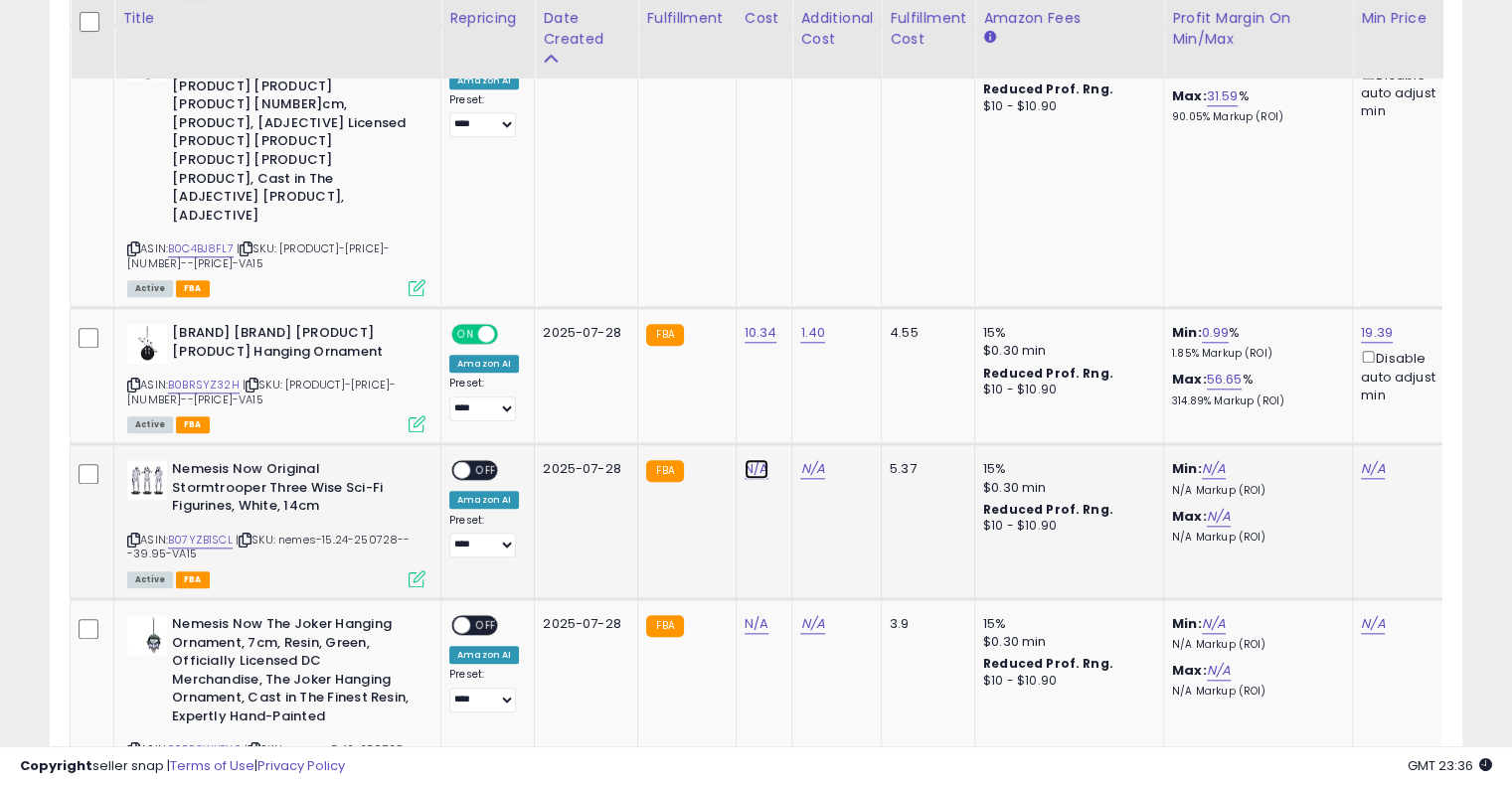 click on "N/A" at bounding box center [756, 469] 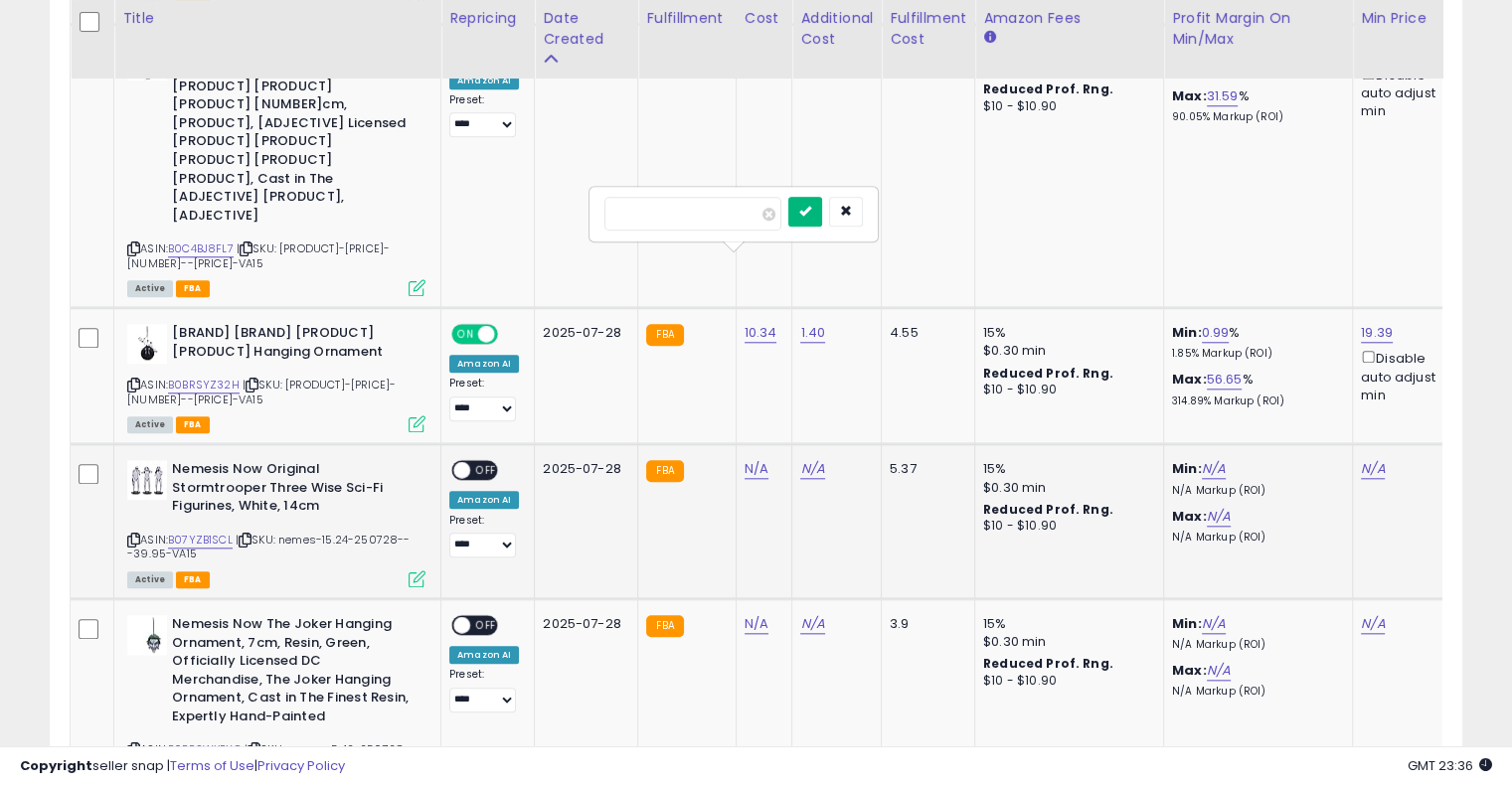 type on "*****" 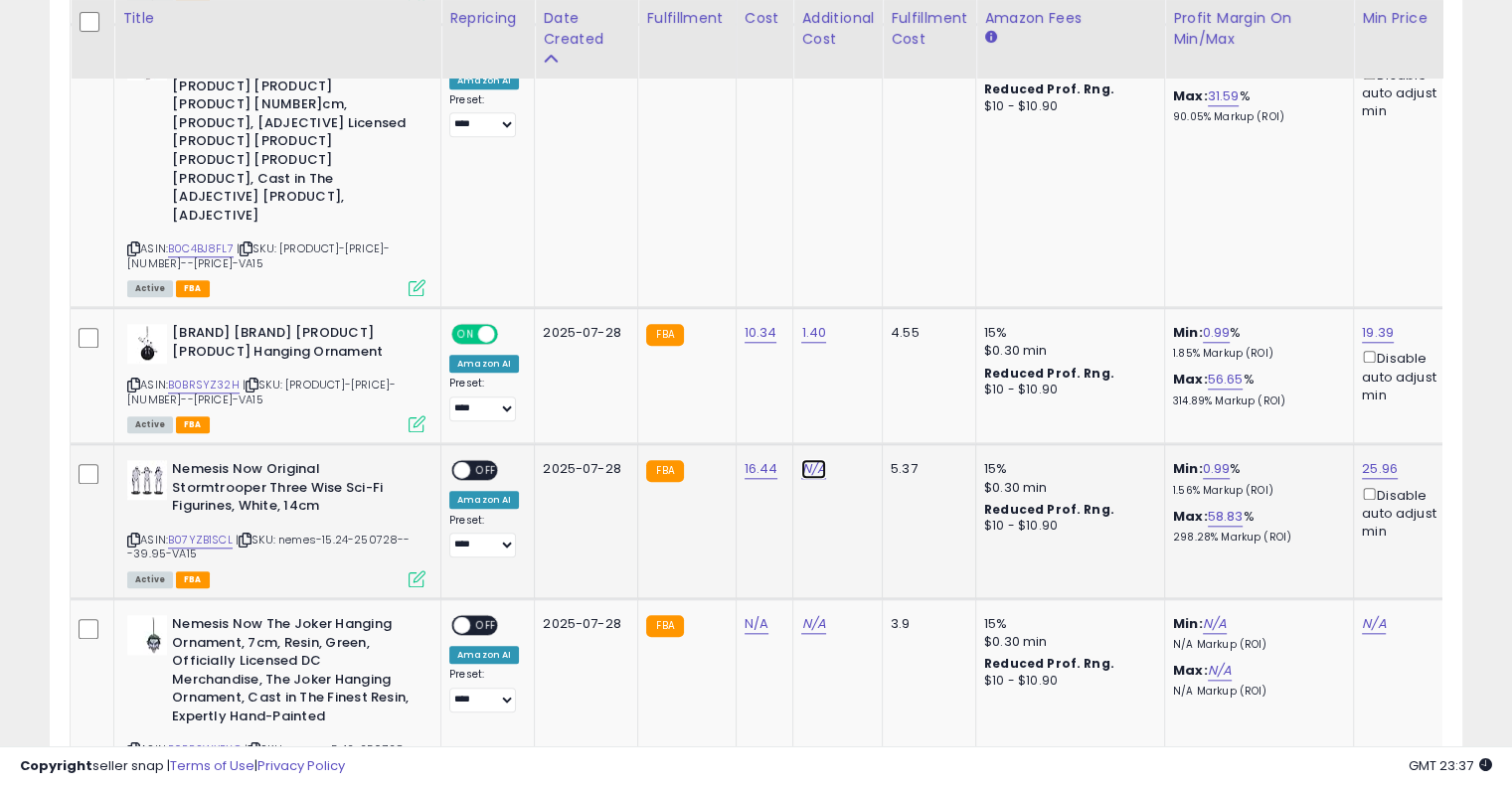 click on "N/A" at bounding box center (813, 469) 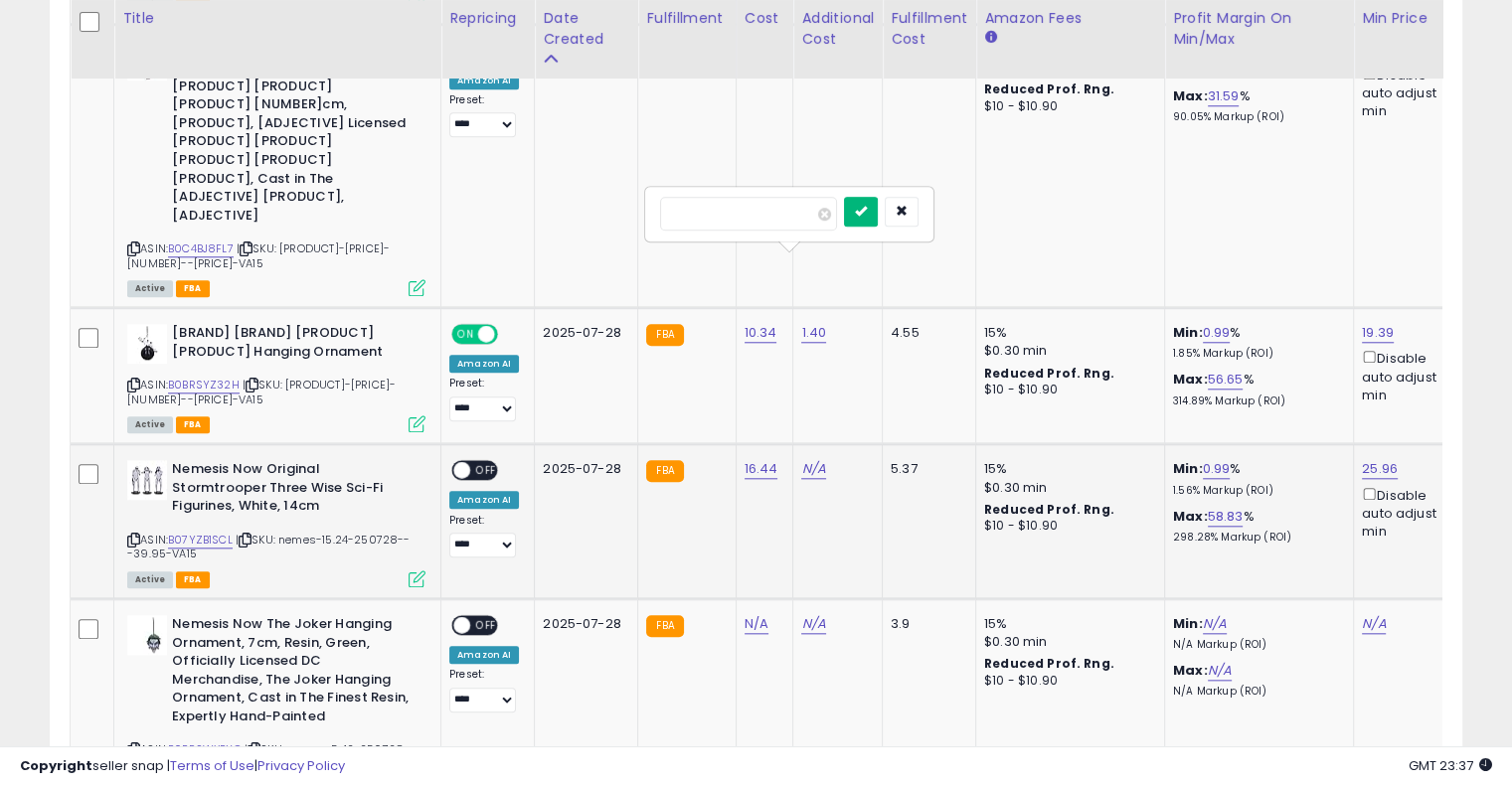 type on "****" 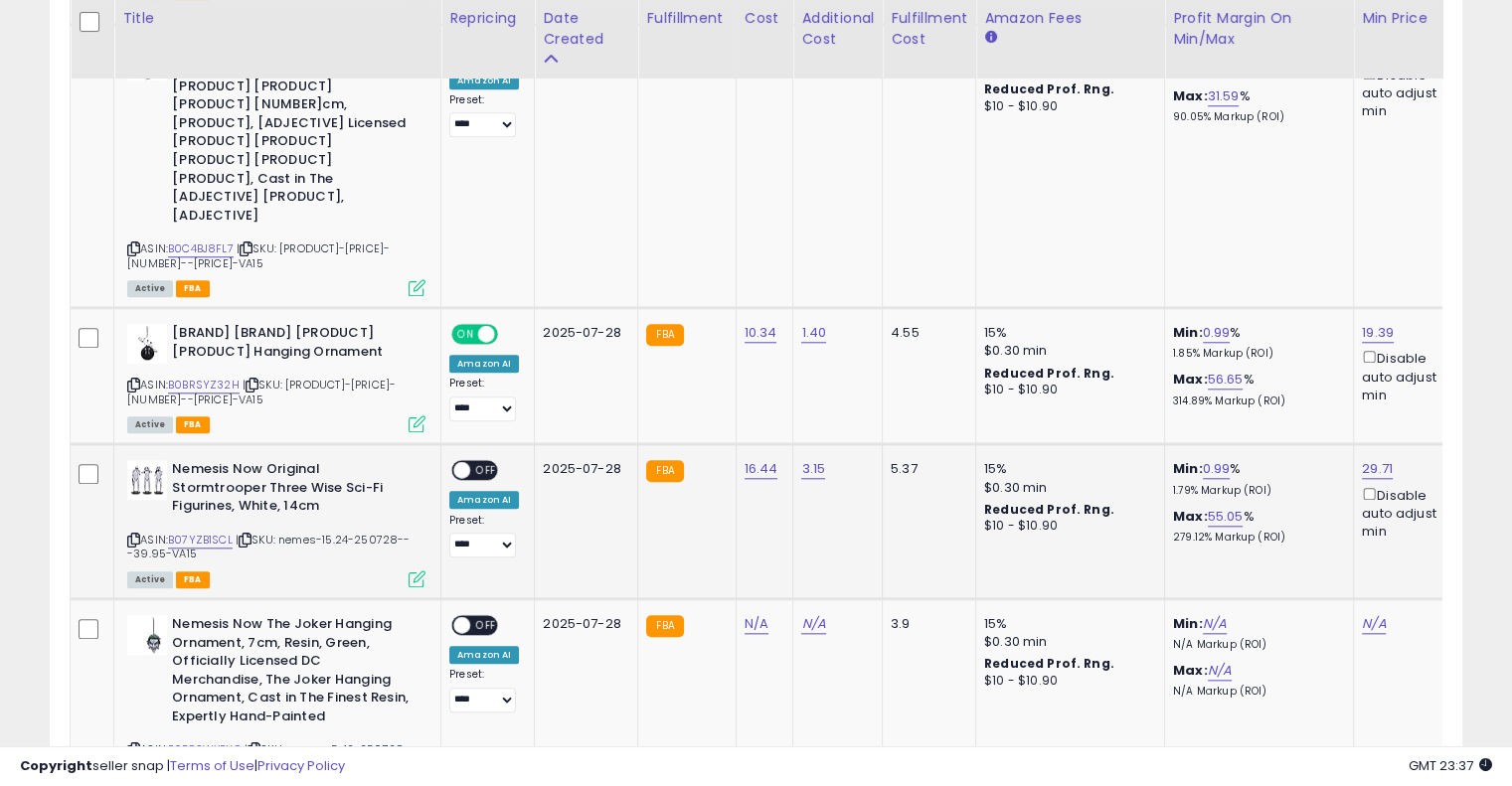 click on "OFF" at bounding box center (486, 470) 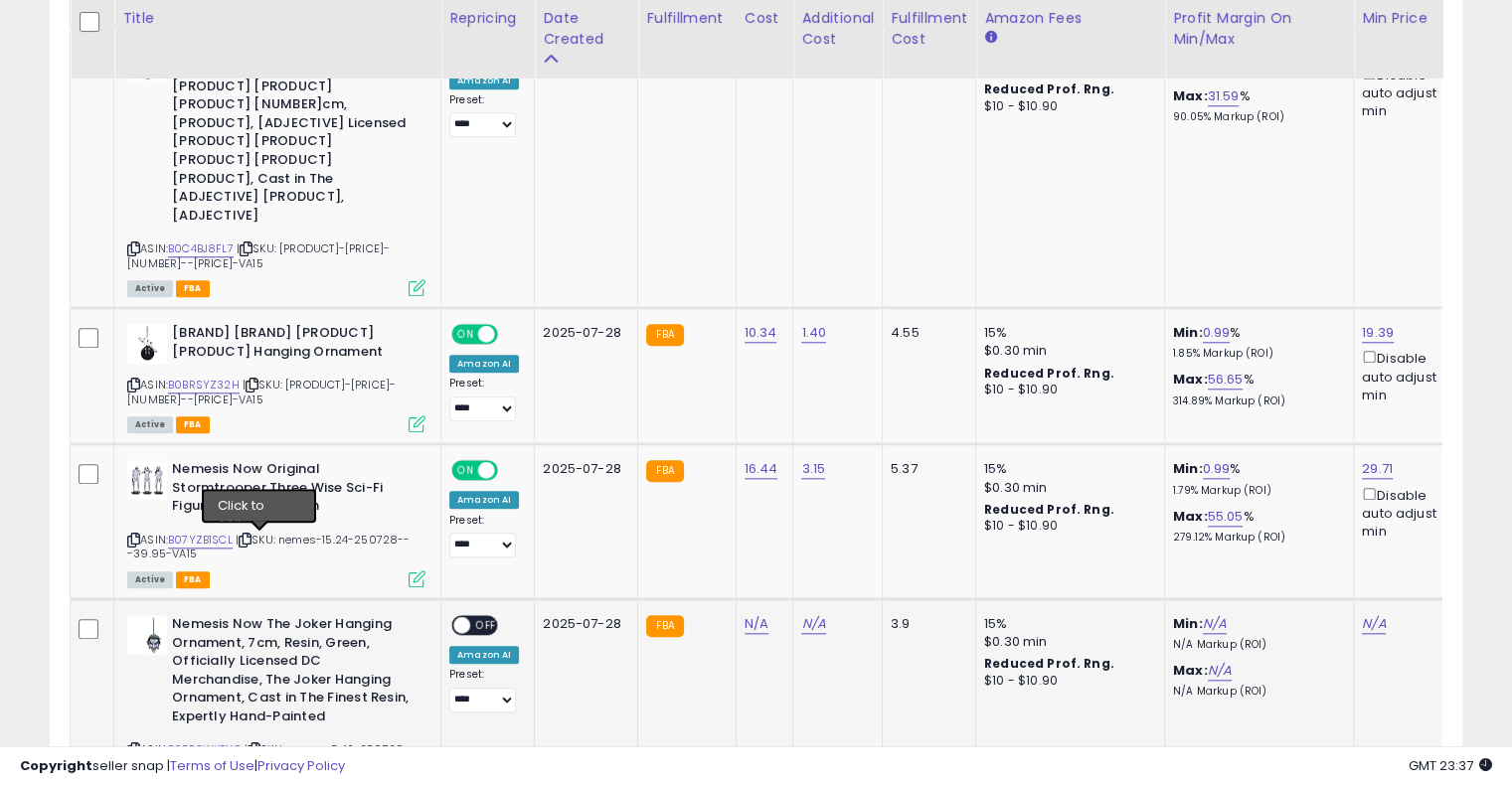 click at bounding box center (253, 749) 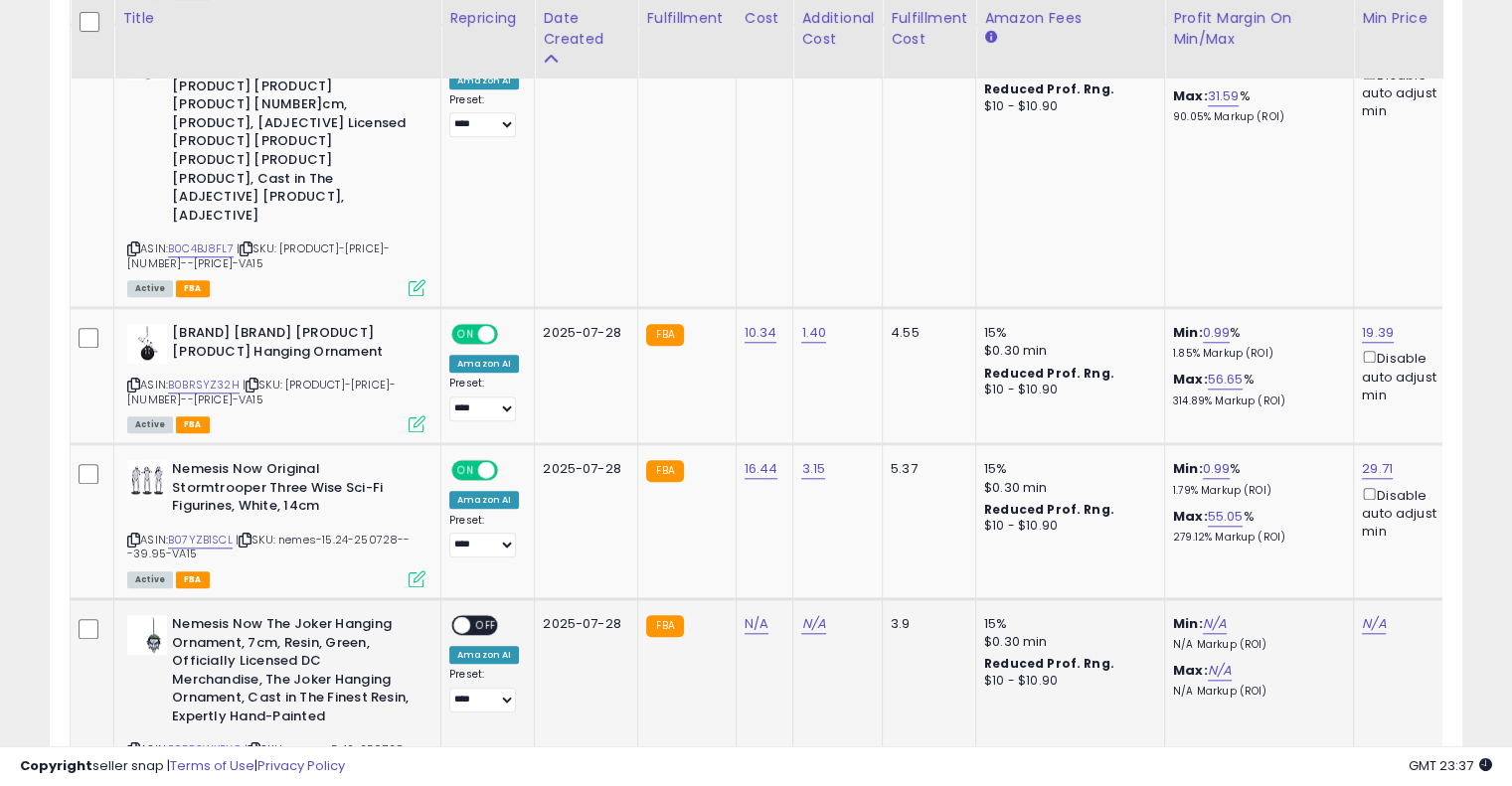 click at bounding box center (253, 749) 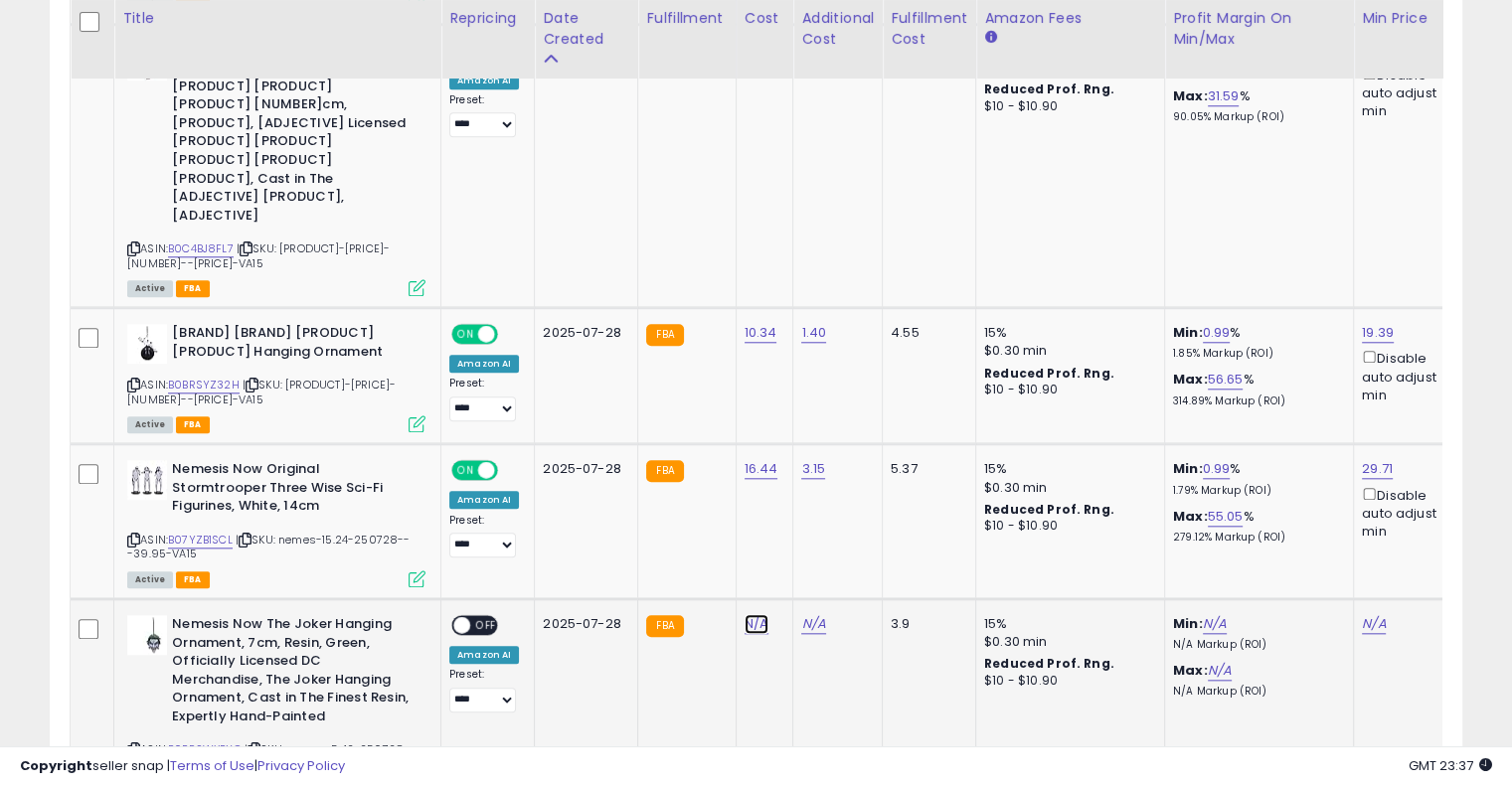 click on "N/A" at bounding box center [756, 624] 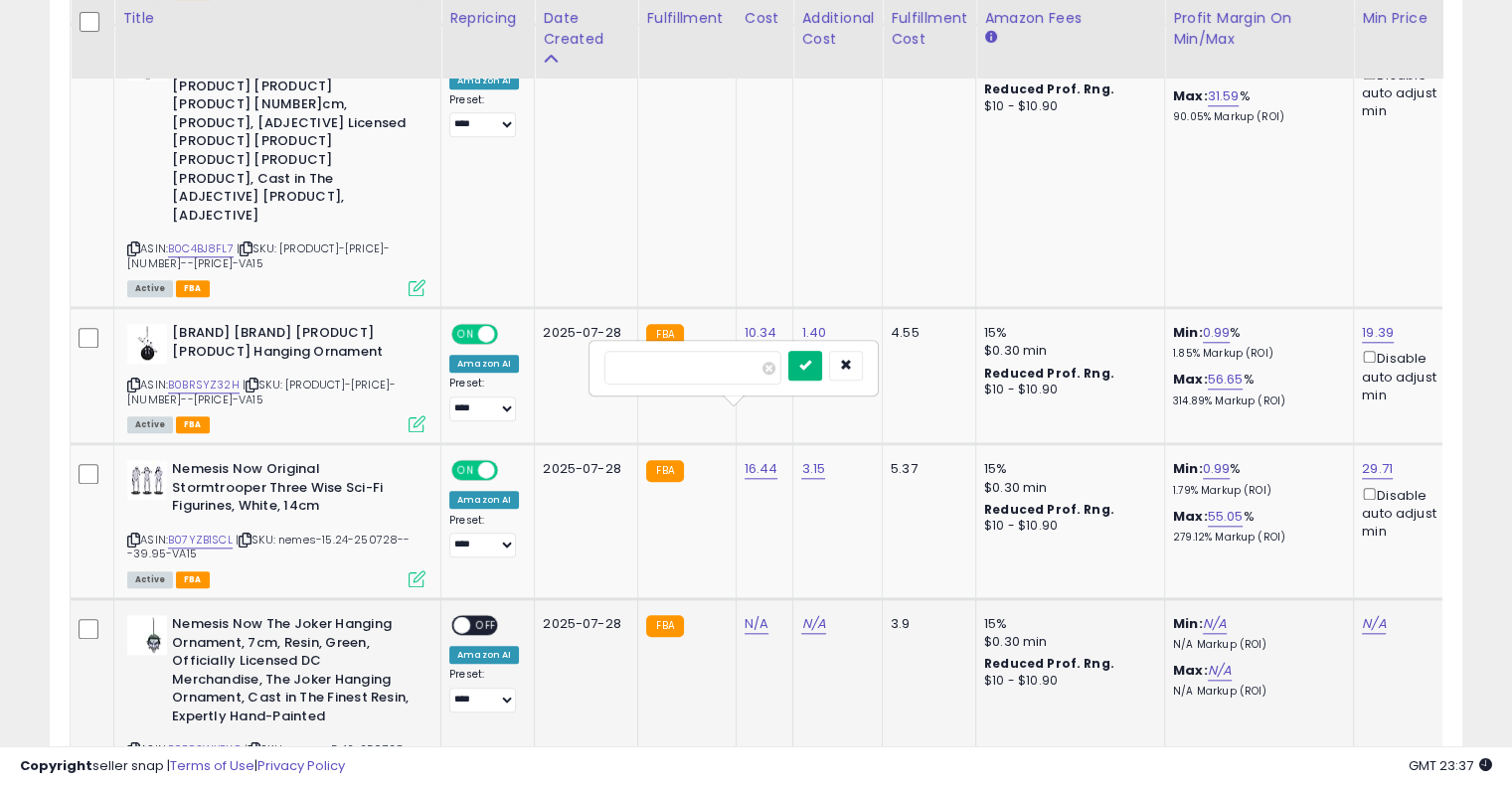 type on "****" 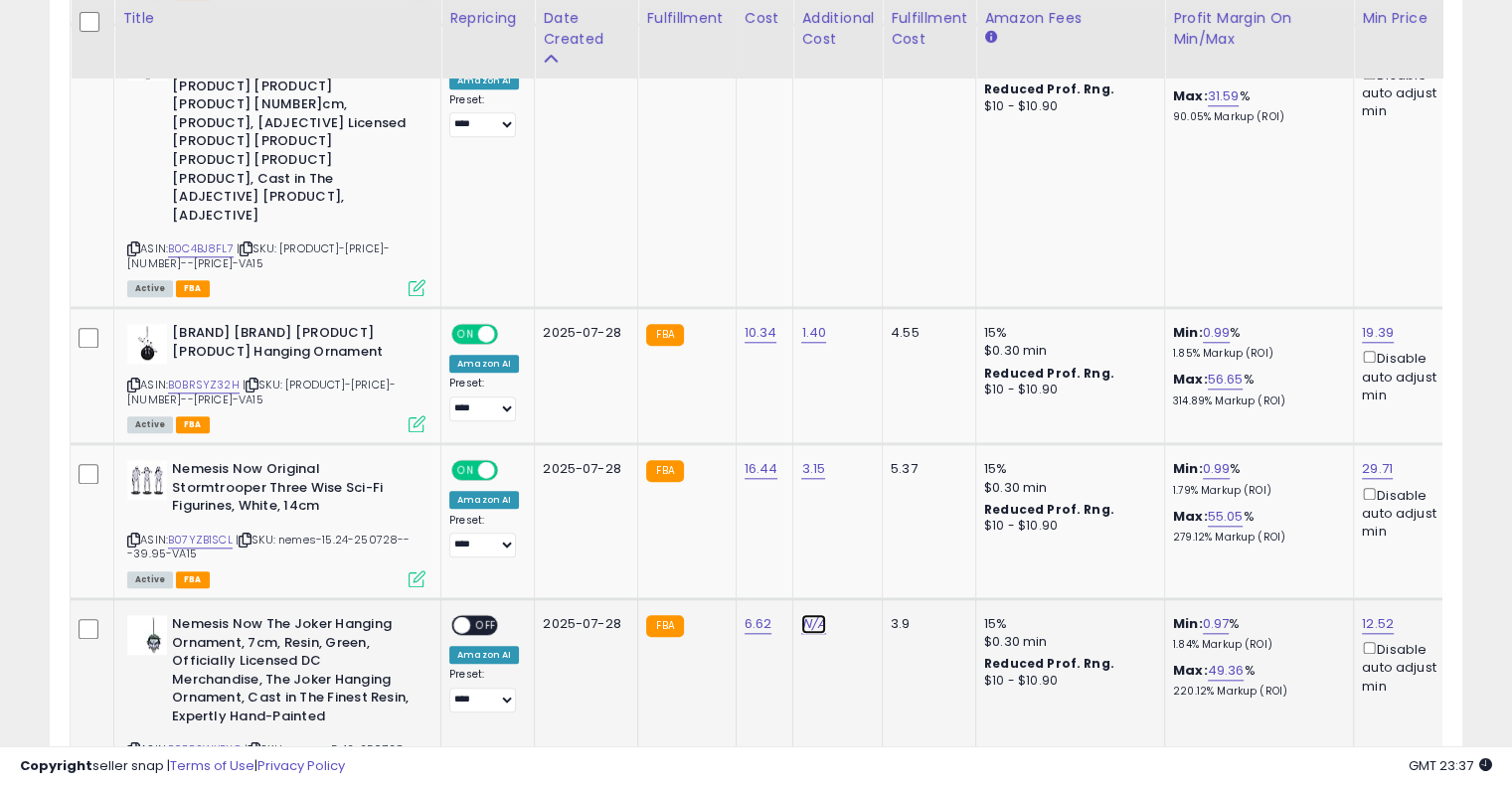 click on "N/A" at bounding box center (813, 624) 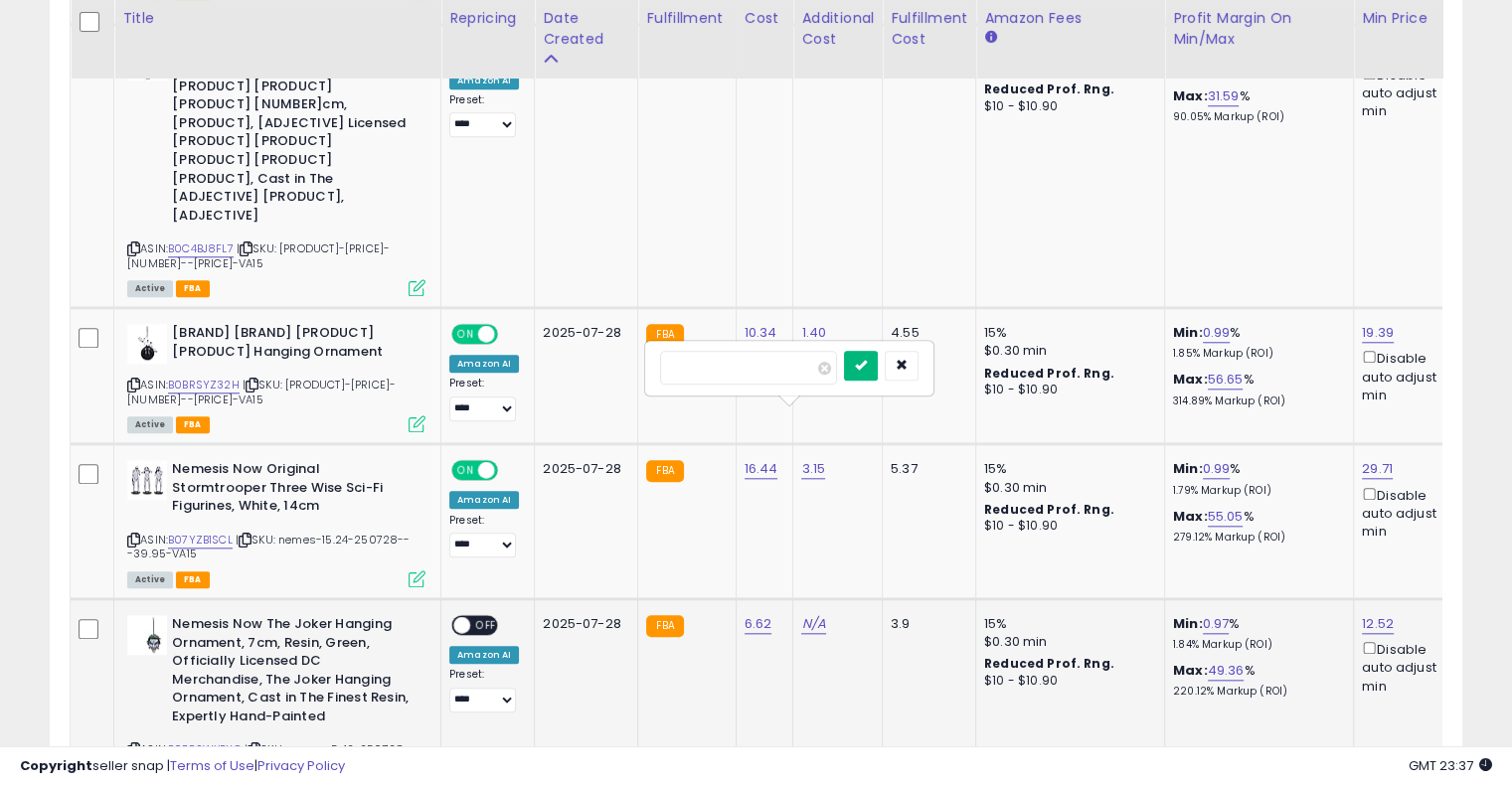 type on "****" 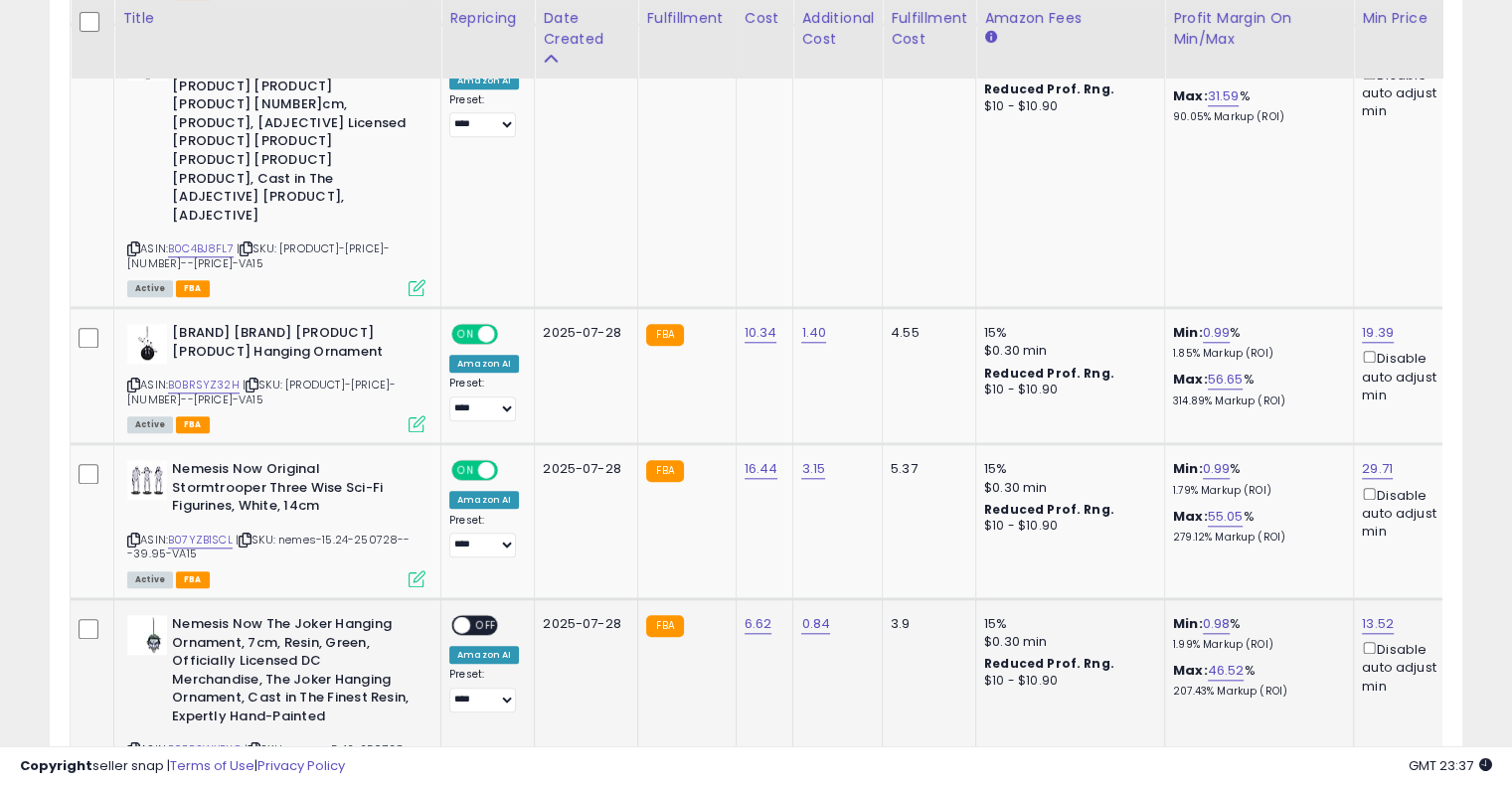 click on "ON   OFF" at bounding box center (474, 624) 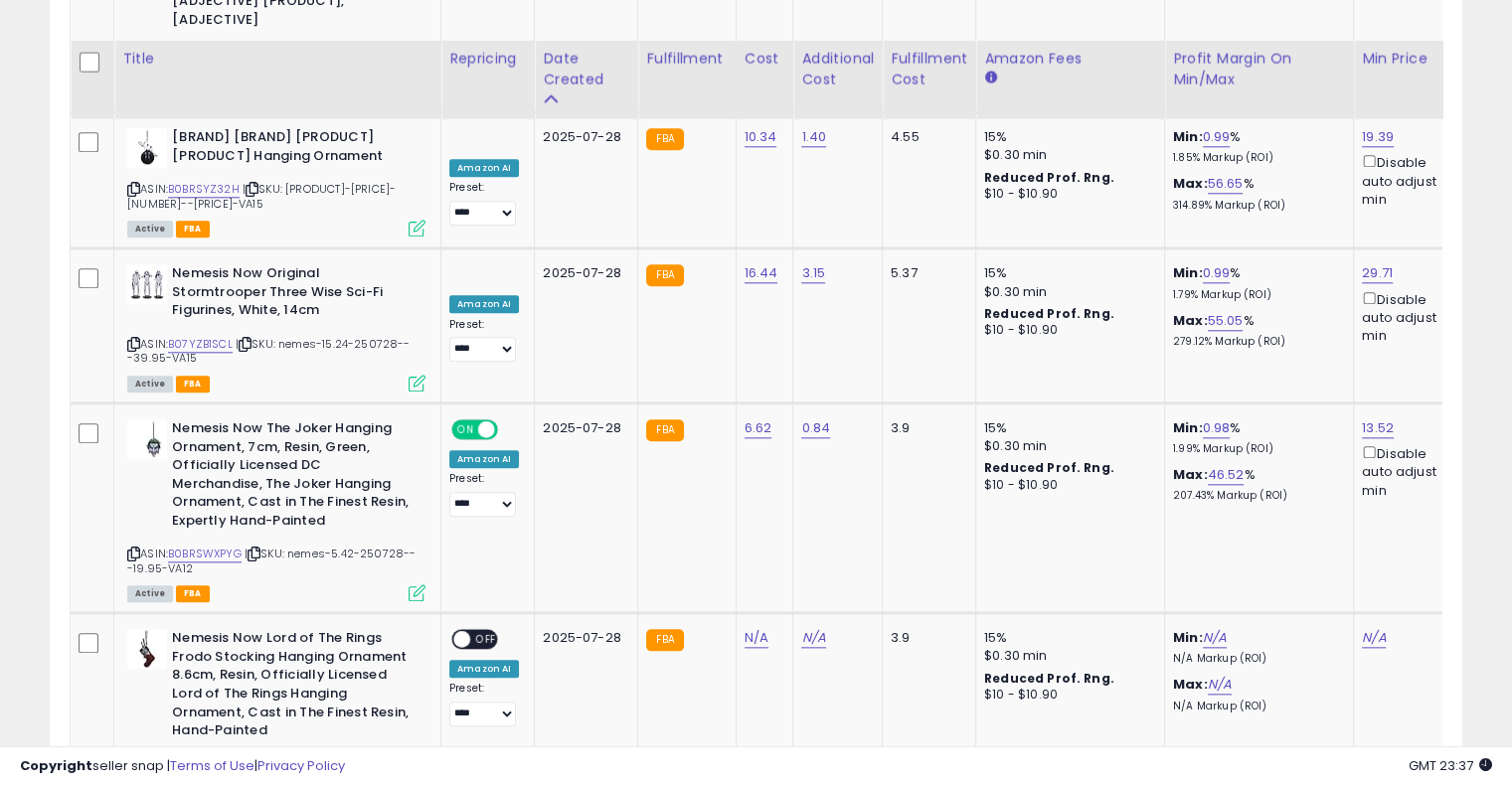 scroll, scrollTop: 2150, scrollLeft: 0, axis: vertical 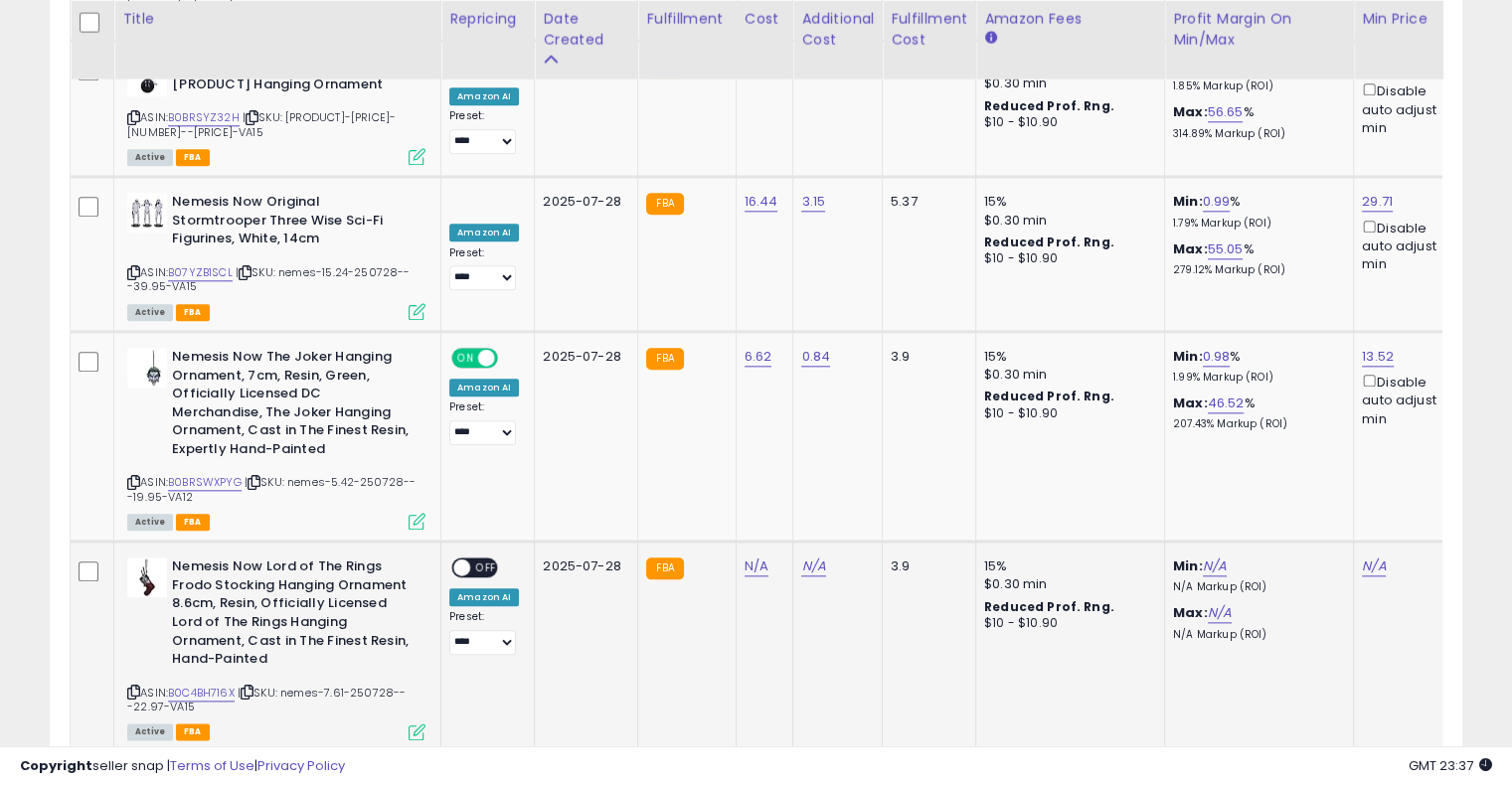 click at bounding box center (247, 692) 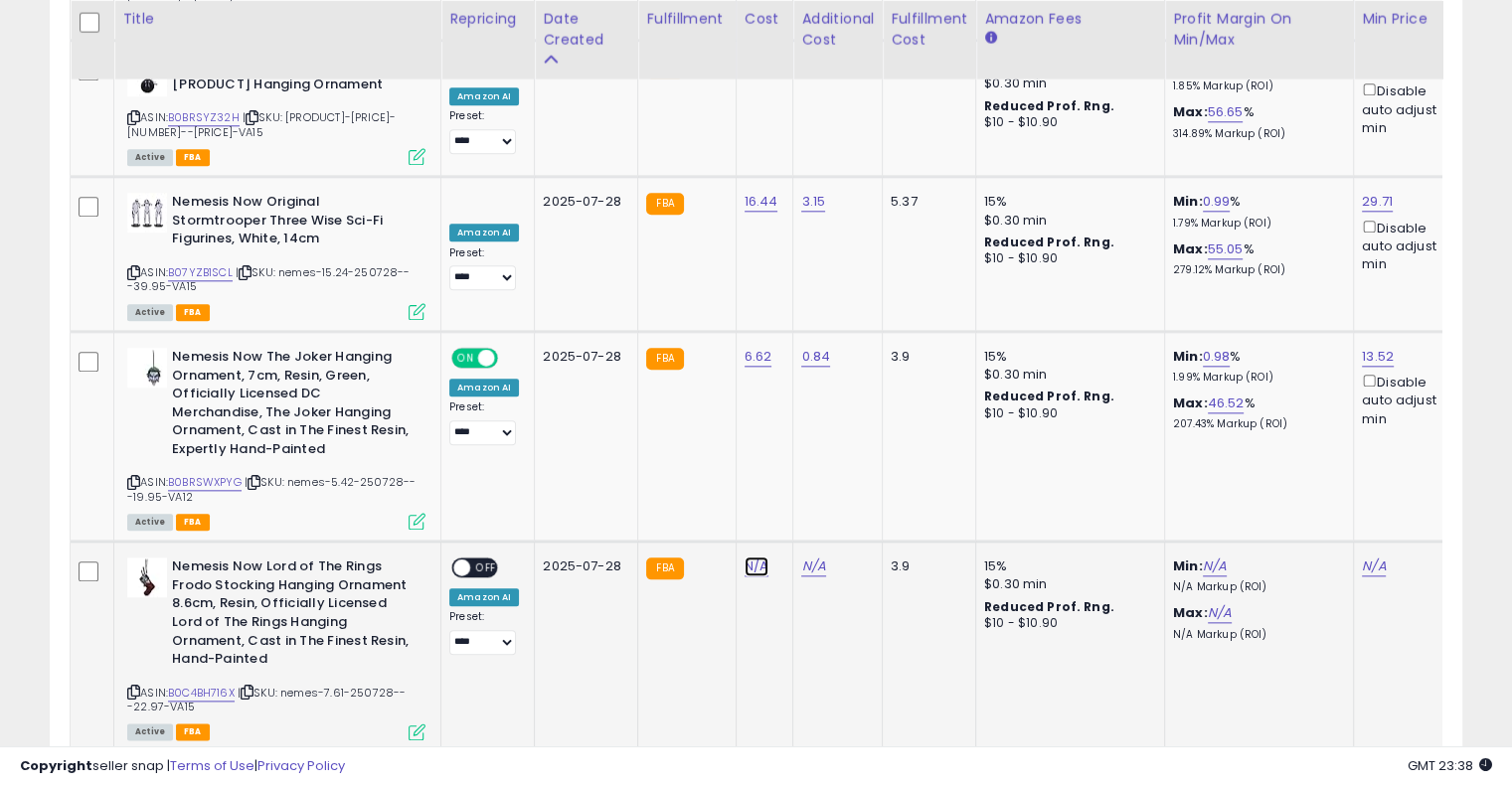 click on "N/A" at bounding box center [756, 566] 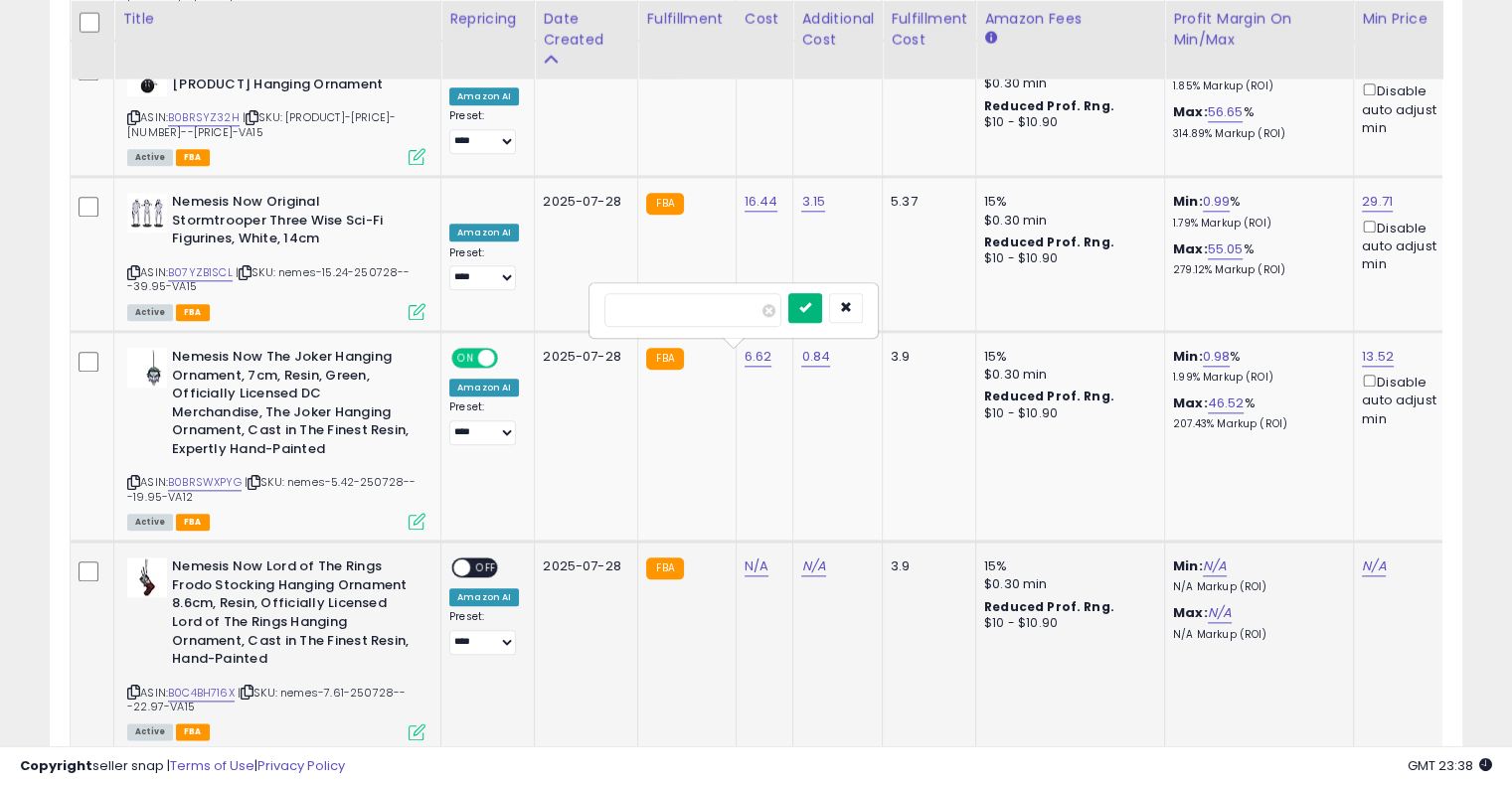 type on "****" 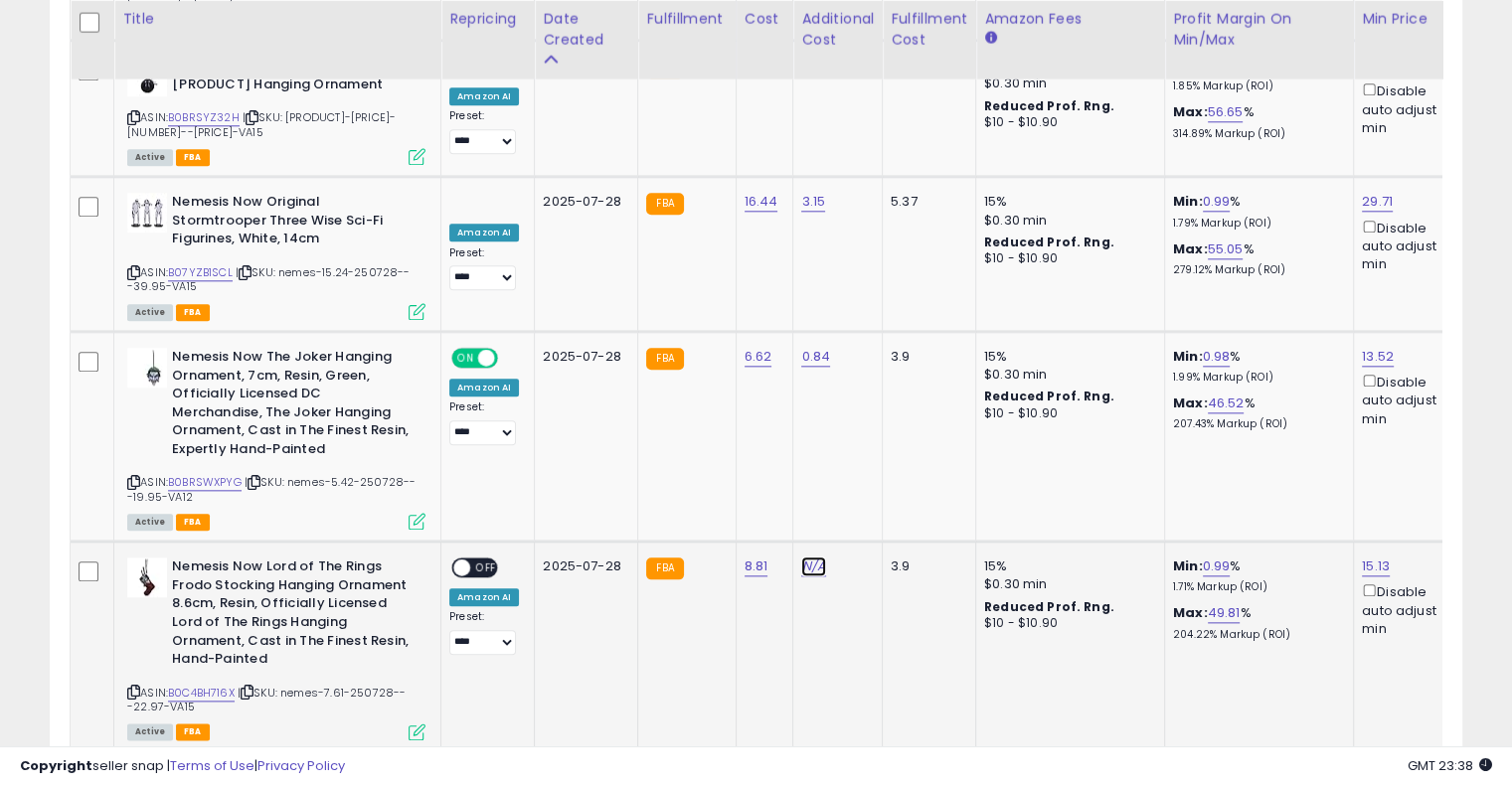 click on "N/A" at bounding box center (813, 566) 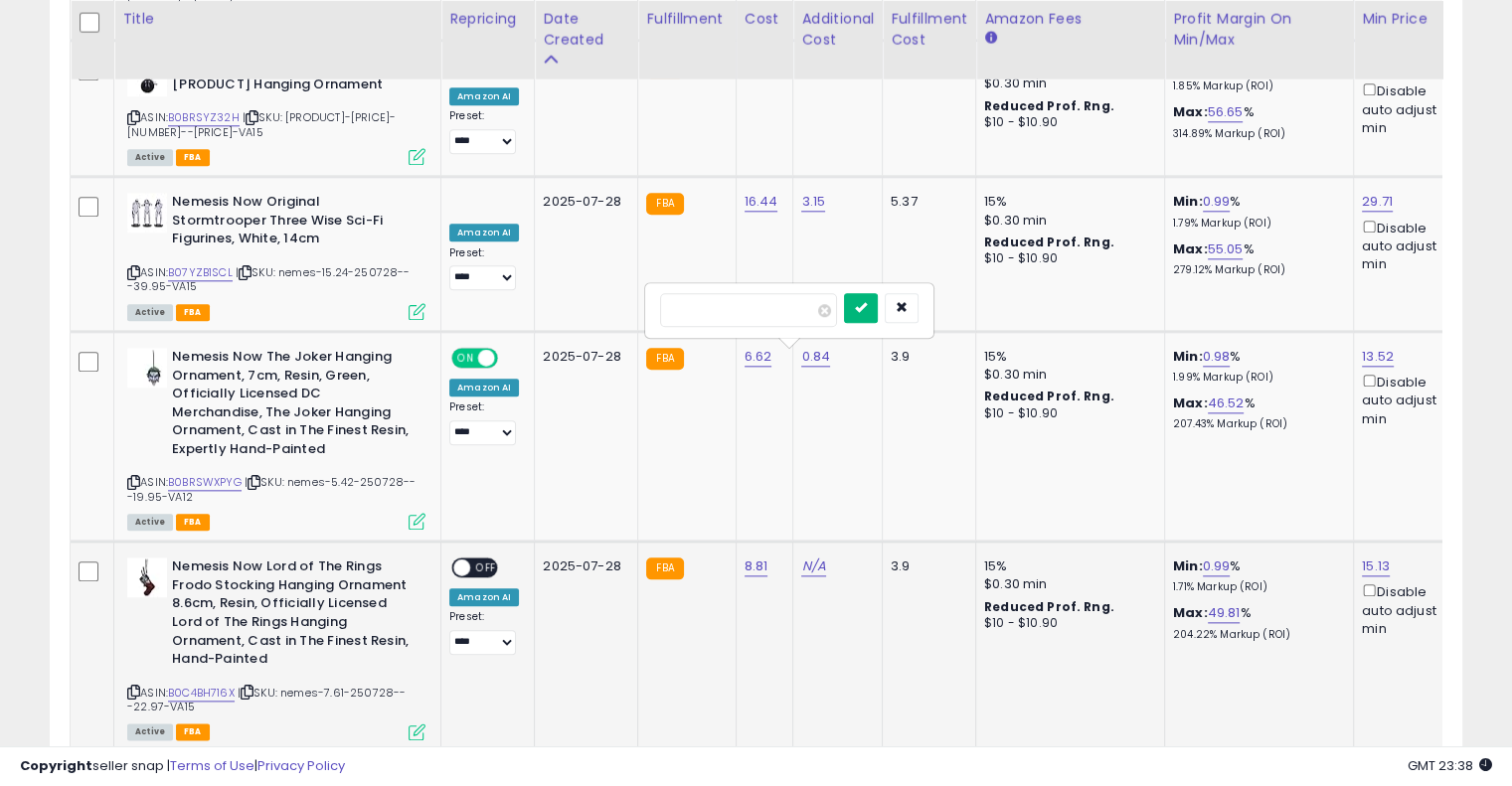 type on "****" 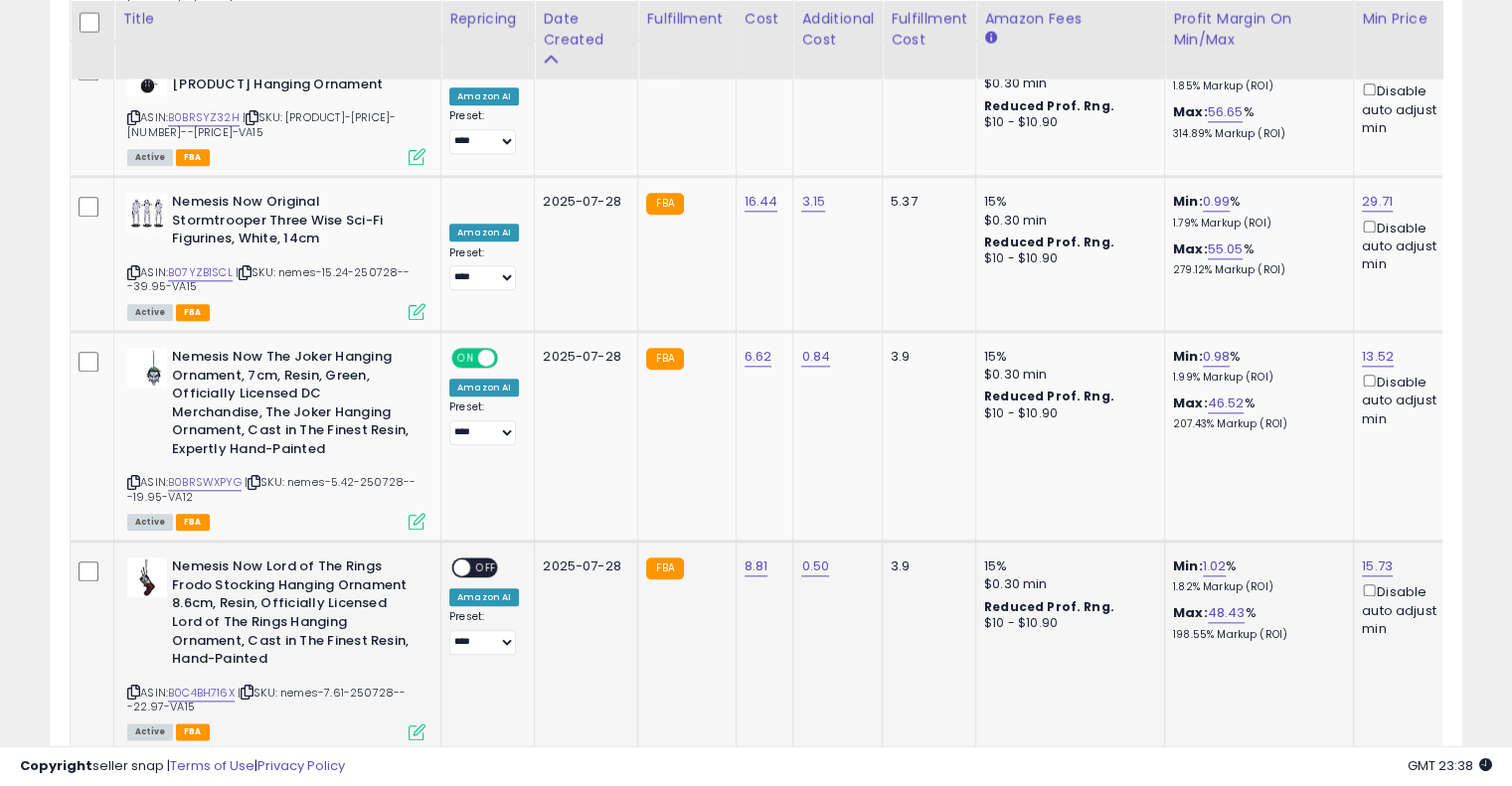 click on "OFF" at bounding box center (486, 567) 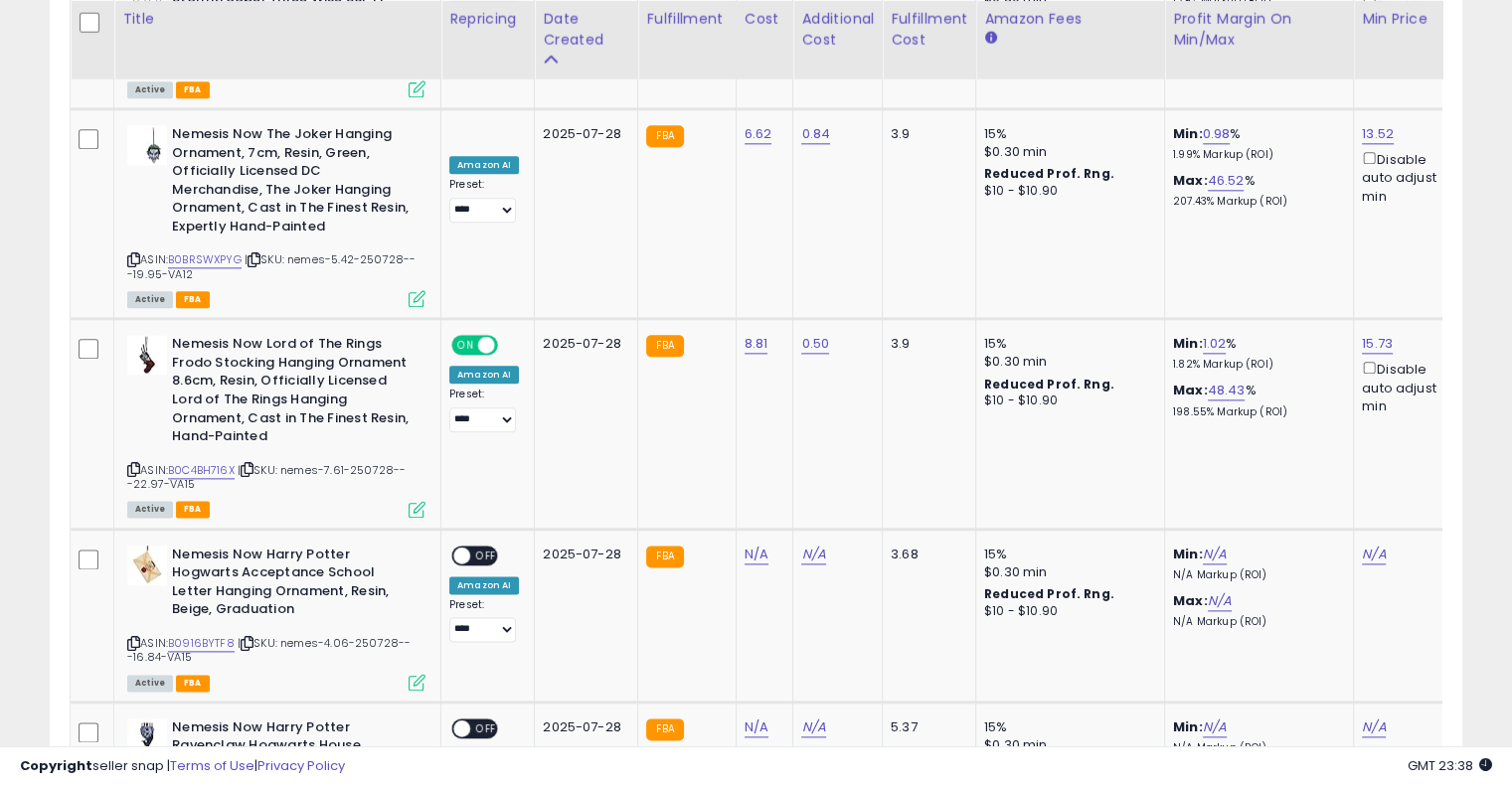scroll, scrollTop: 2378, scrollLeft: 0, axis: vertical 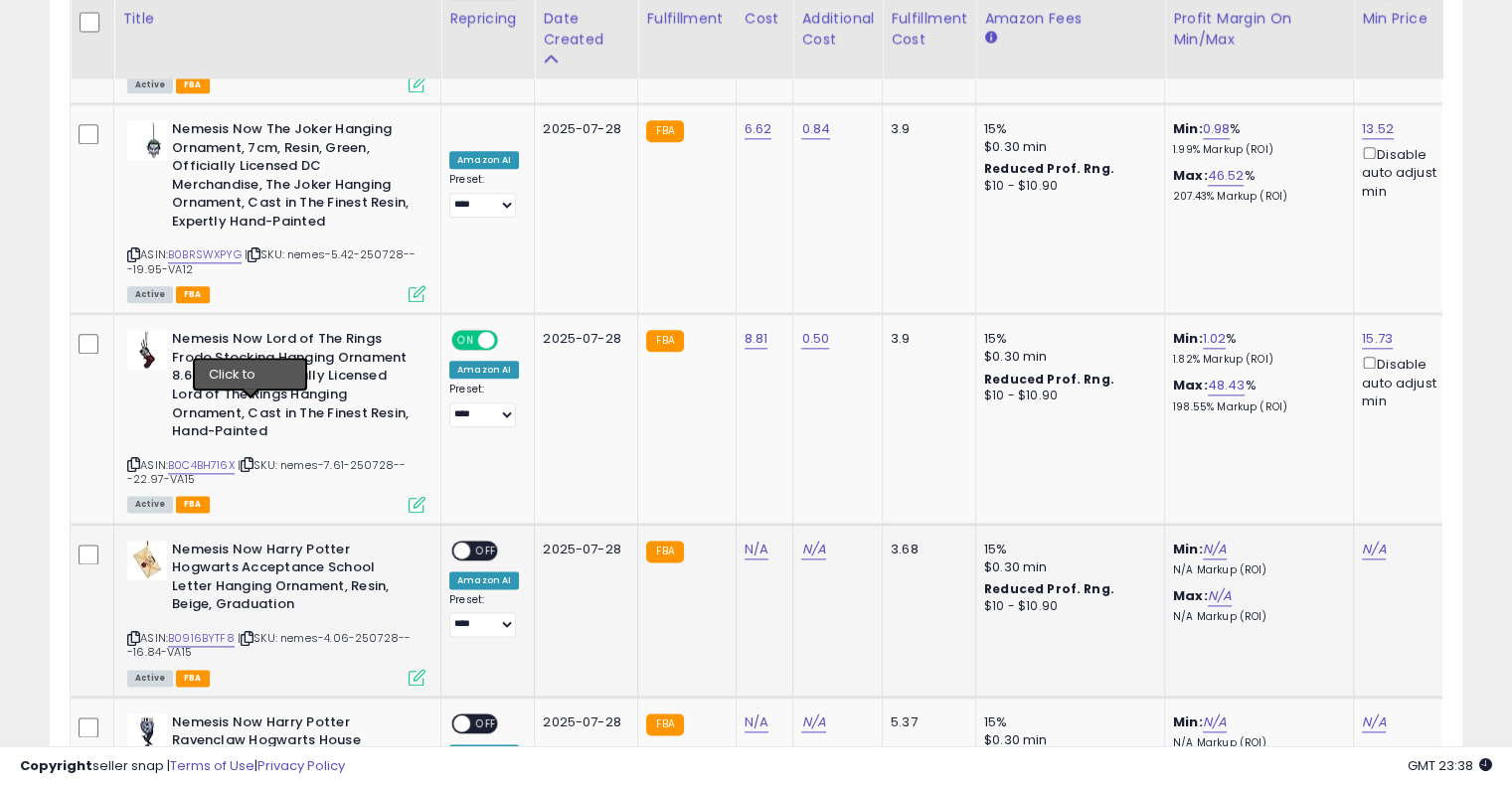 click at bounding box center [247, 638] 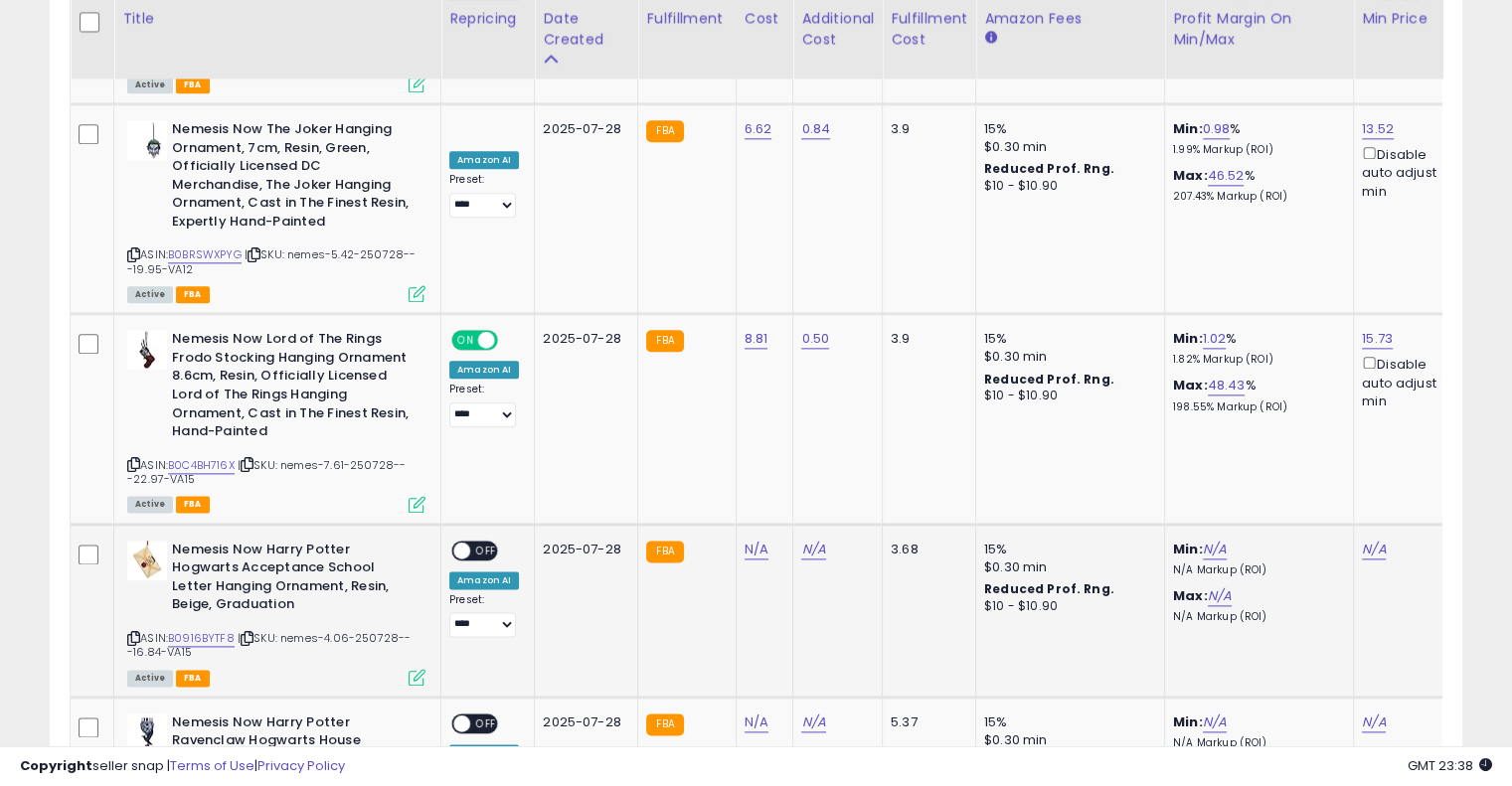 click at bounding box center [247, 638] 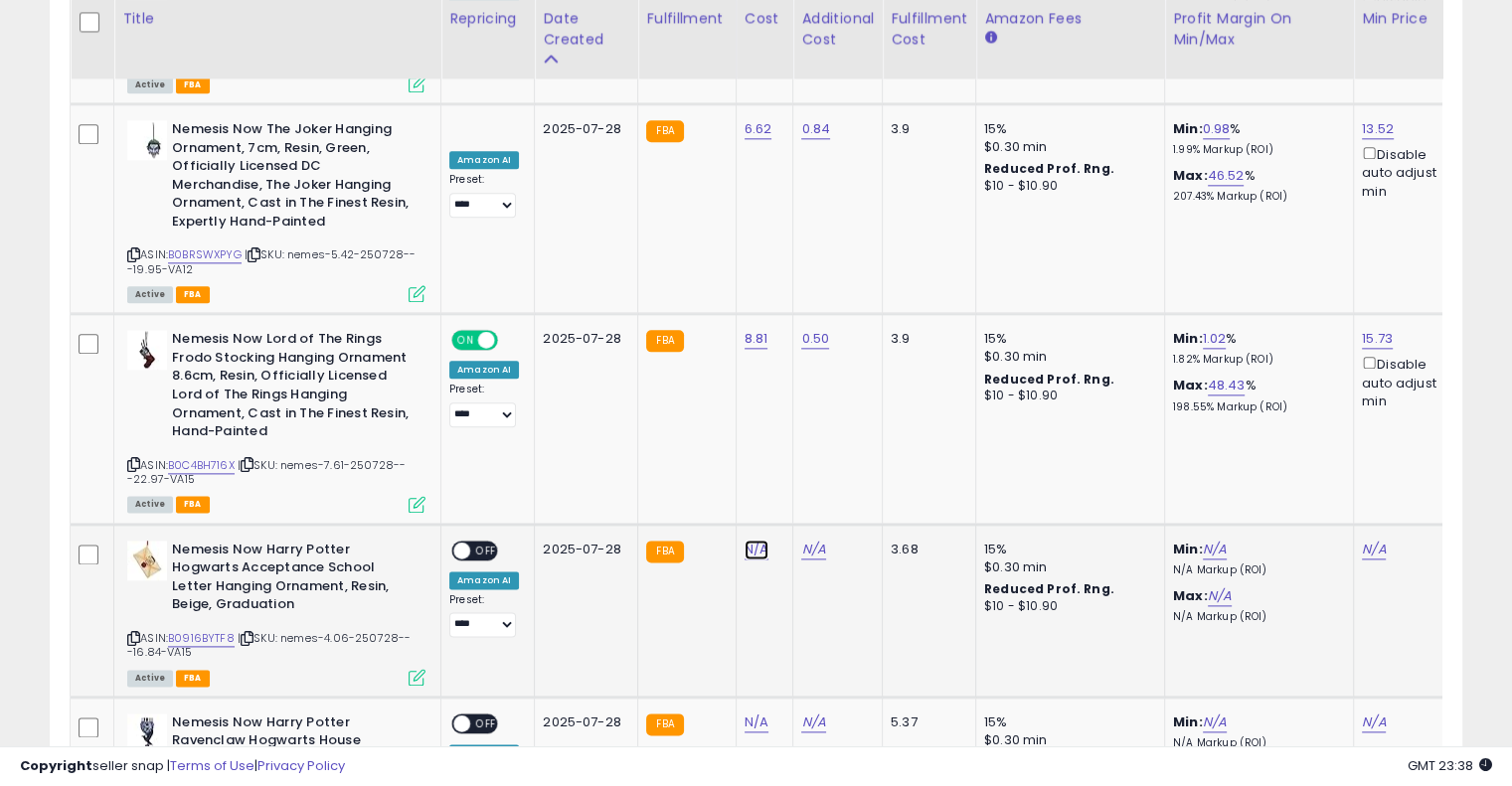 click on "N/A" at bounding box center (756, 550) 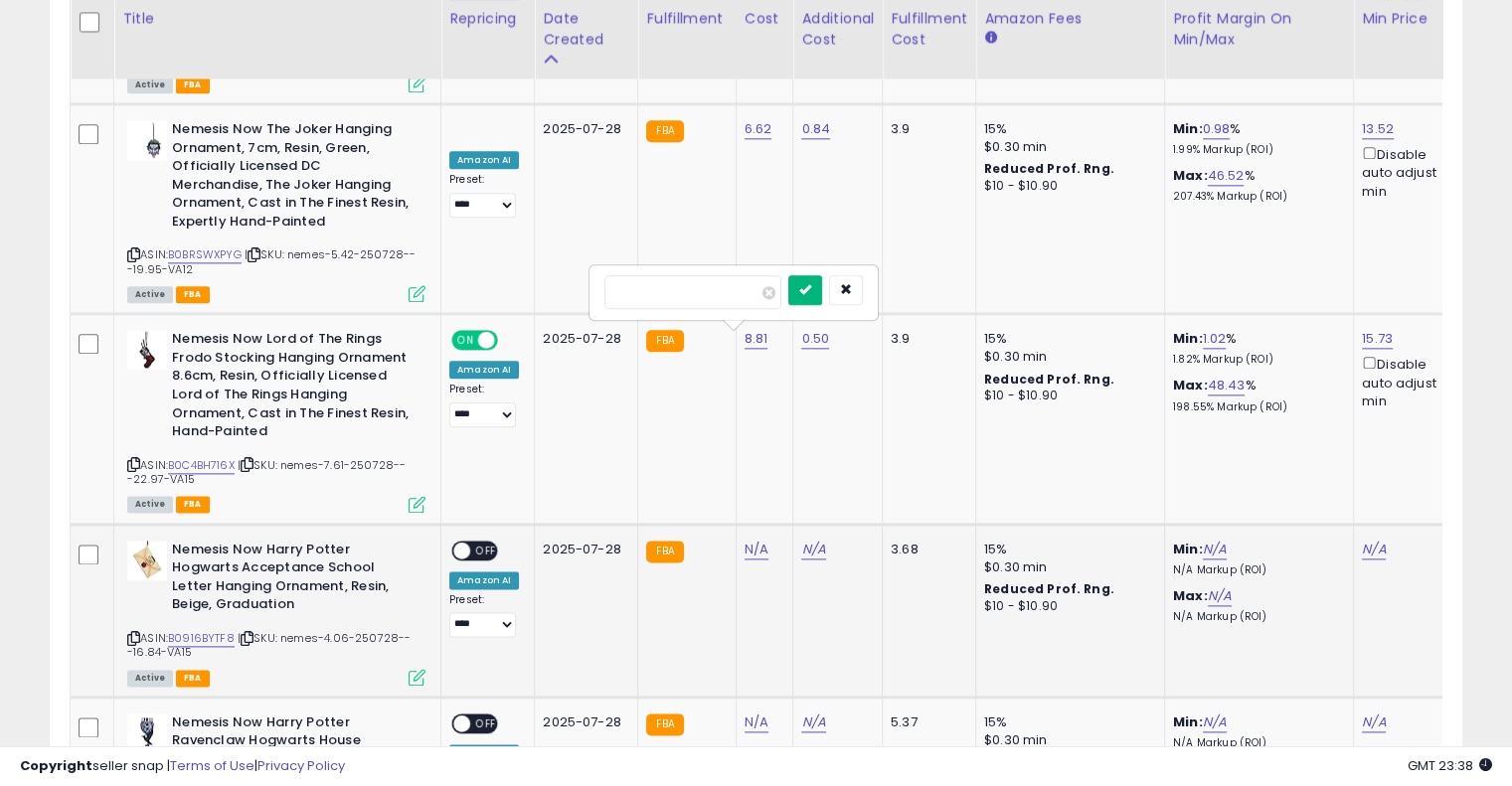 type on "****" 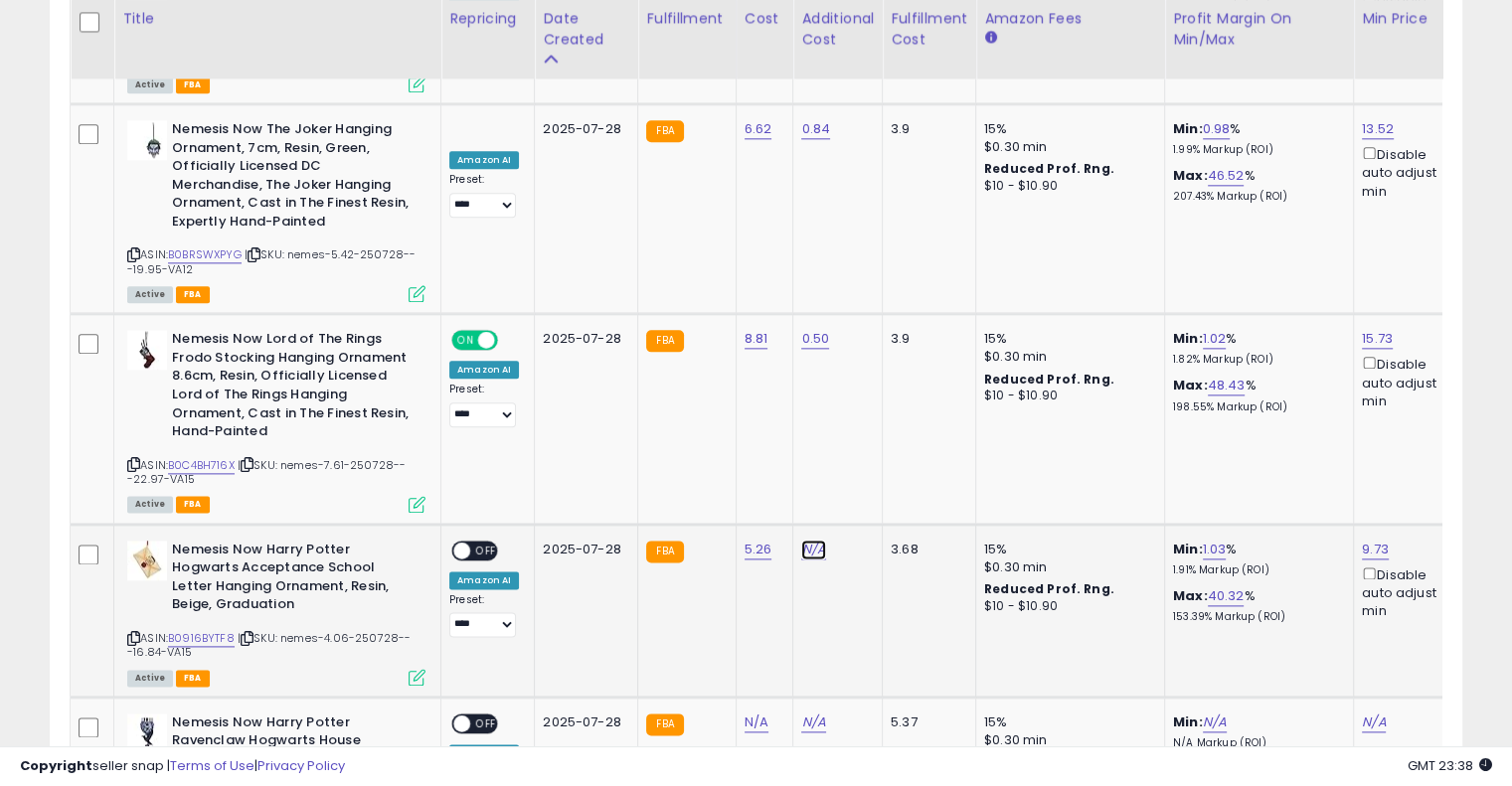 click on "N/A" at bounding box center [813, 550] 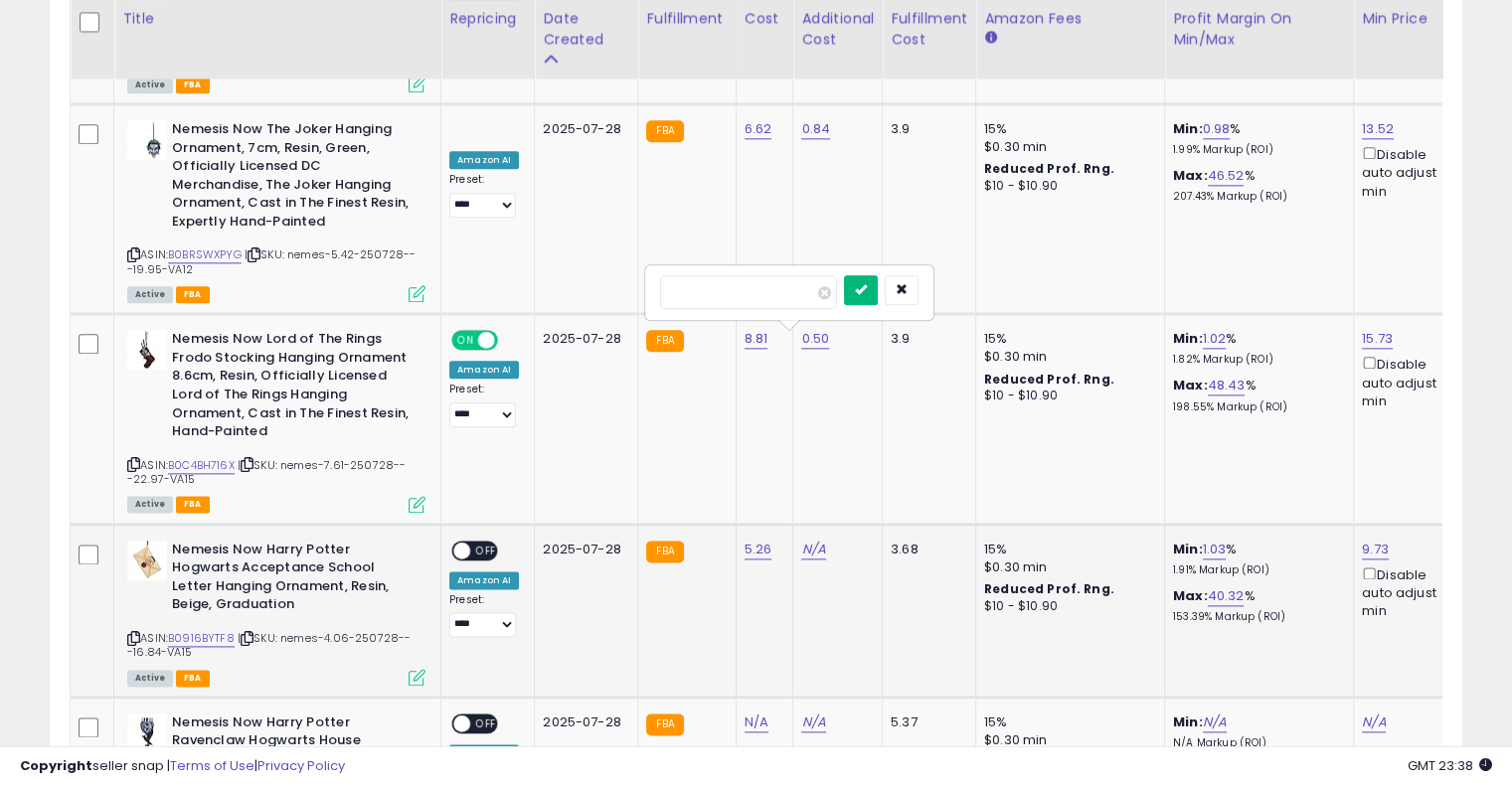 type on "****" 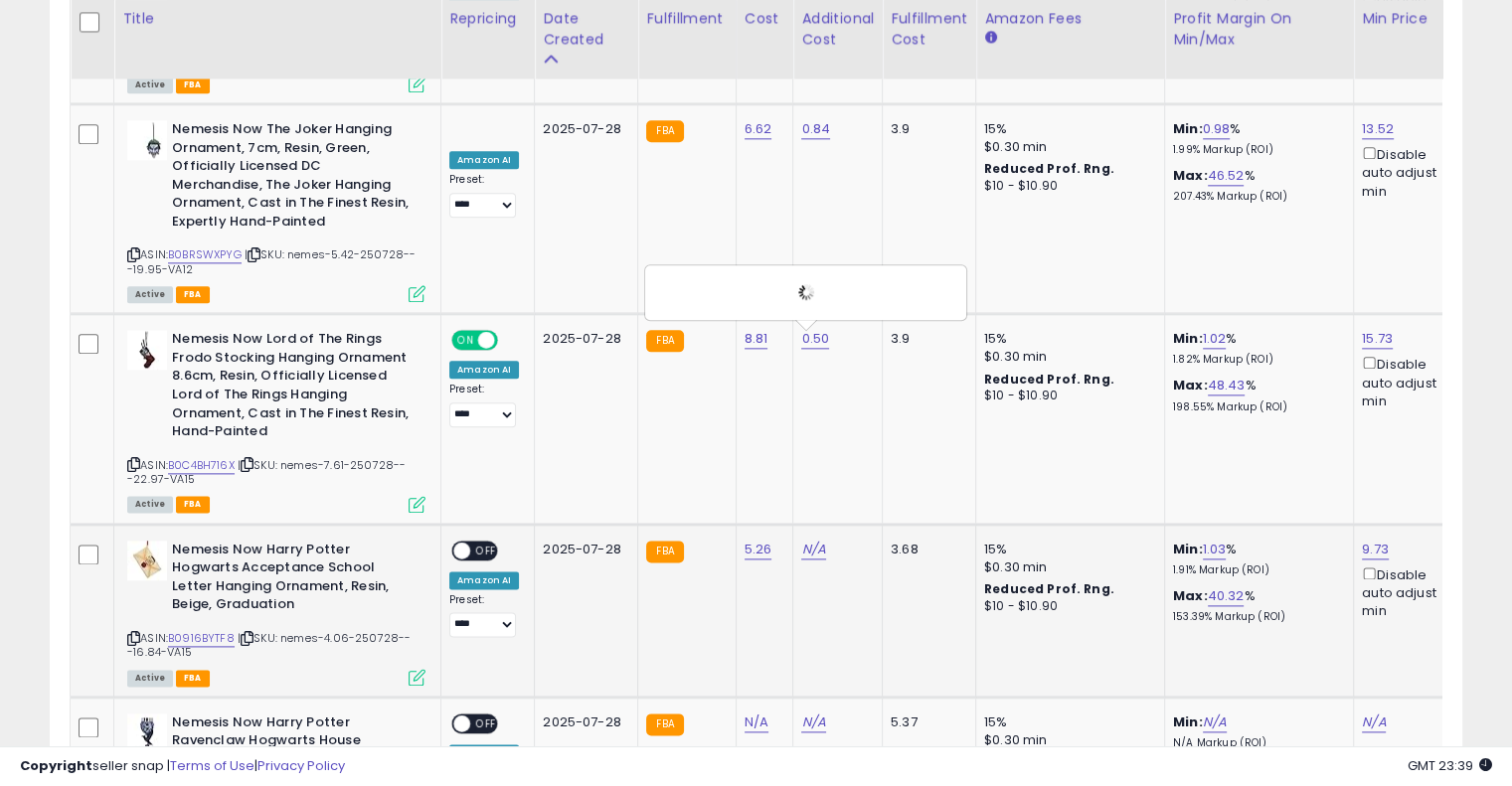click on "OFF" at bounding box center (486, 550) 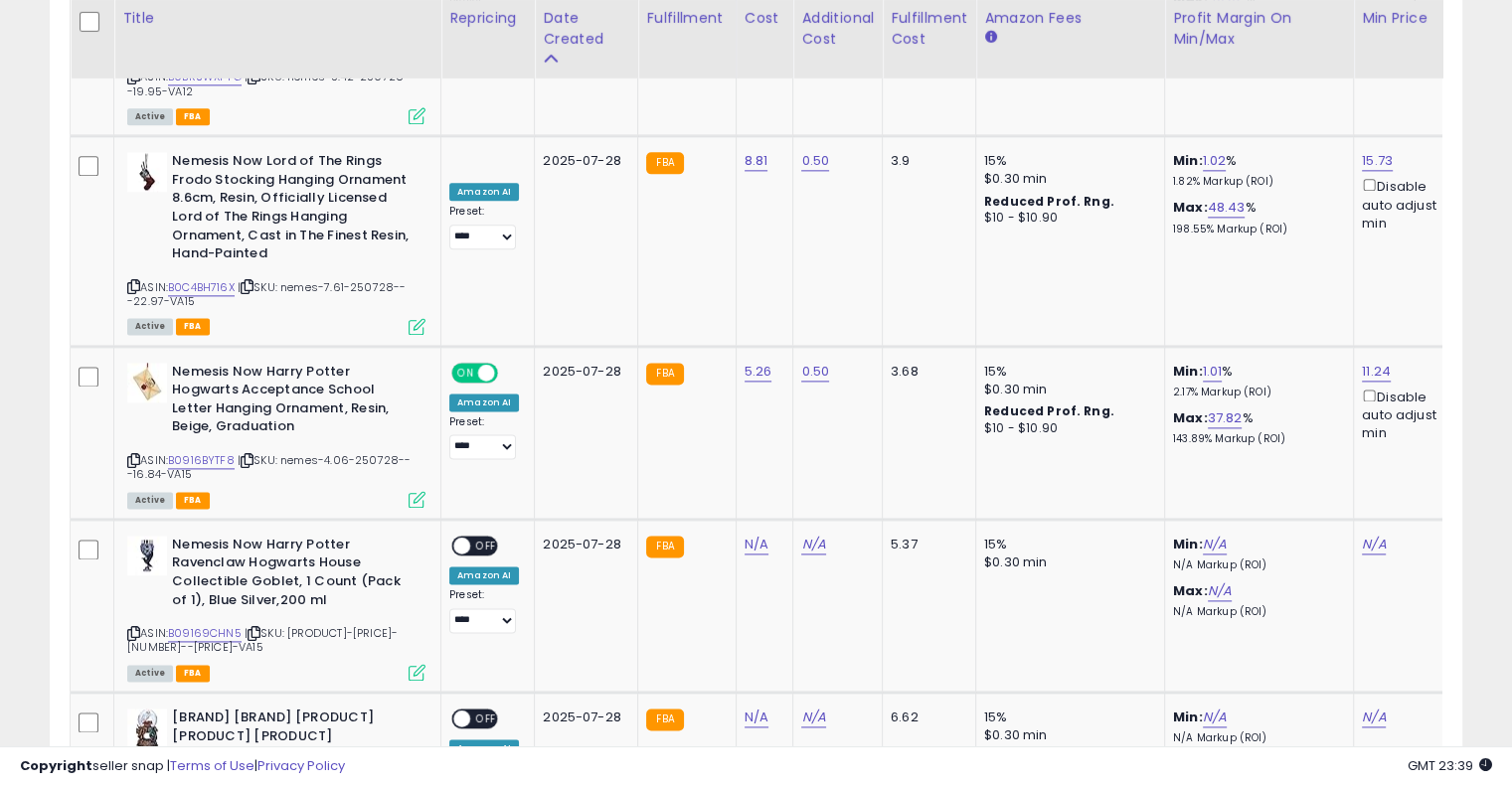 scroll, scrollTop: 2573, scrollLeft: 0, axis: vertical 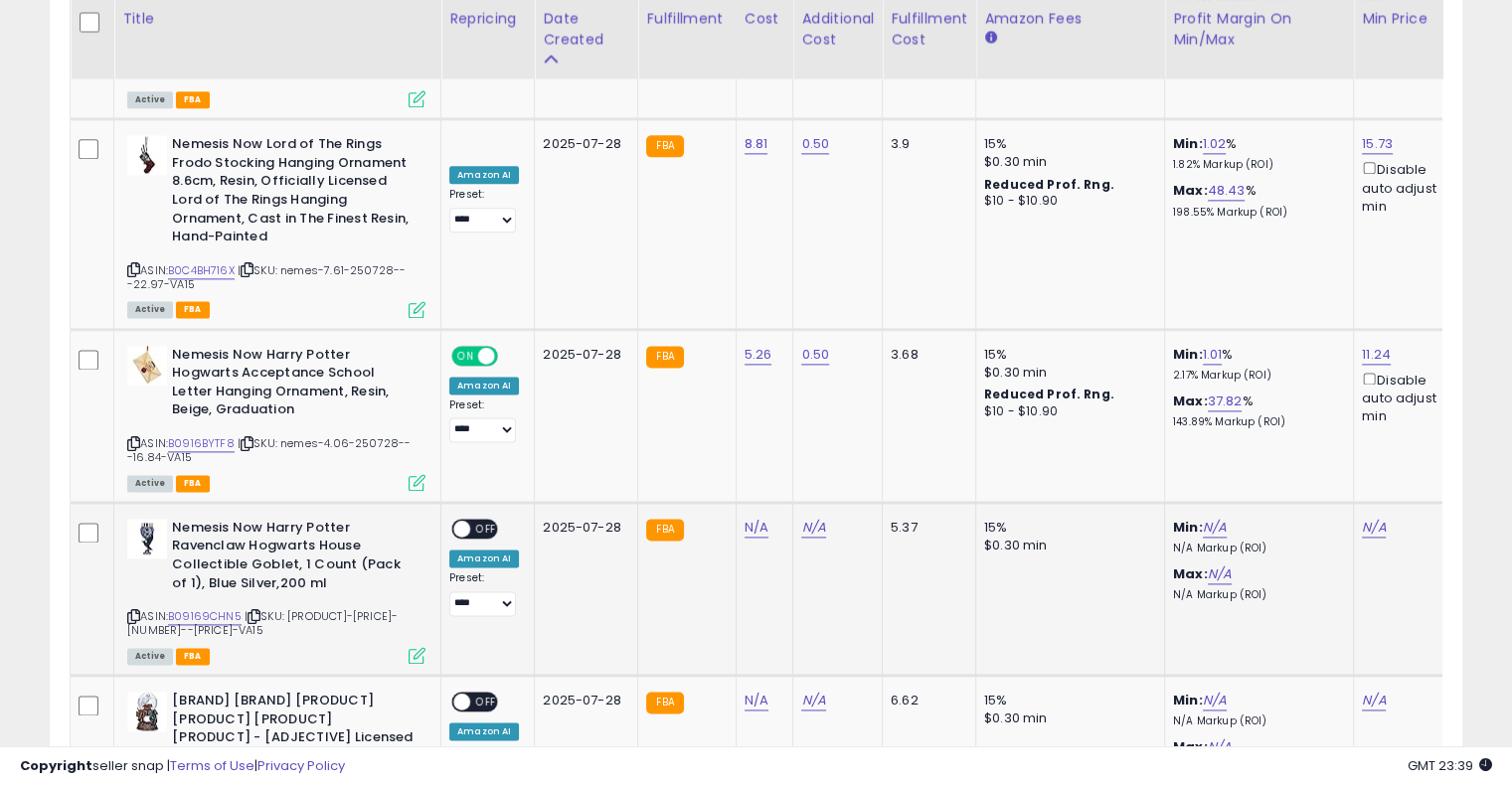 click at bounding box center (253, 616) 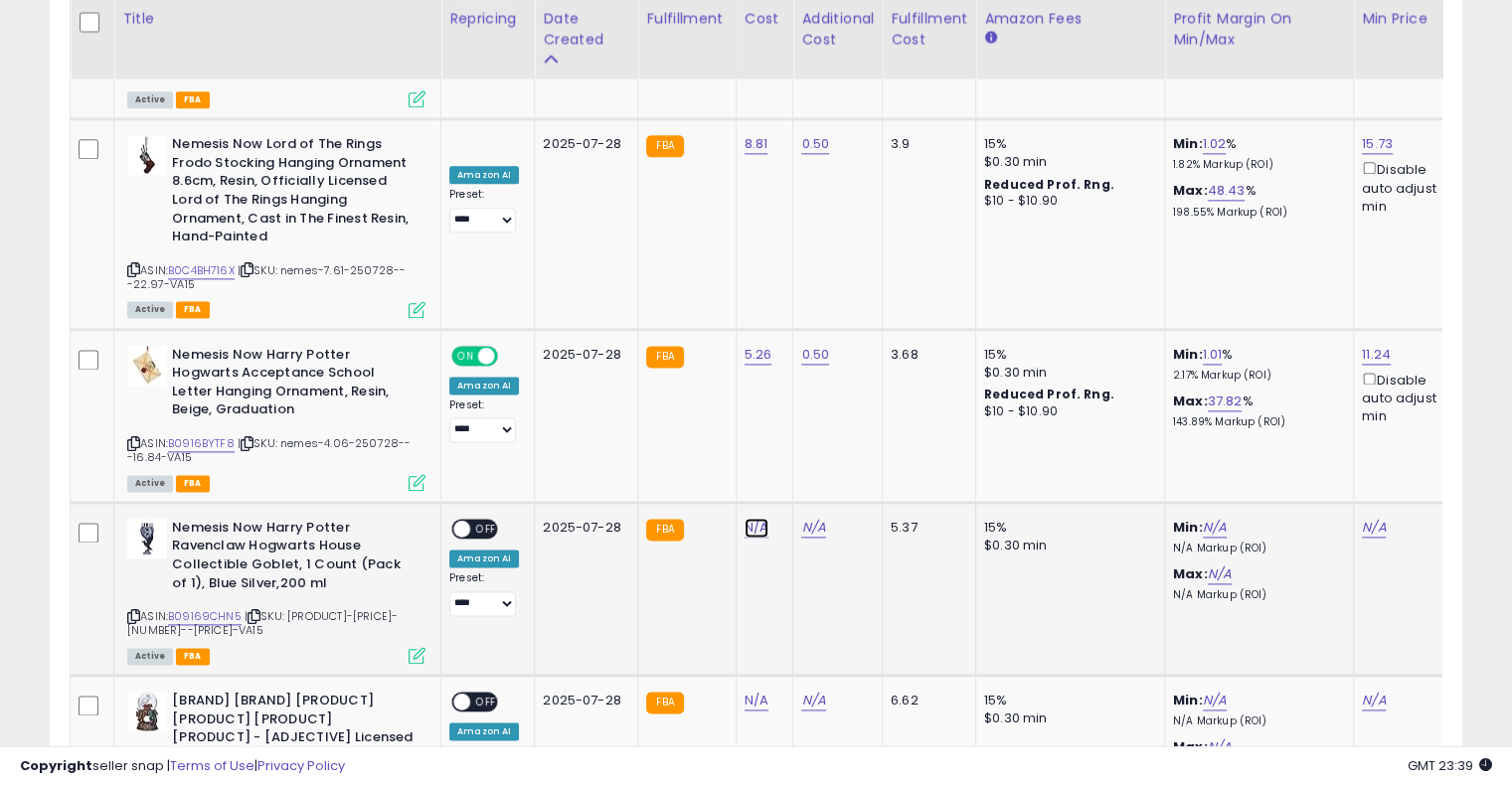 click on "N/A" at bounding box center (756, 528) 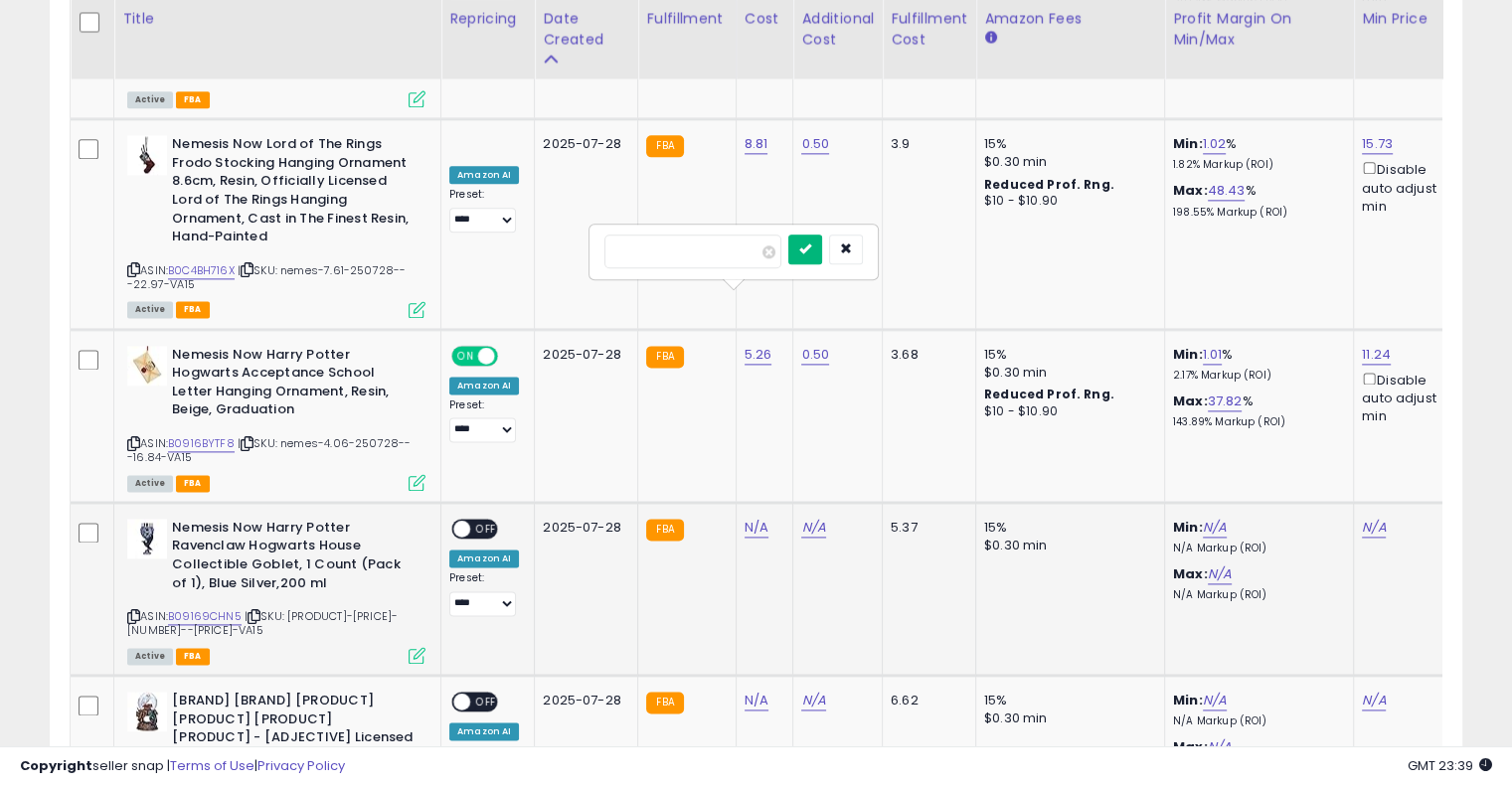 type on "*****" 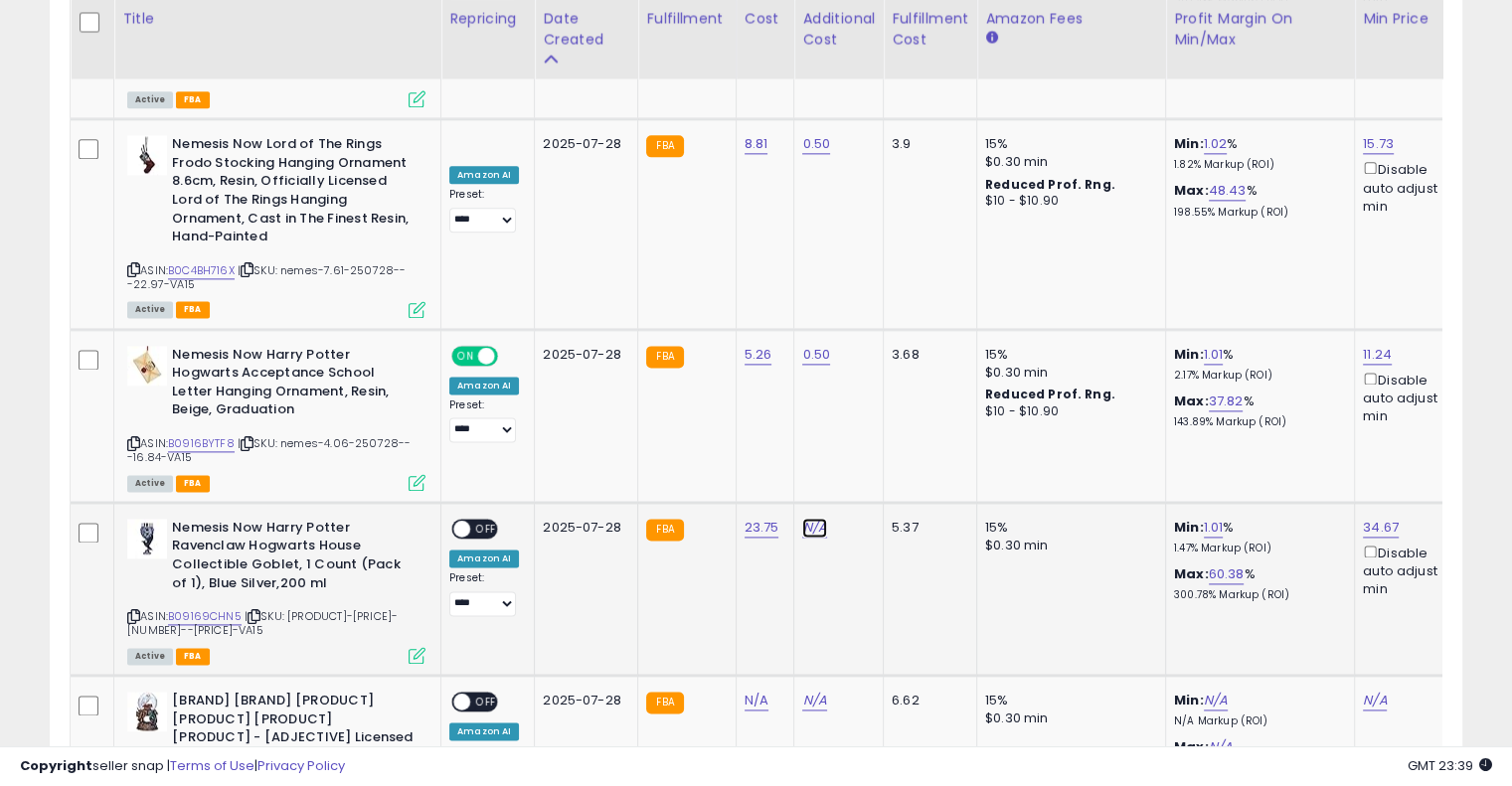 click on "N/A" at bounding box center (814, 528) 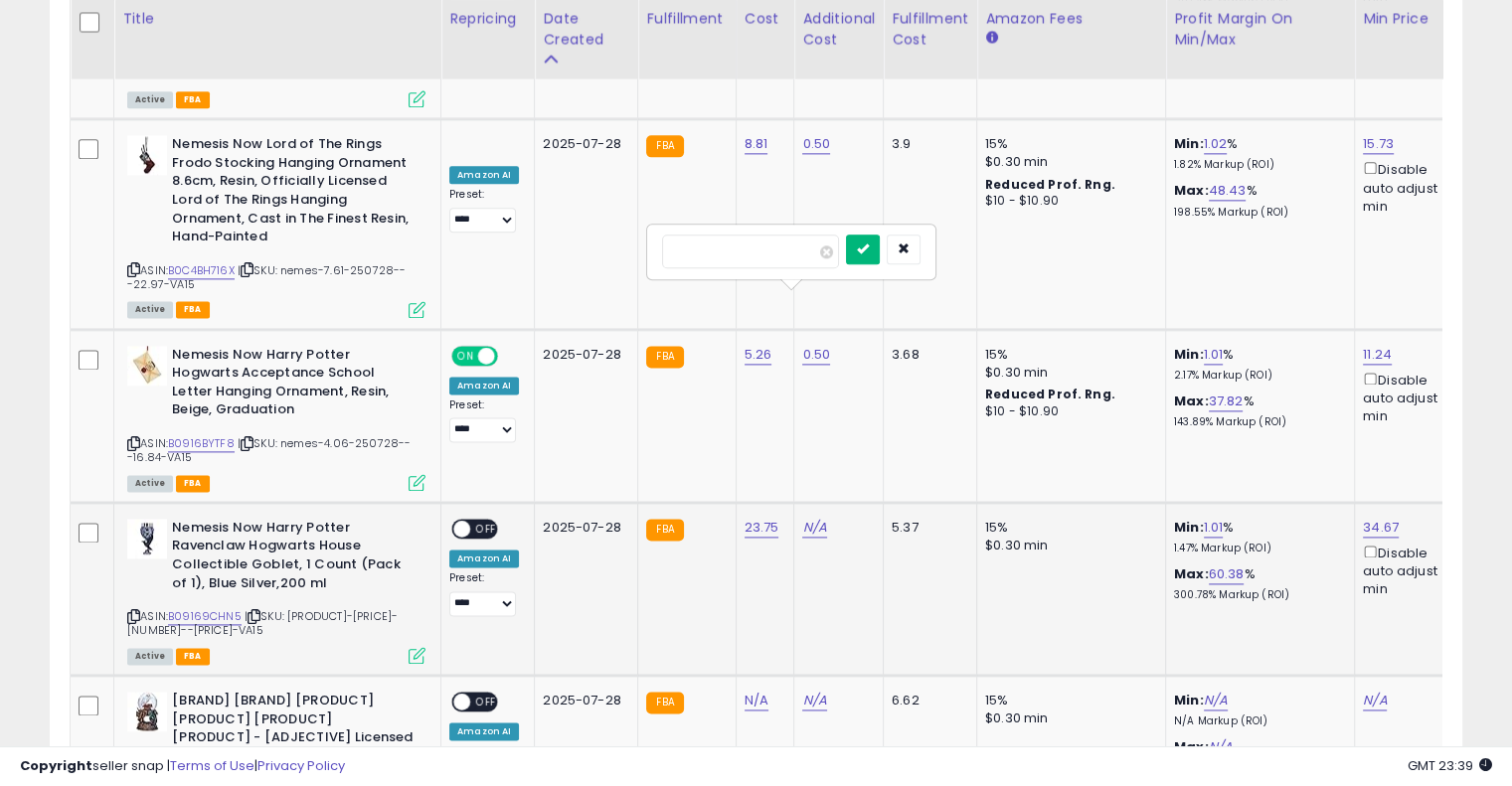 type on "****" 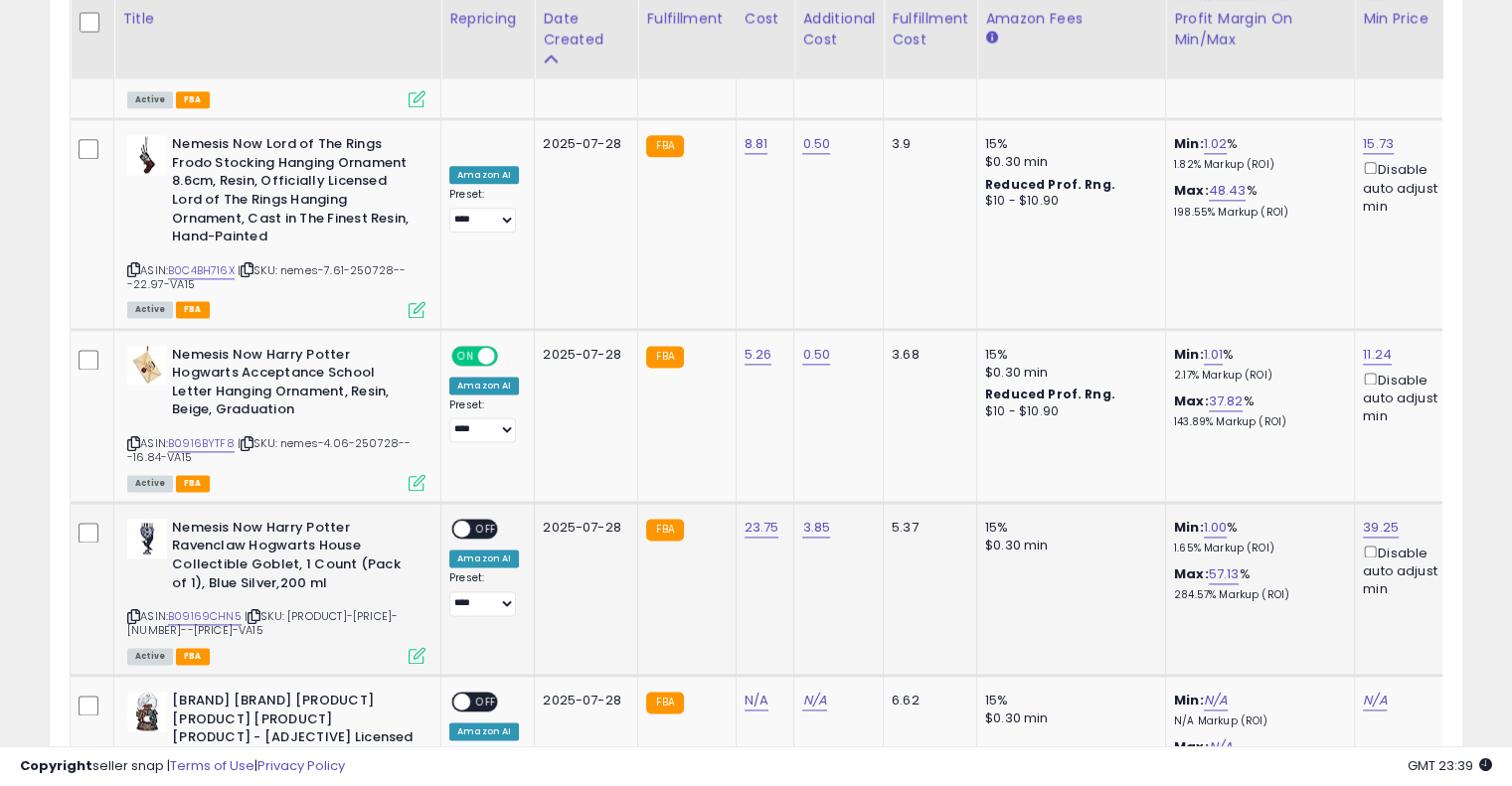 click on "OFF" at bounding box center (486, 528) 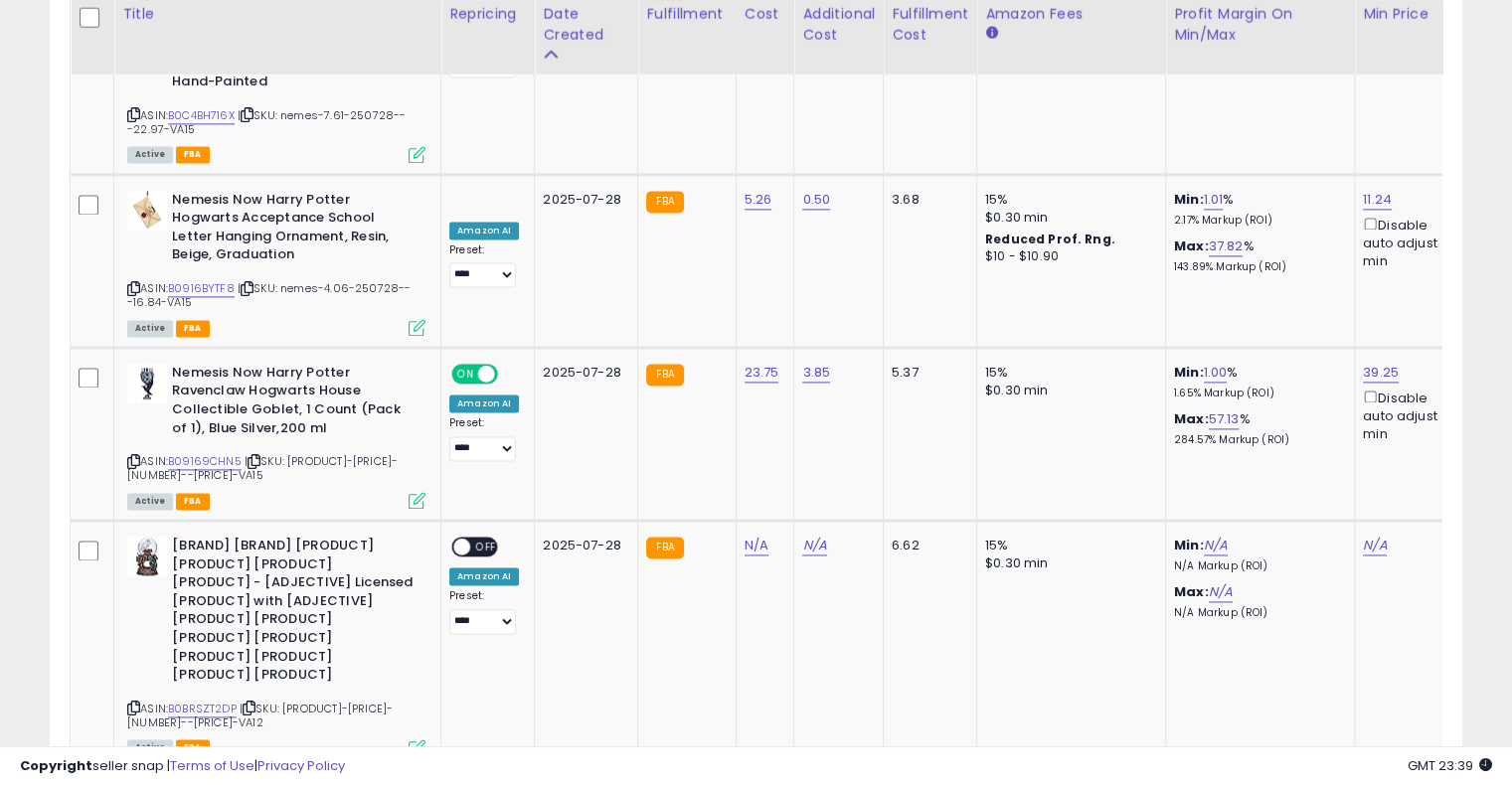 scroll, scrollTop: 2742, scrollLeft: 0, axis: vertical 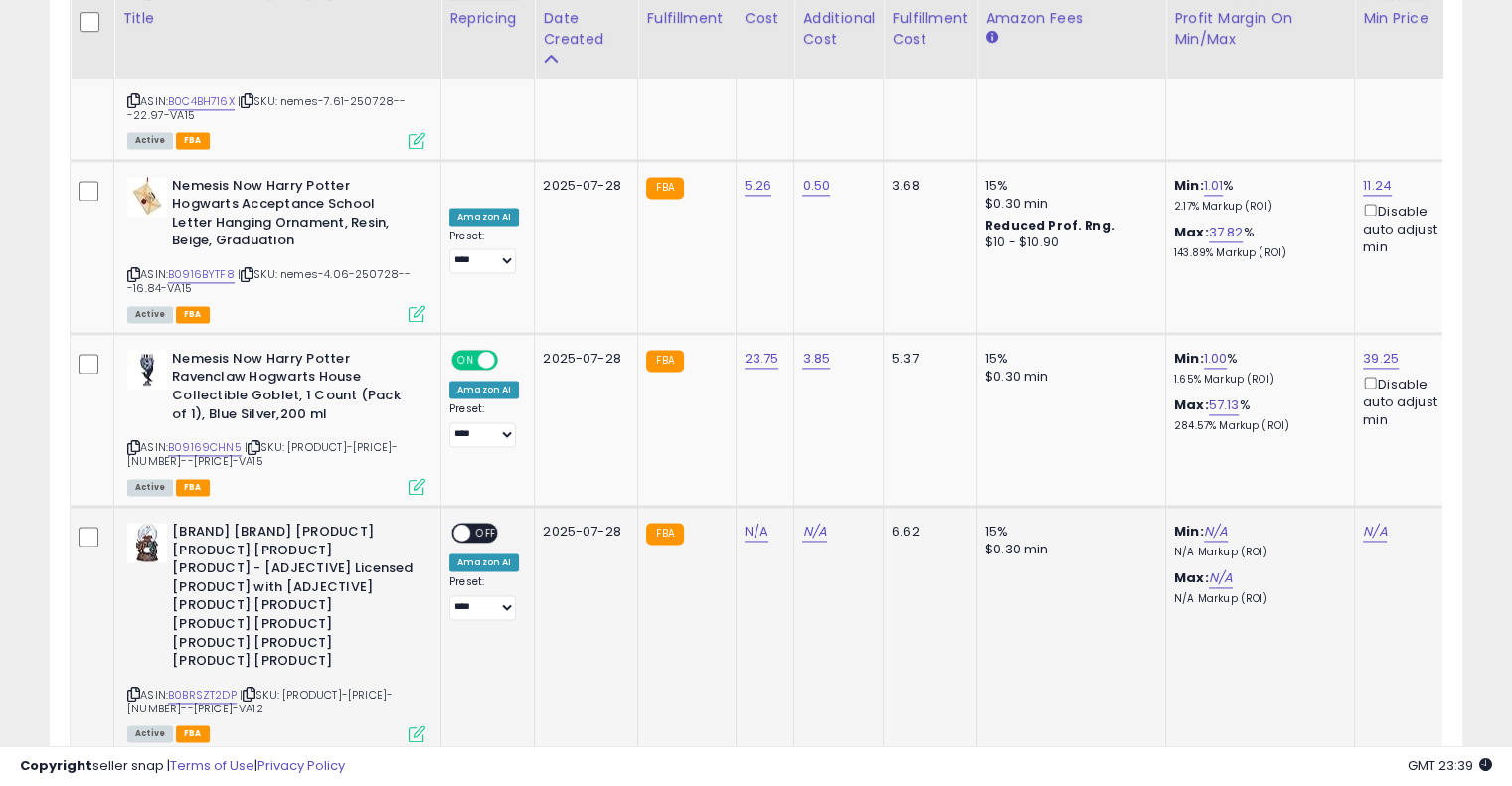 click at bounding box center [249, 694] 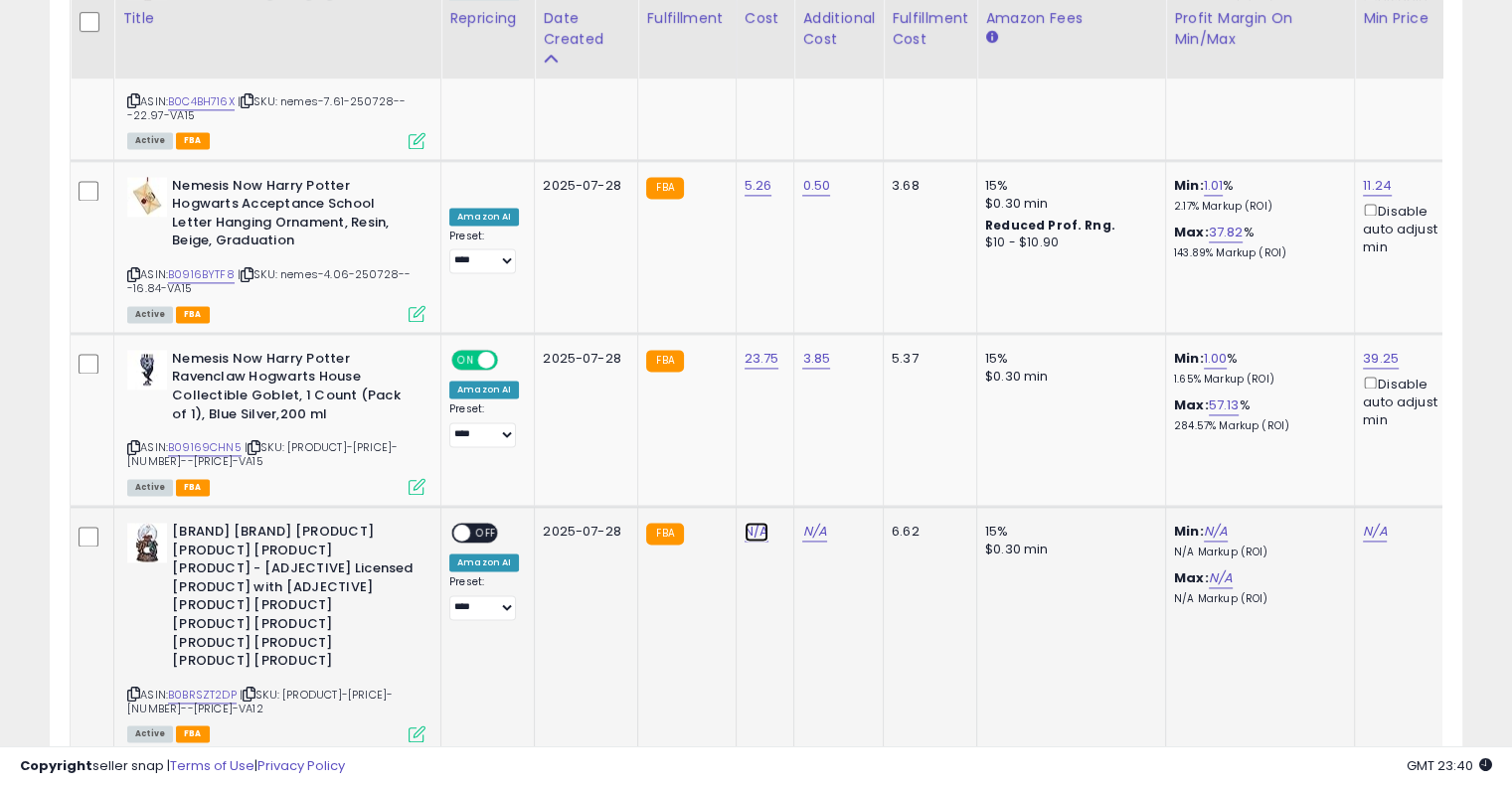 click on "N/A" at bounding box center [756, 532] 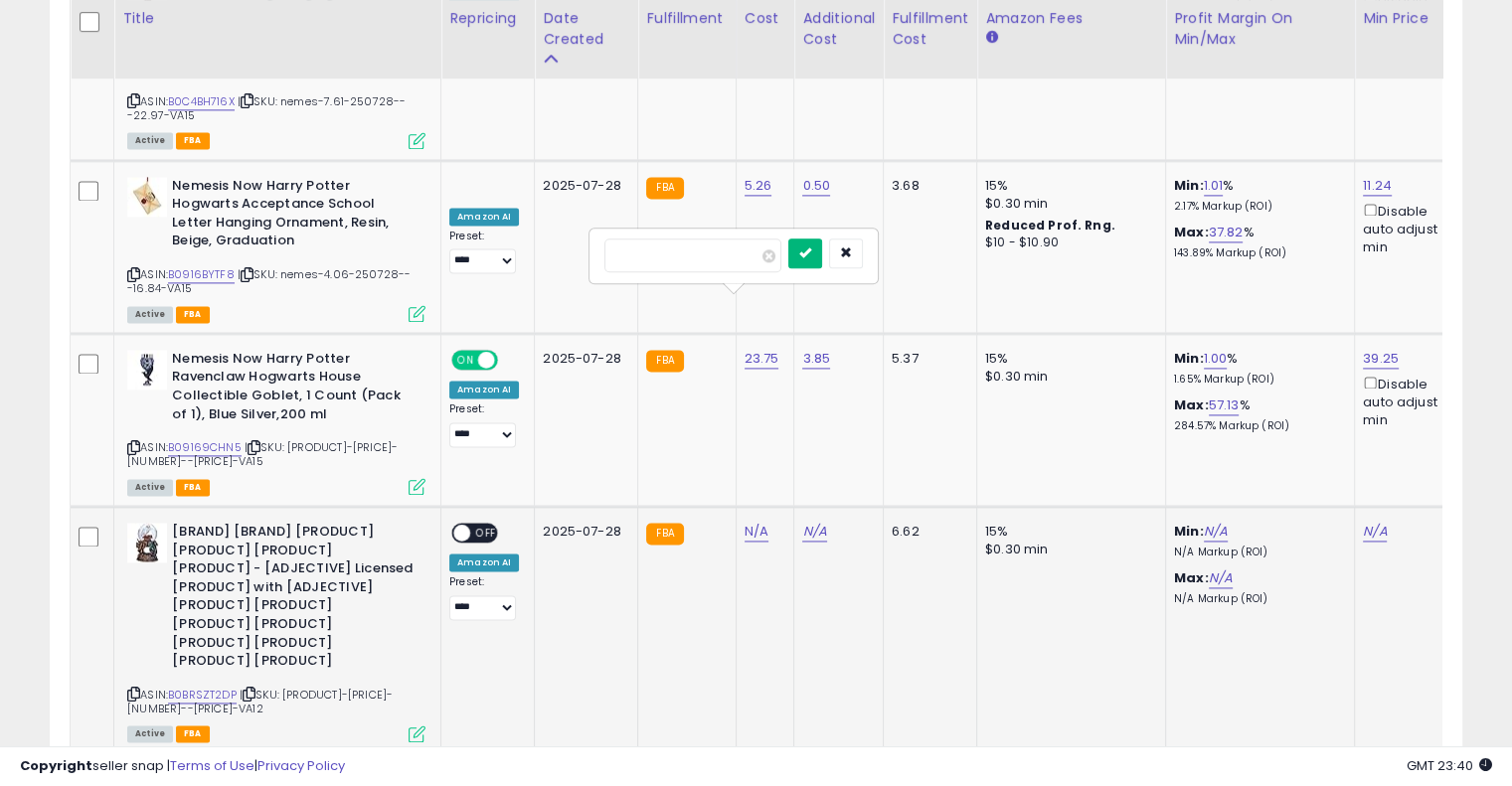 type on "*****" 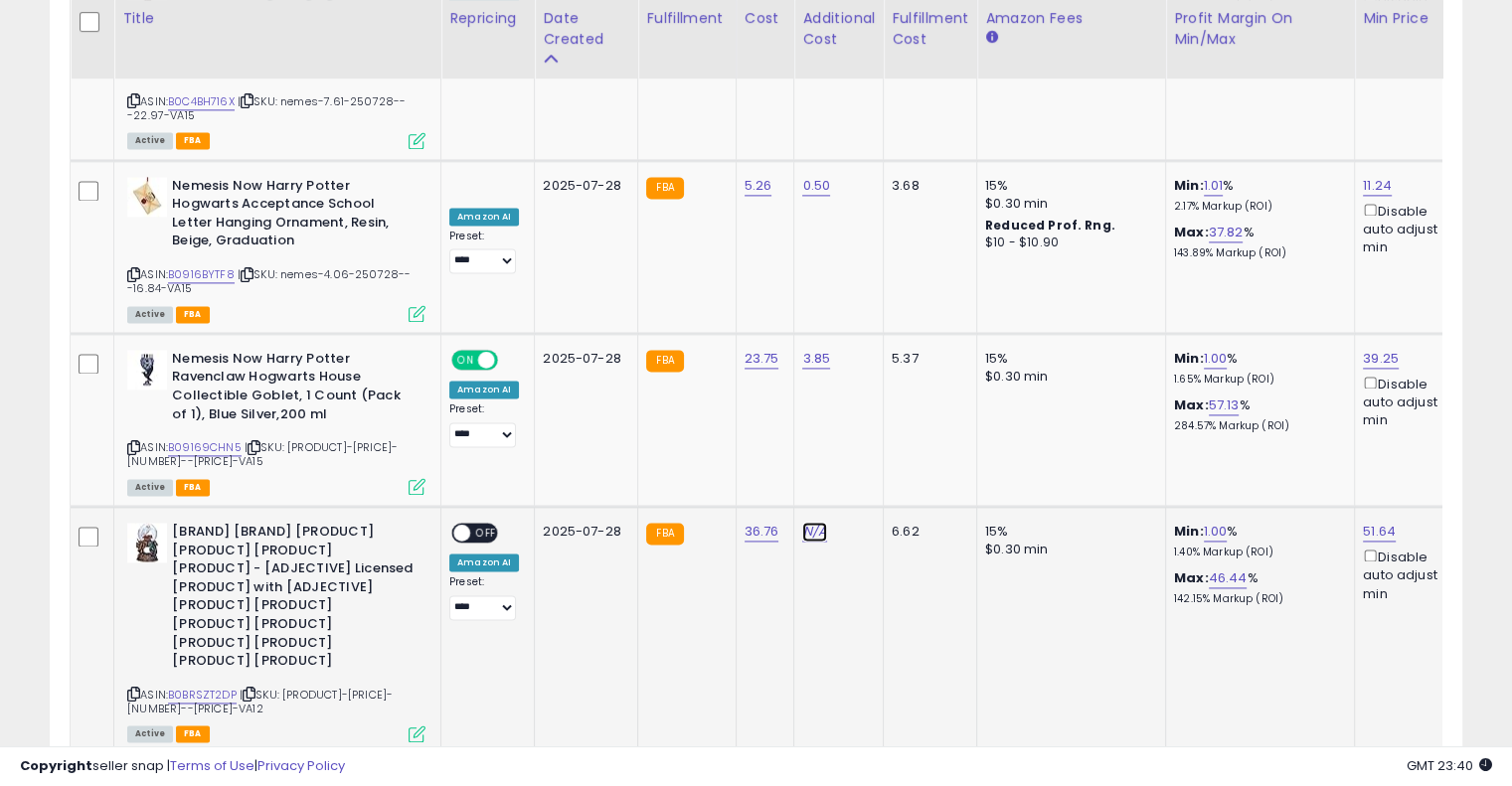 click on "N/A" at bounding box center [814, 532] 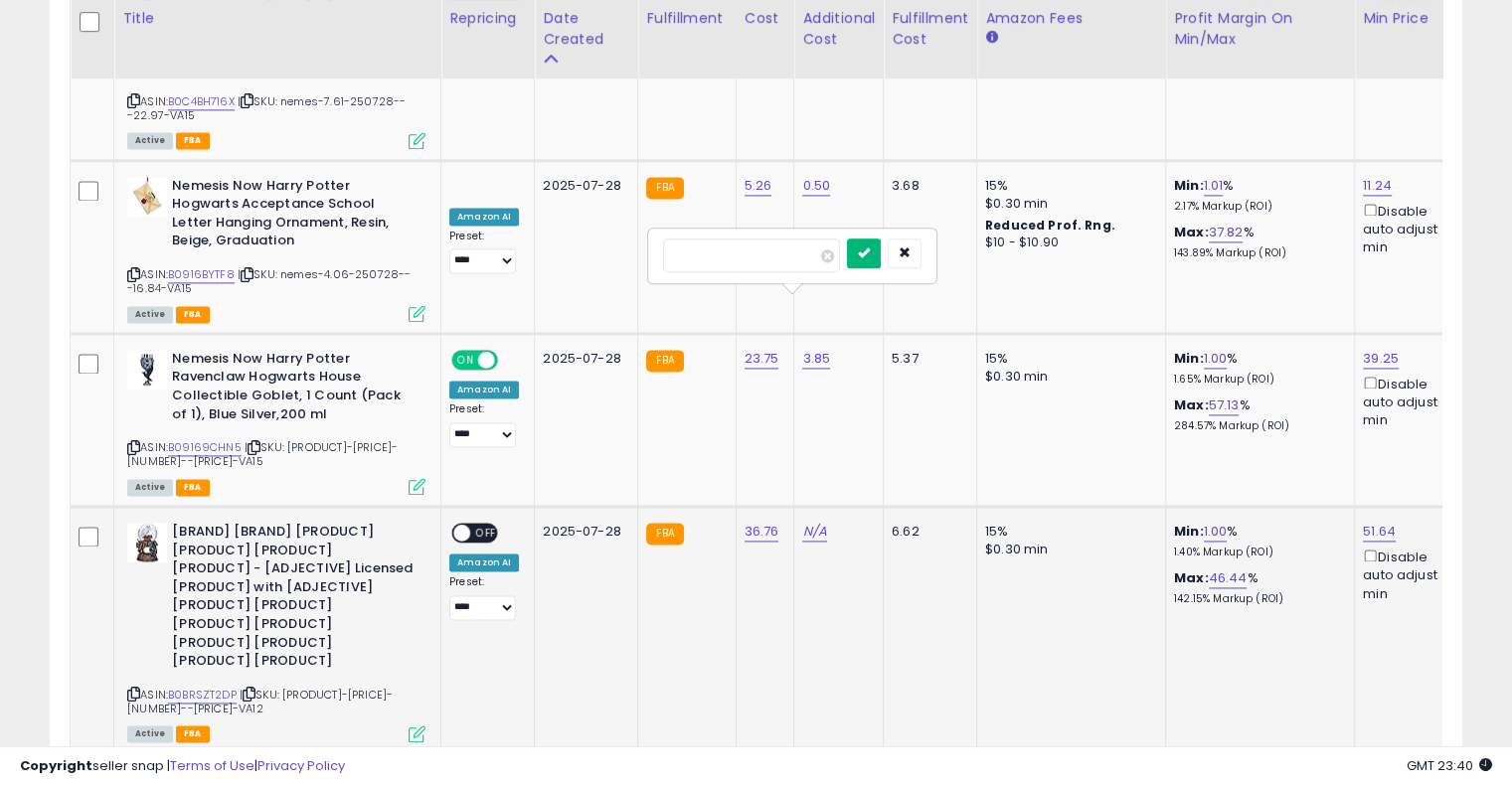 type on "****" 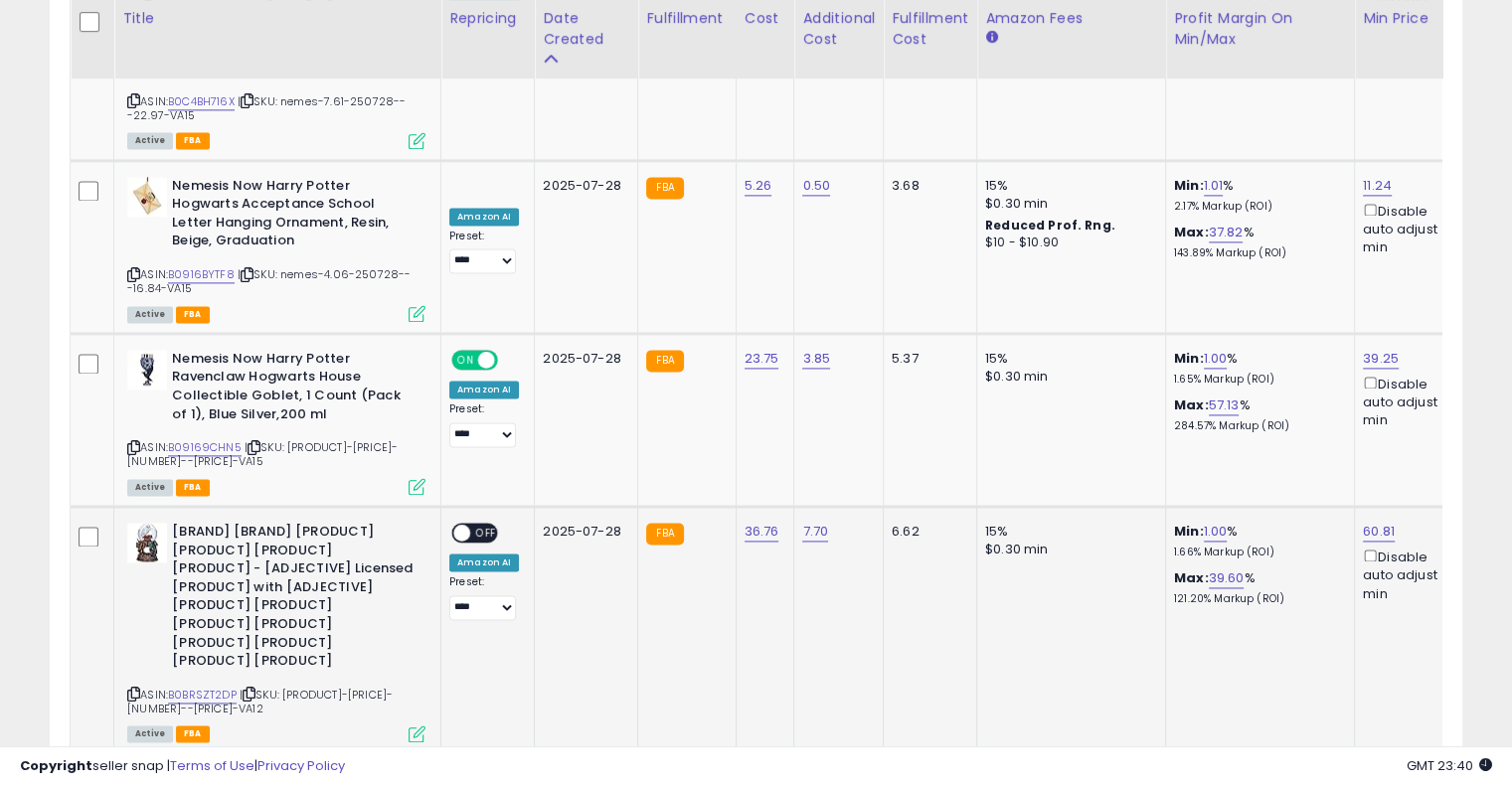 click on "OFF" at bounding box center [486, 533] 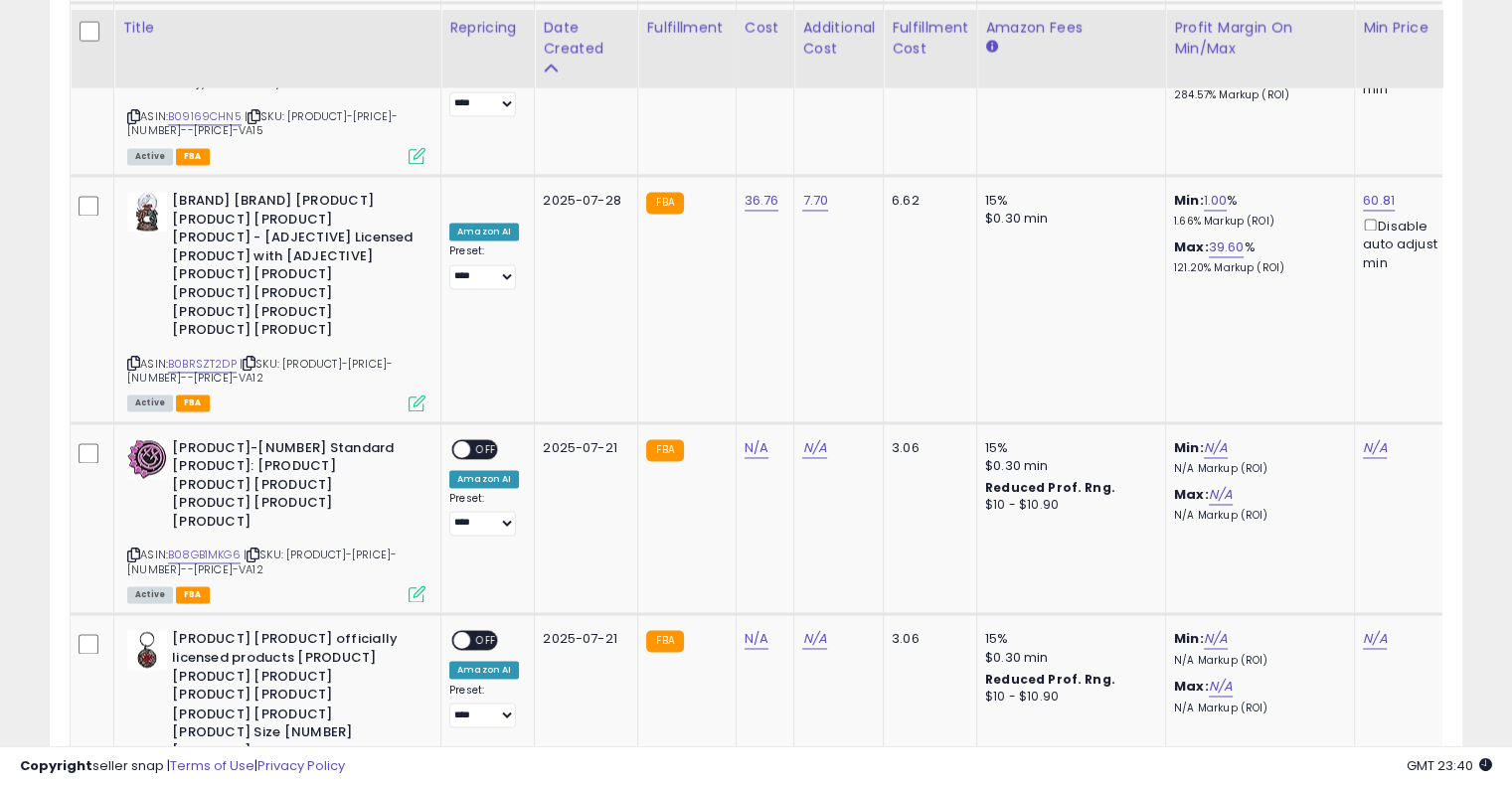 scroll, scrollTop: 3085, scrollLeft: 0, axis: vertical 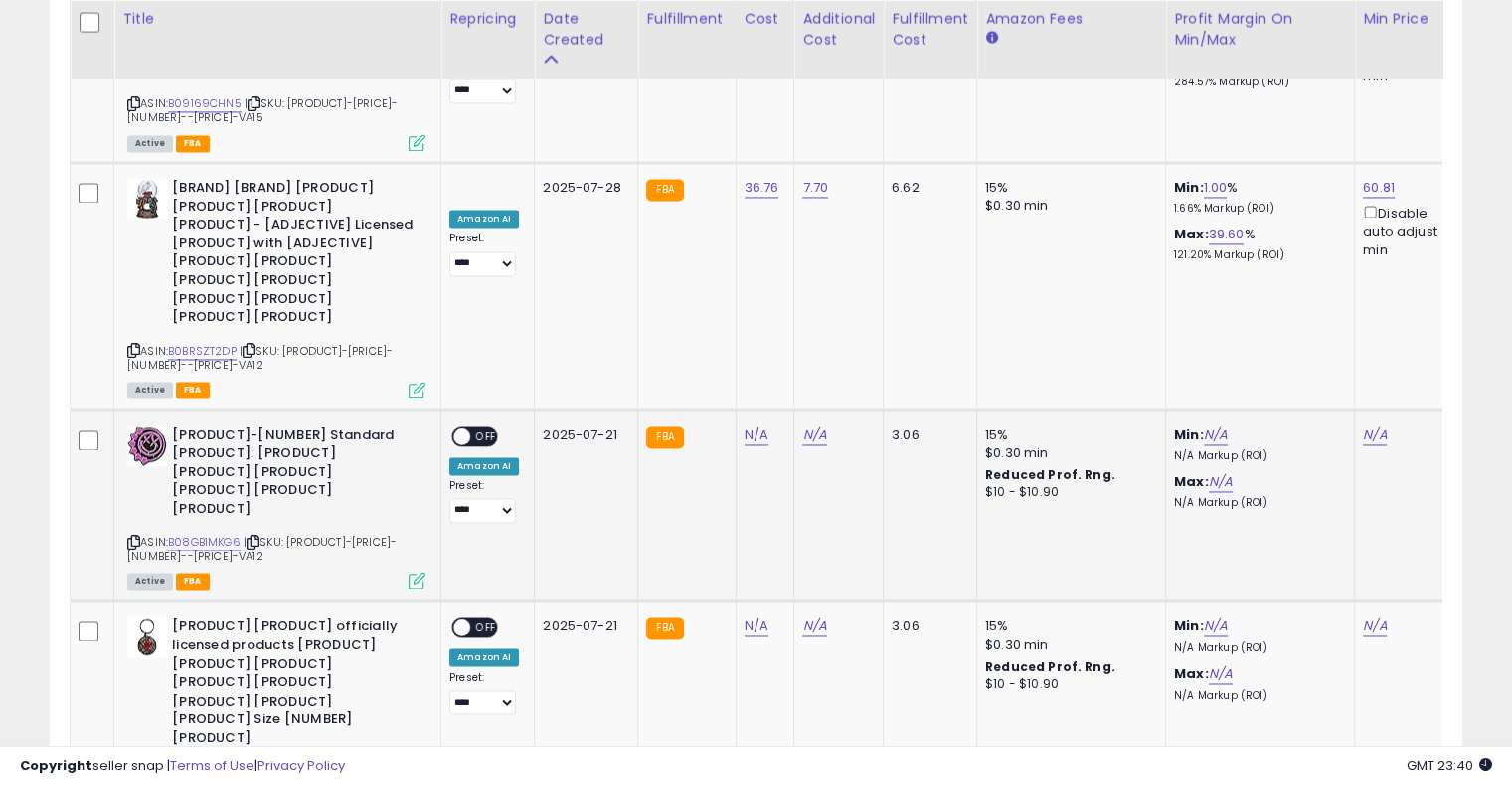 click at bounding box center [252, 542] 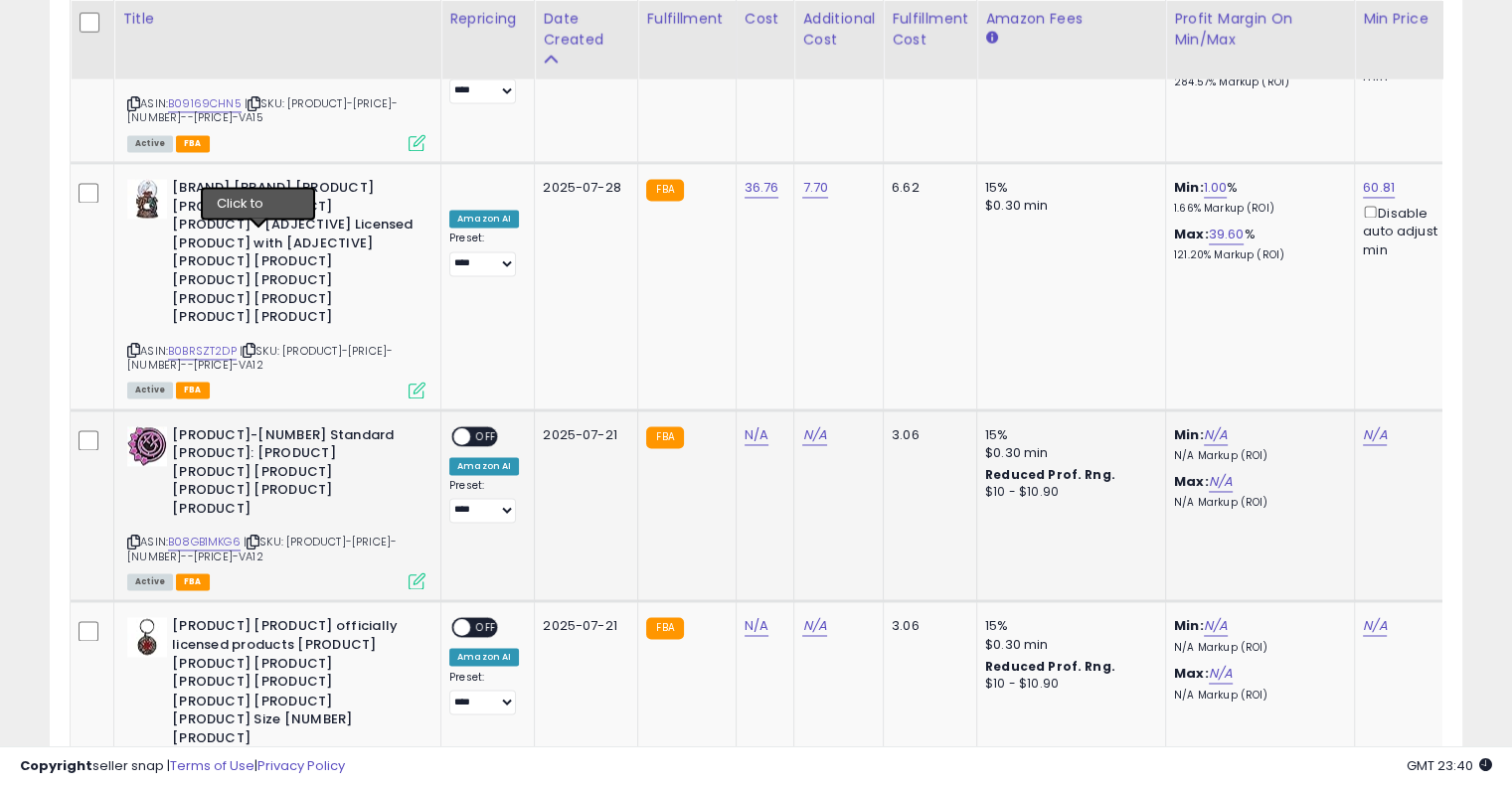 click at bounding box center (252, 542) 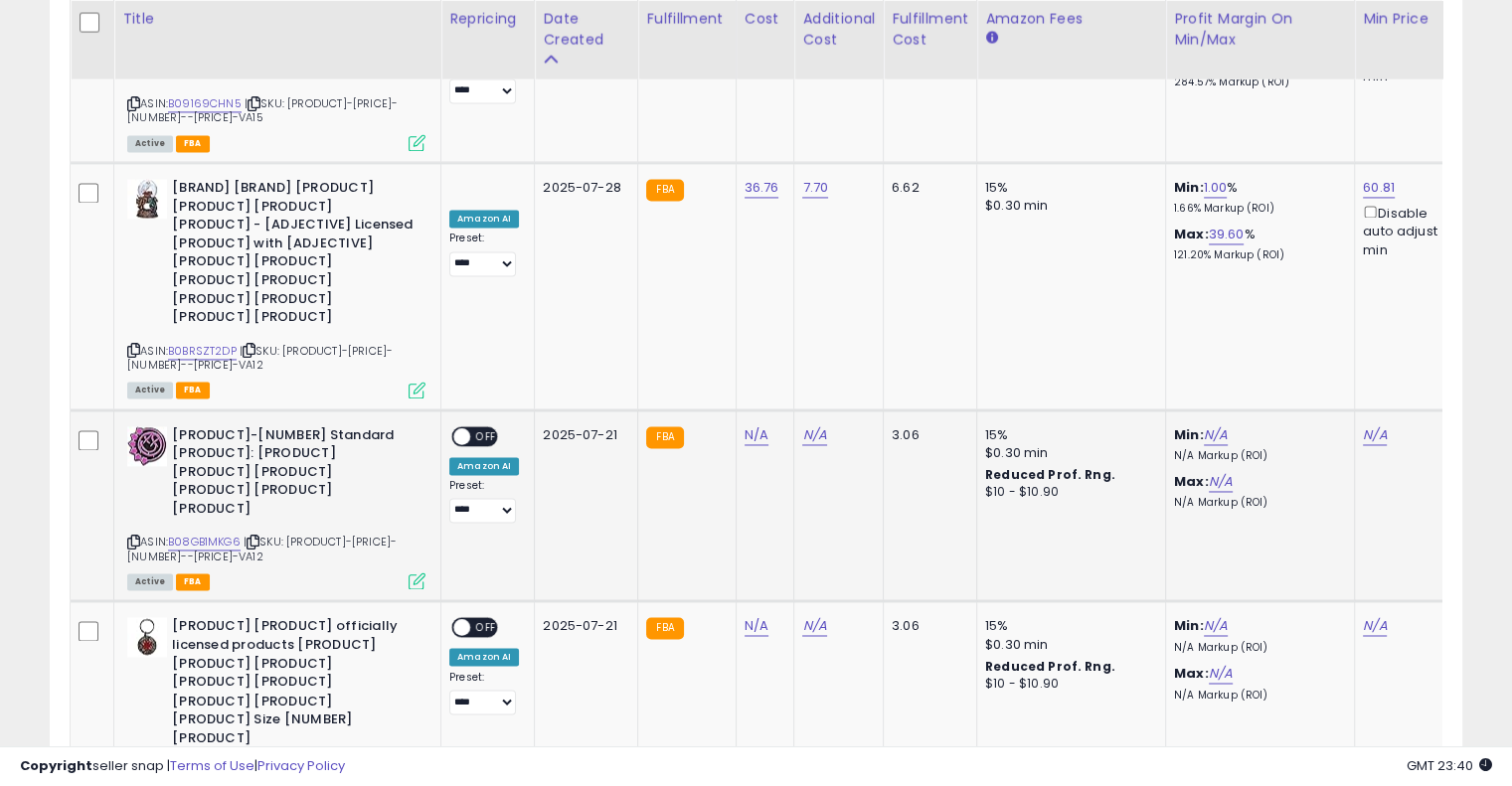 click at bounding box center (252, 542) 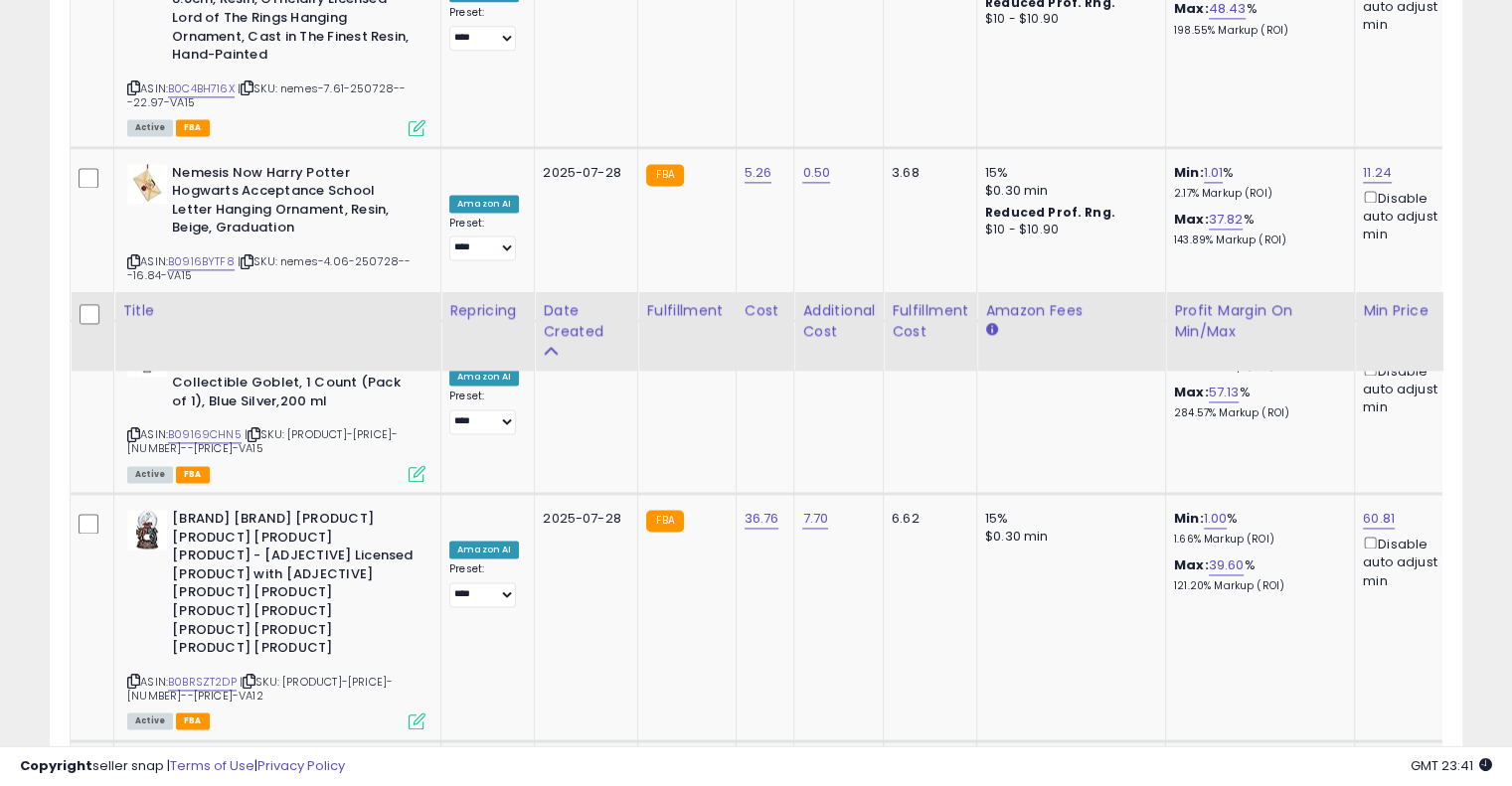 scroll, scrollTop: 3085, scrollLeft: 0, axis: vertical 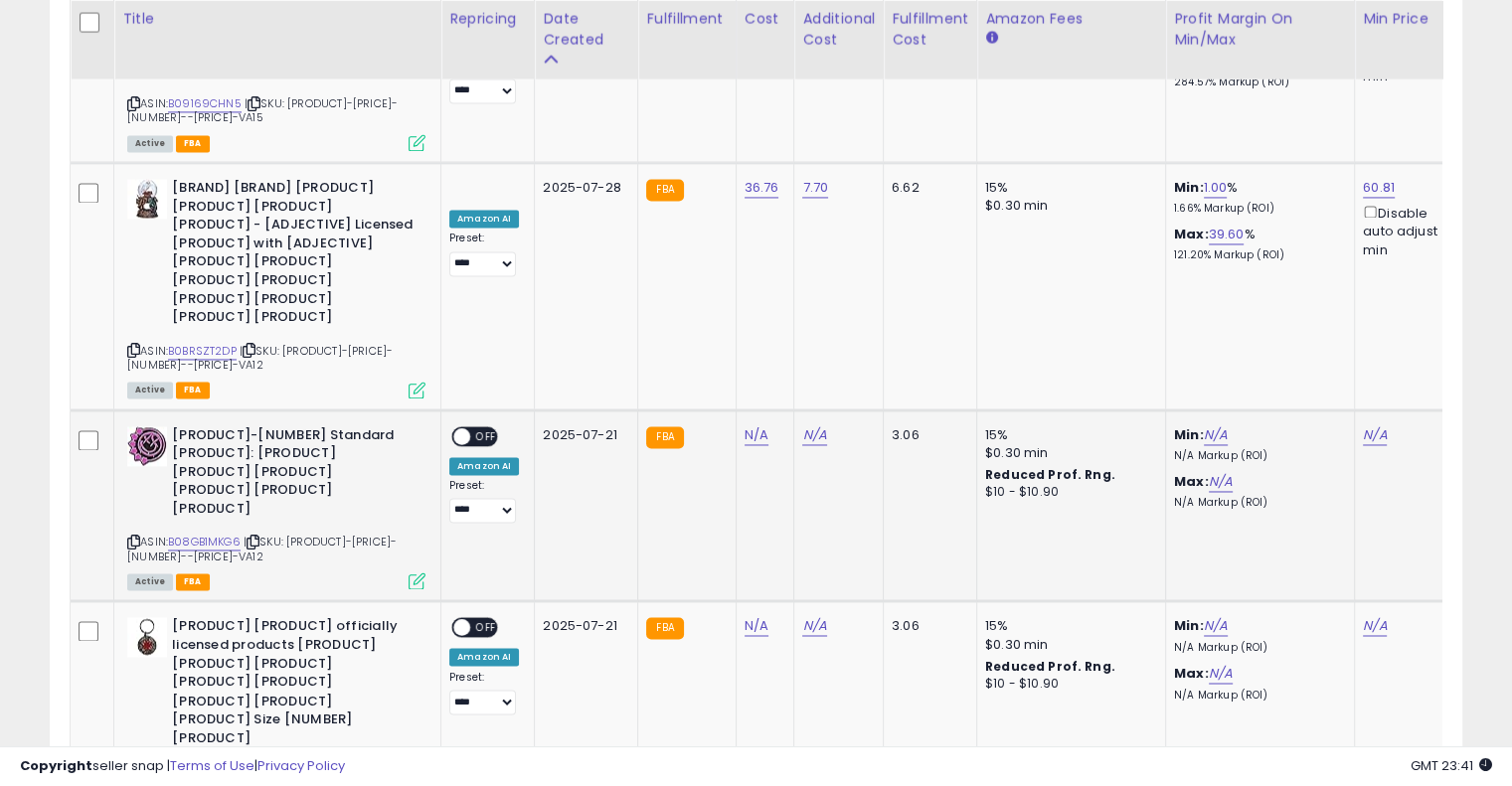 click at bounding box center (252, 542) 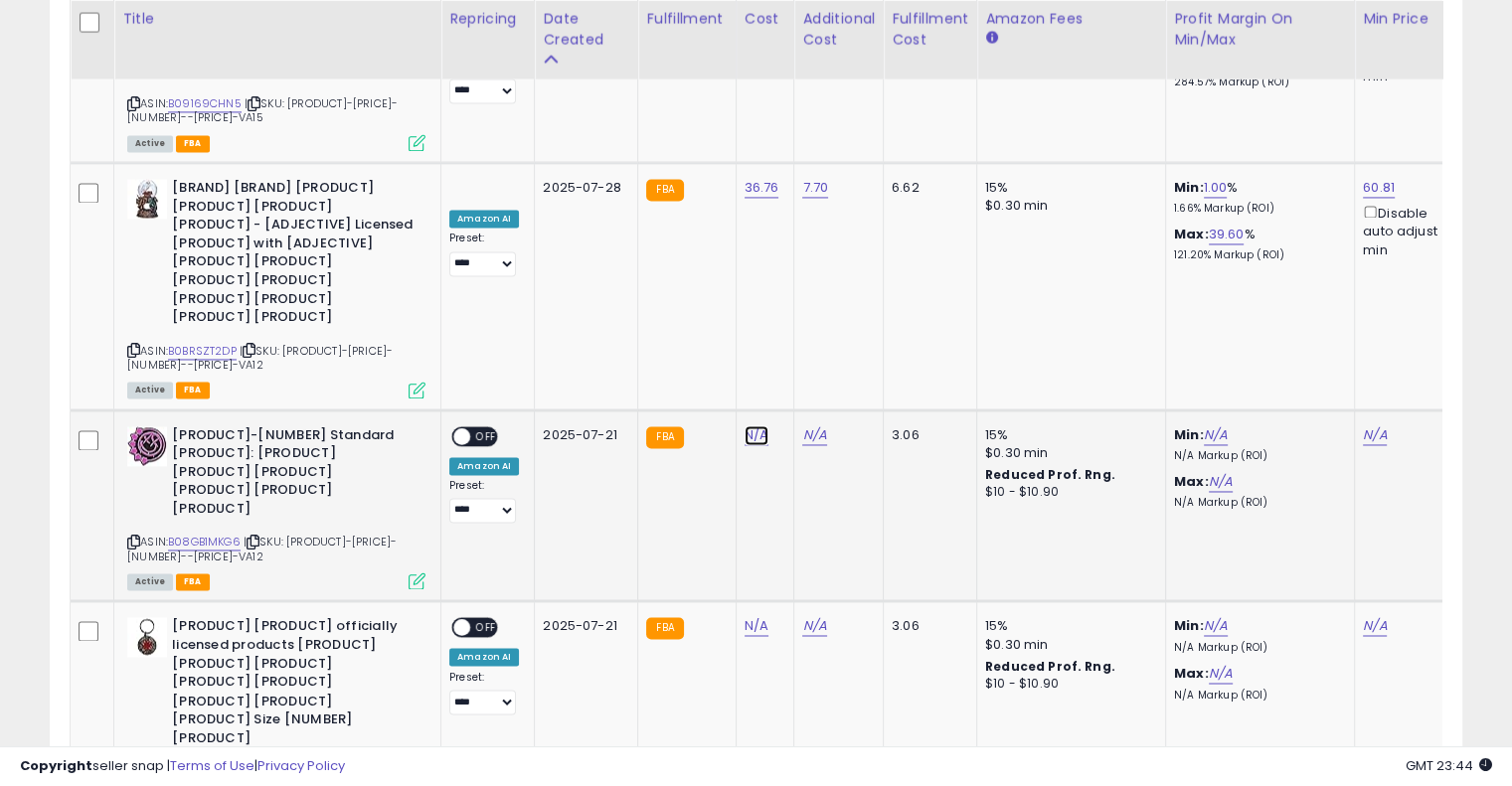 click on "N/A" at bounding box center [756, 435] 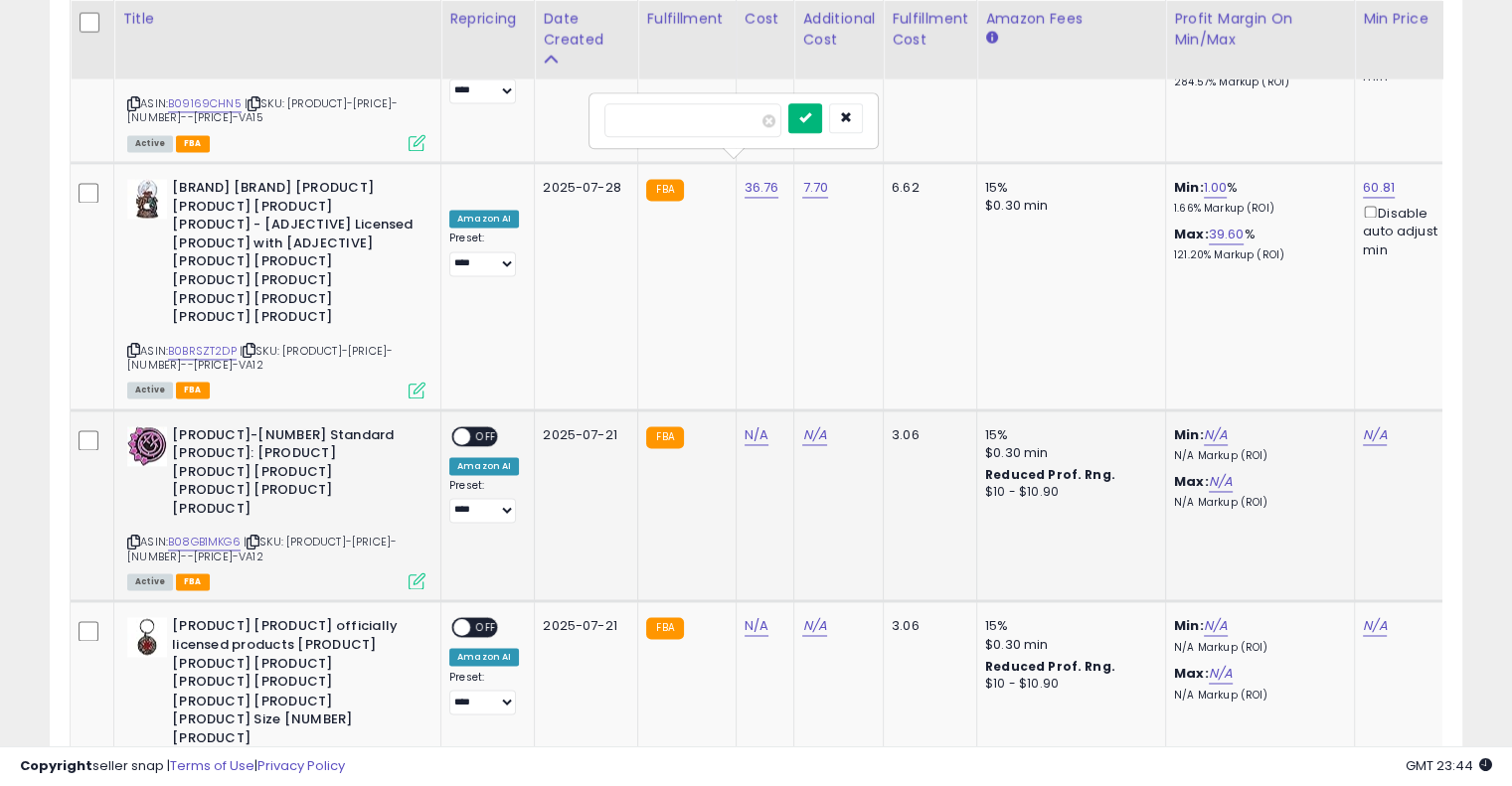 type on "****" 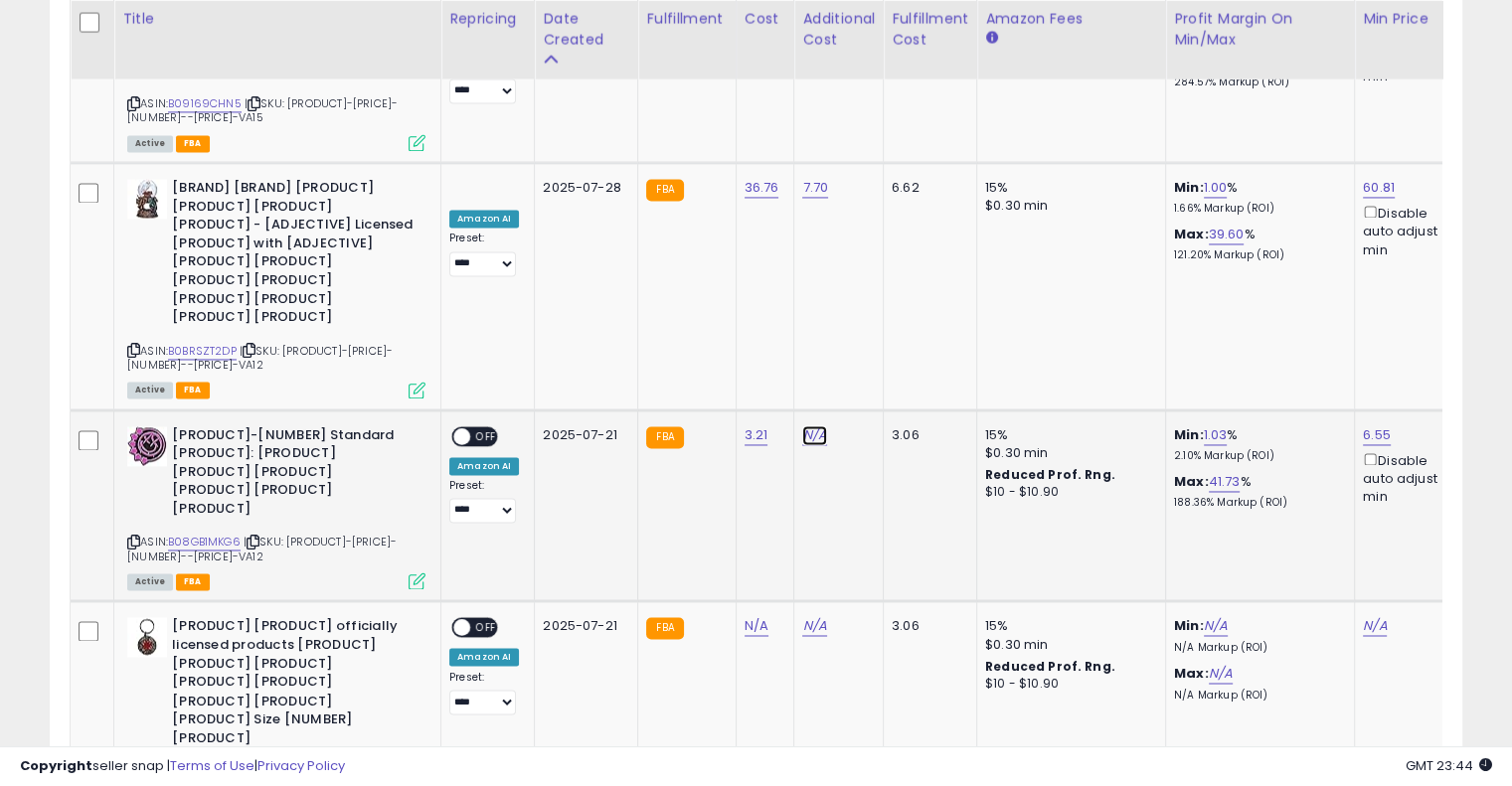 click on "N/A" at bounding box center [814, 435] 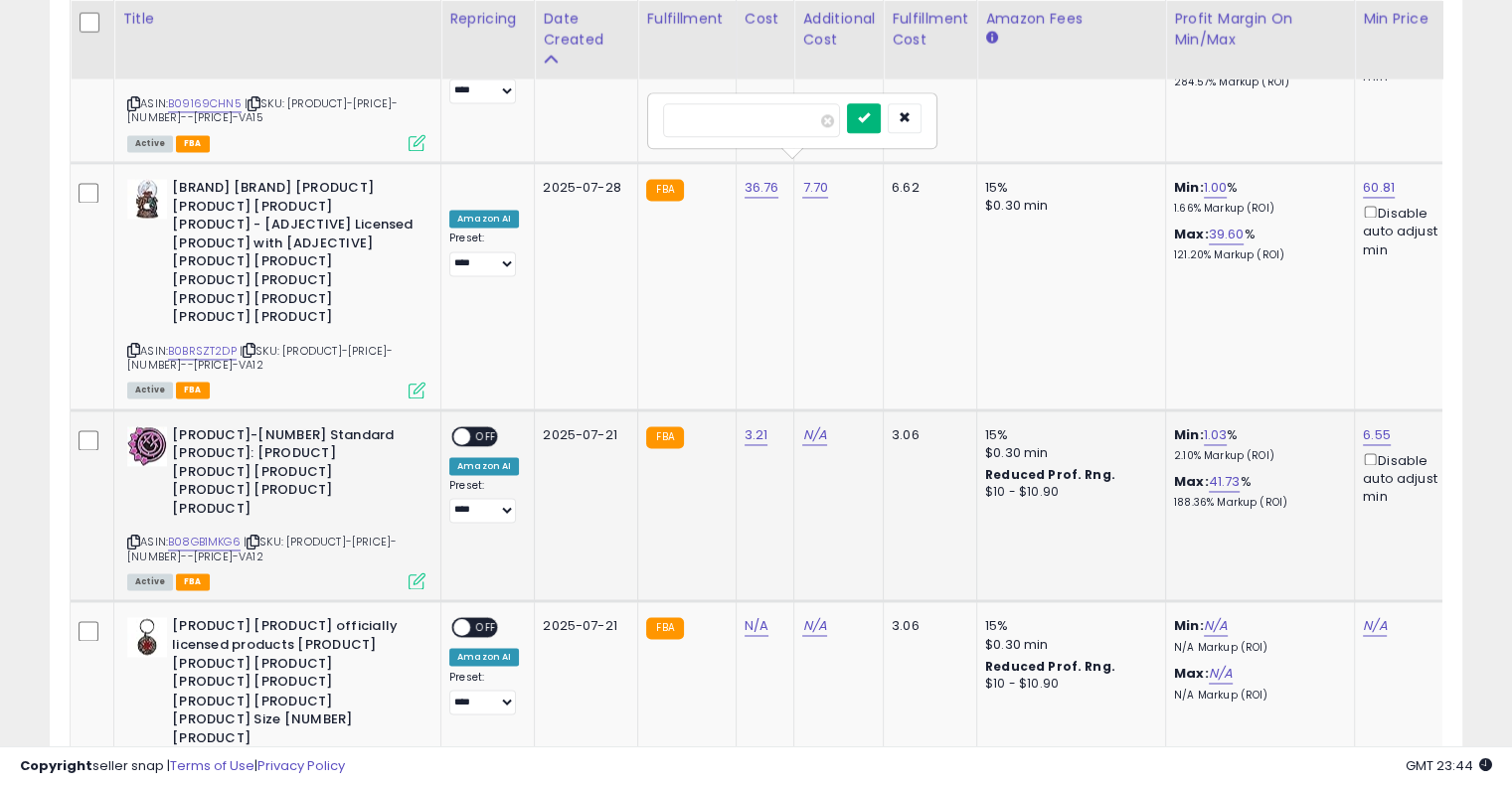 type on "****" 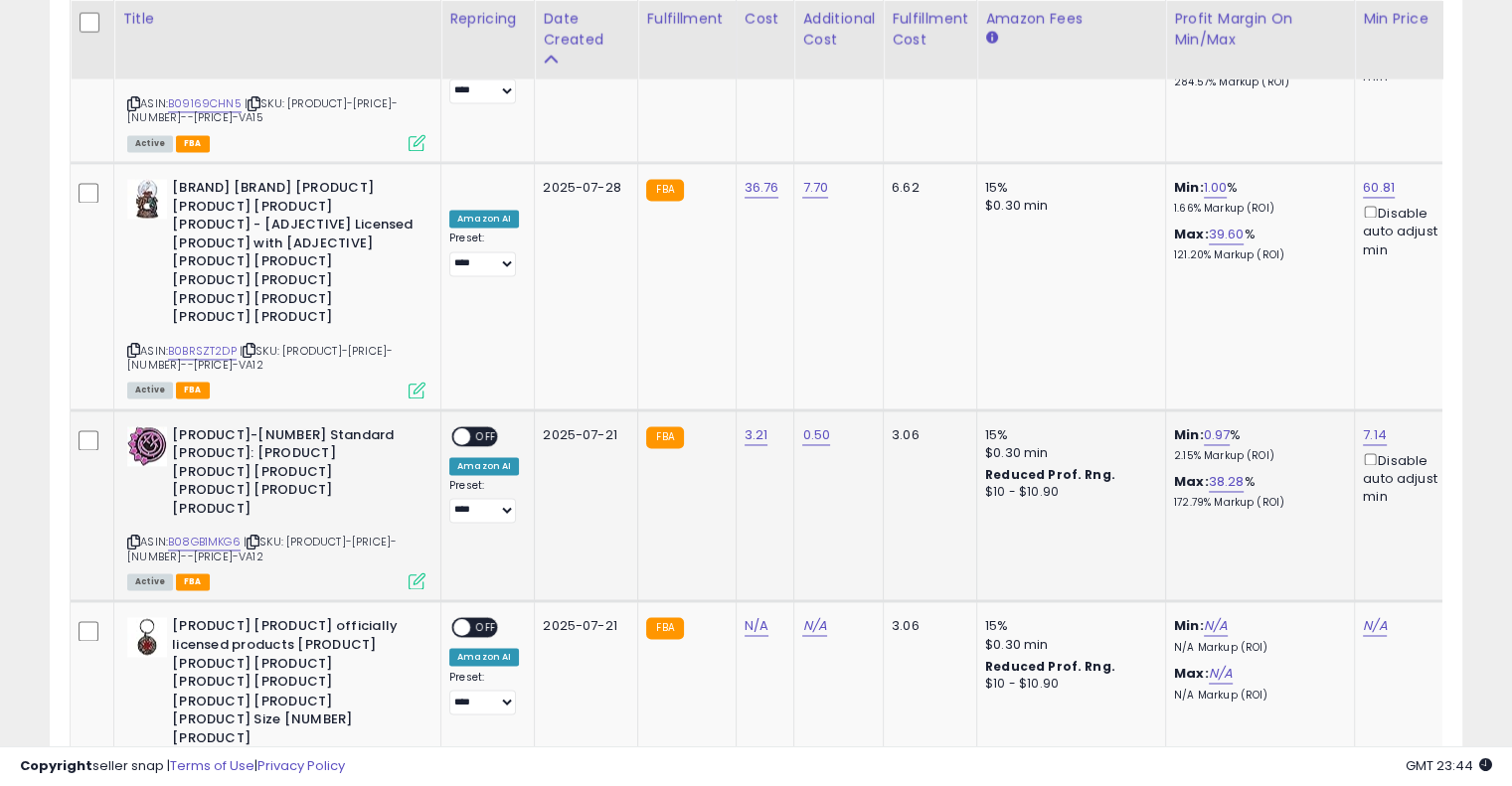 click on "OFF" at bounding box center (486, 435) 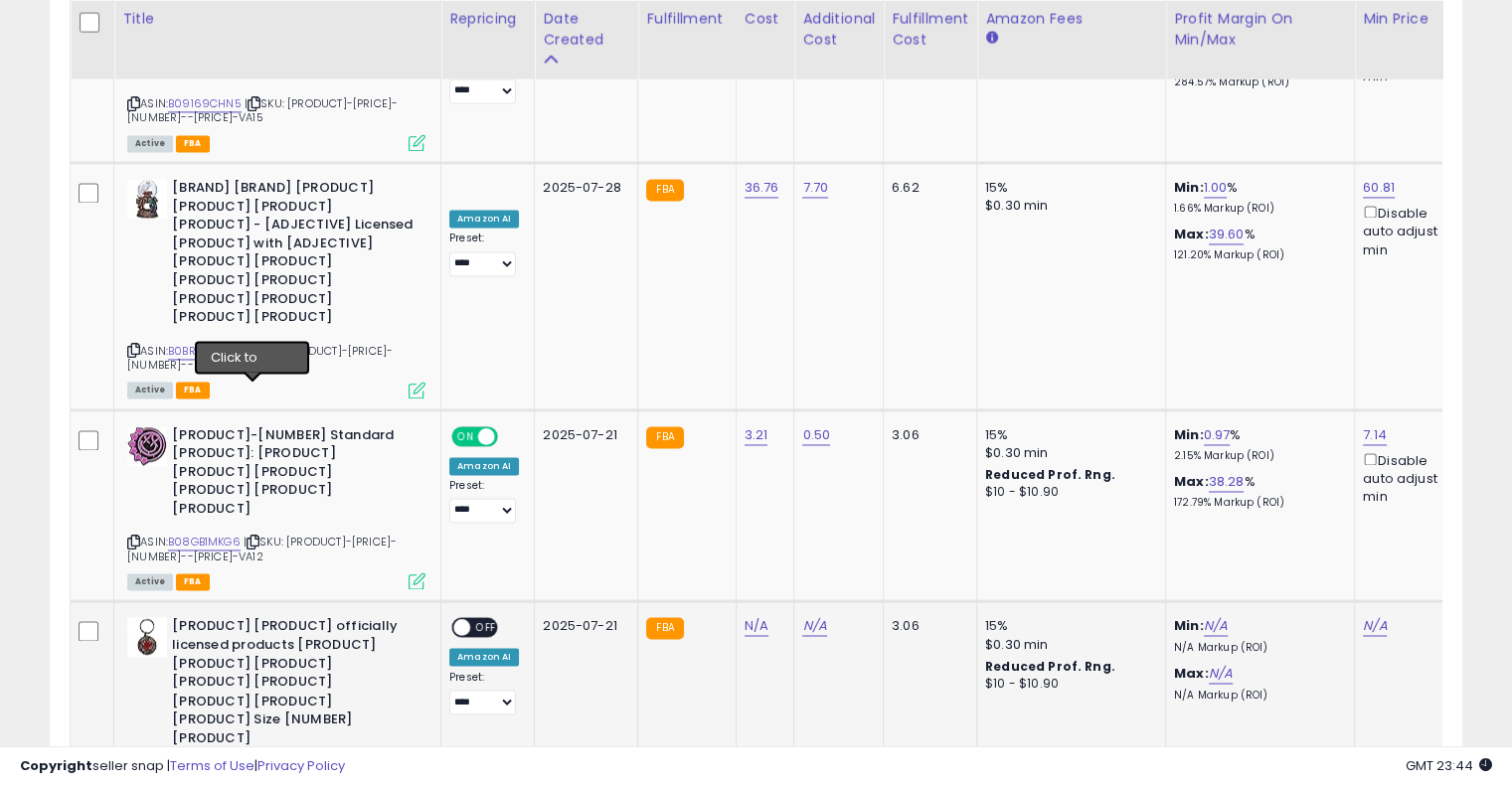 click at bounding box center [246, 770] 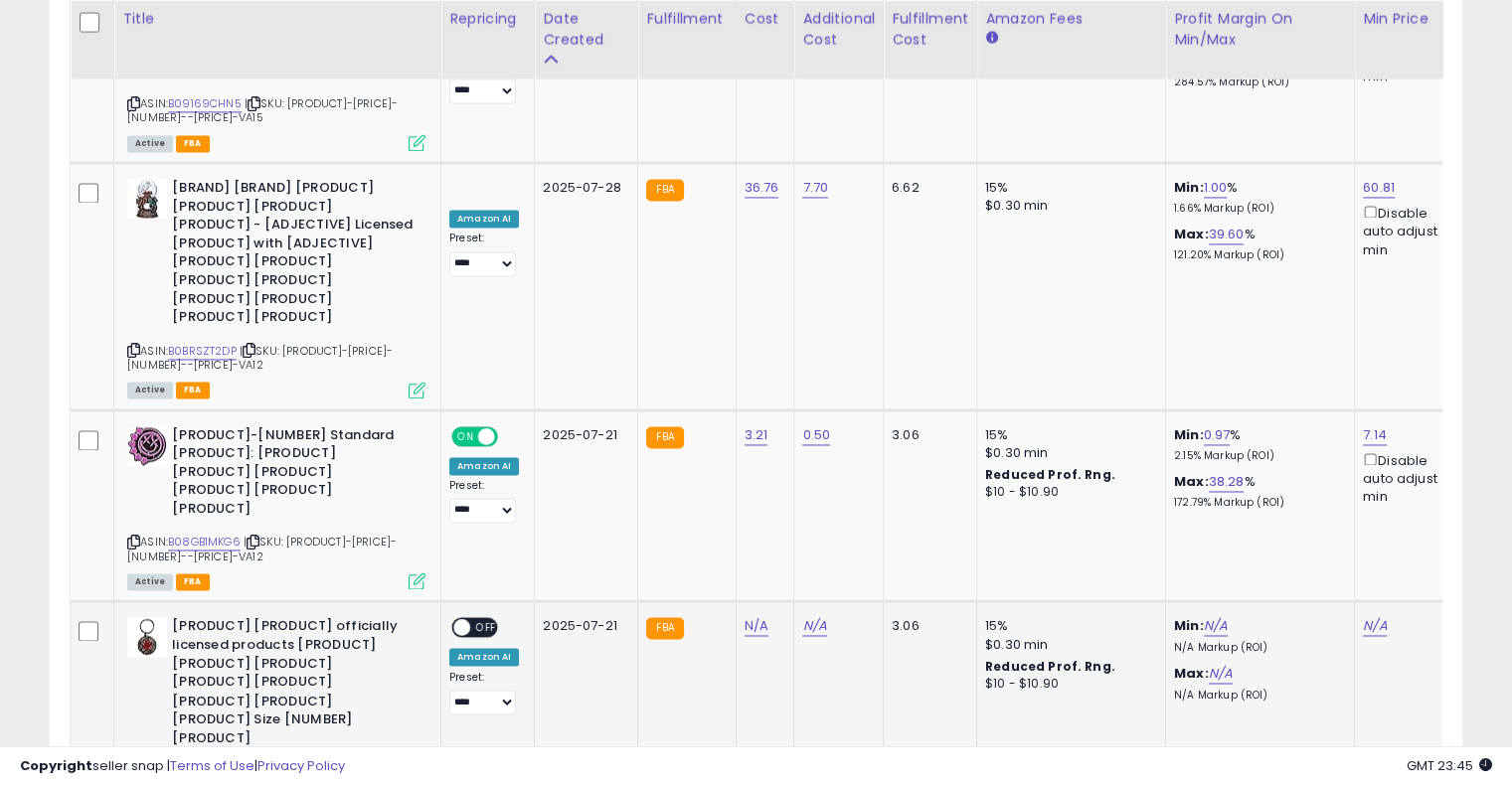 click at bounding box center [246, 770] 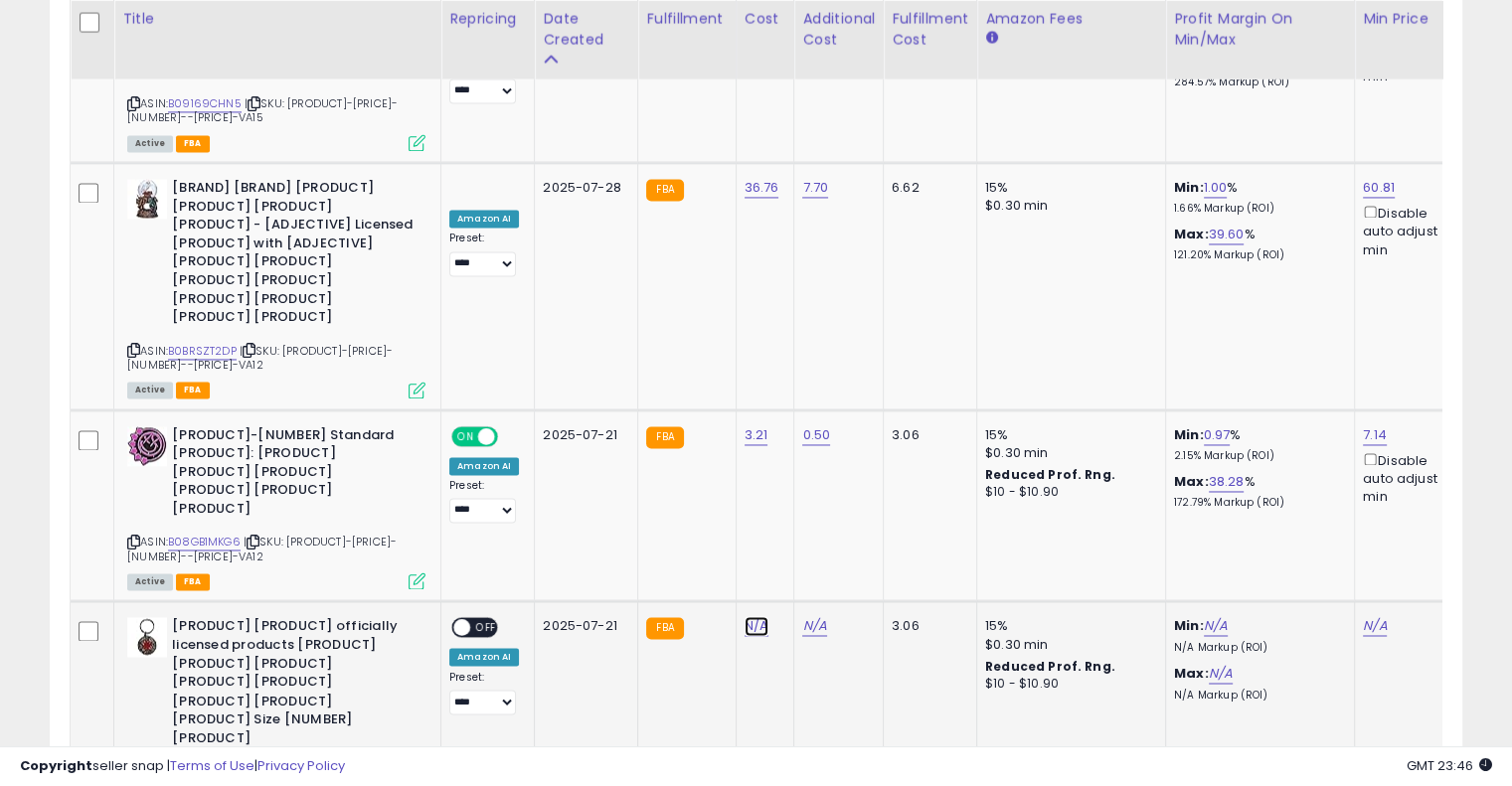 click on "N/A" at bounding box center [756, 626] 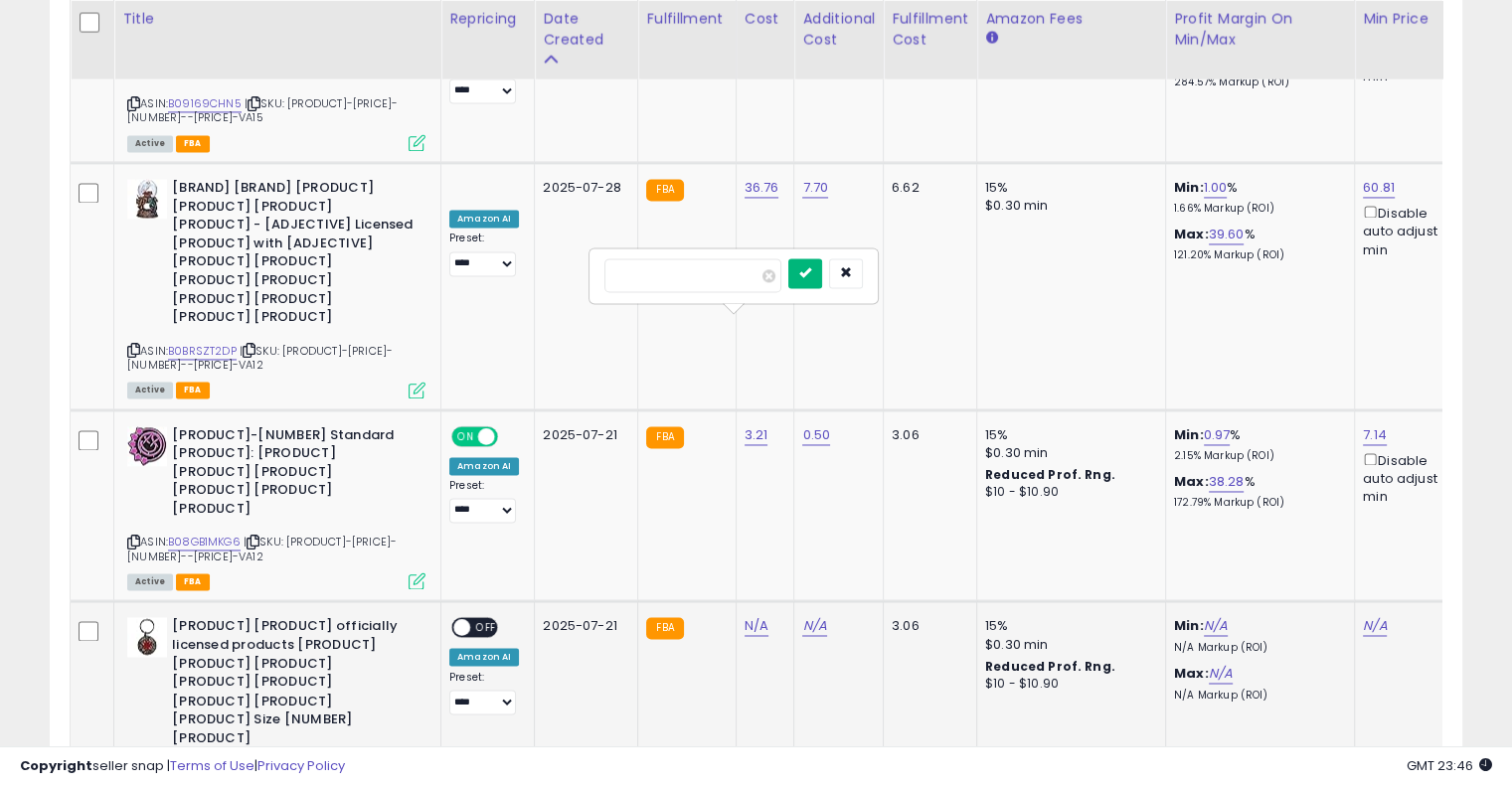 type on "****" 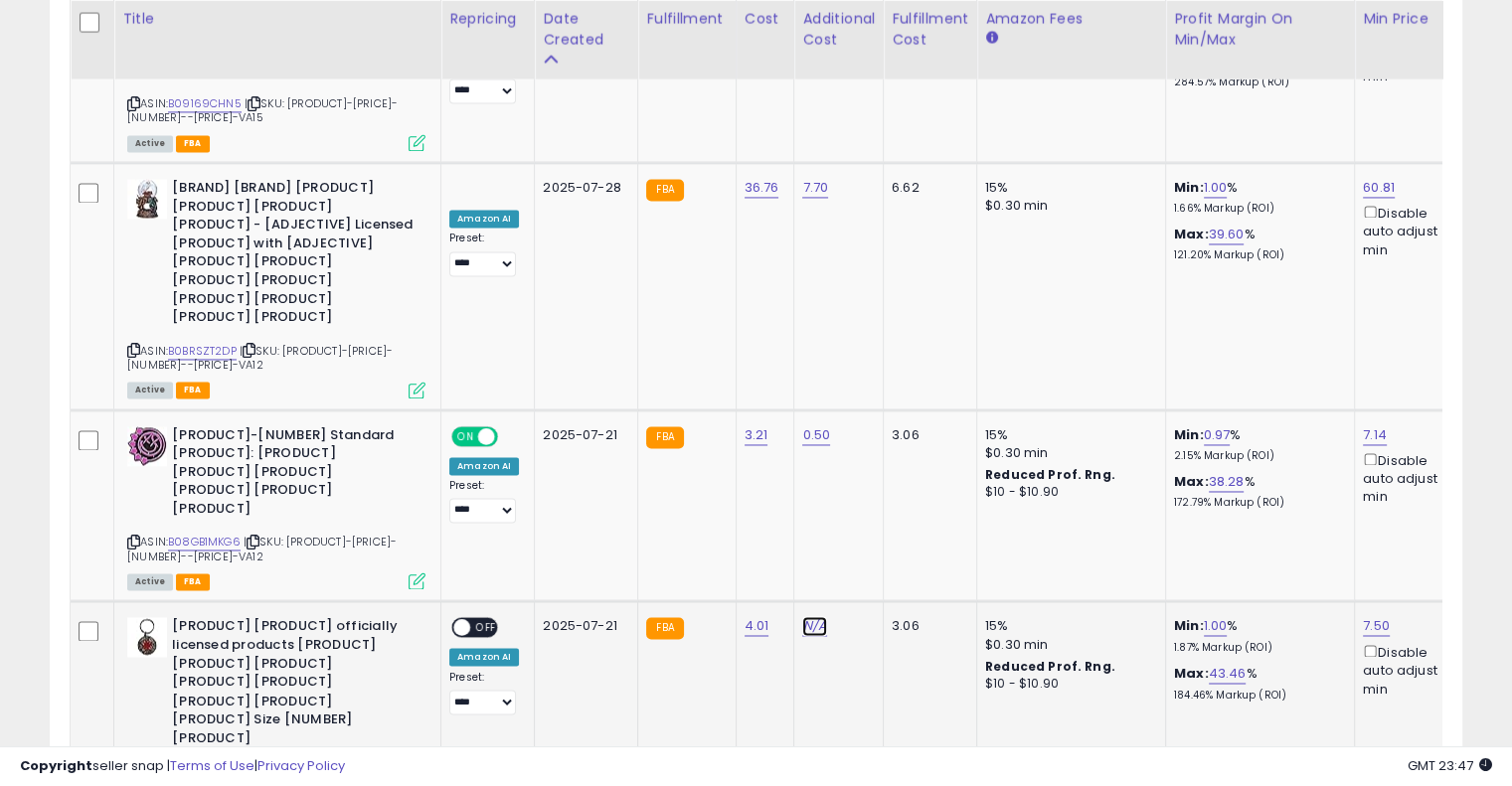 click on "N/A" at bounding box center [814, 626] 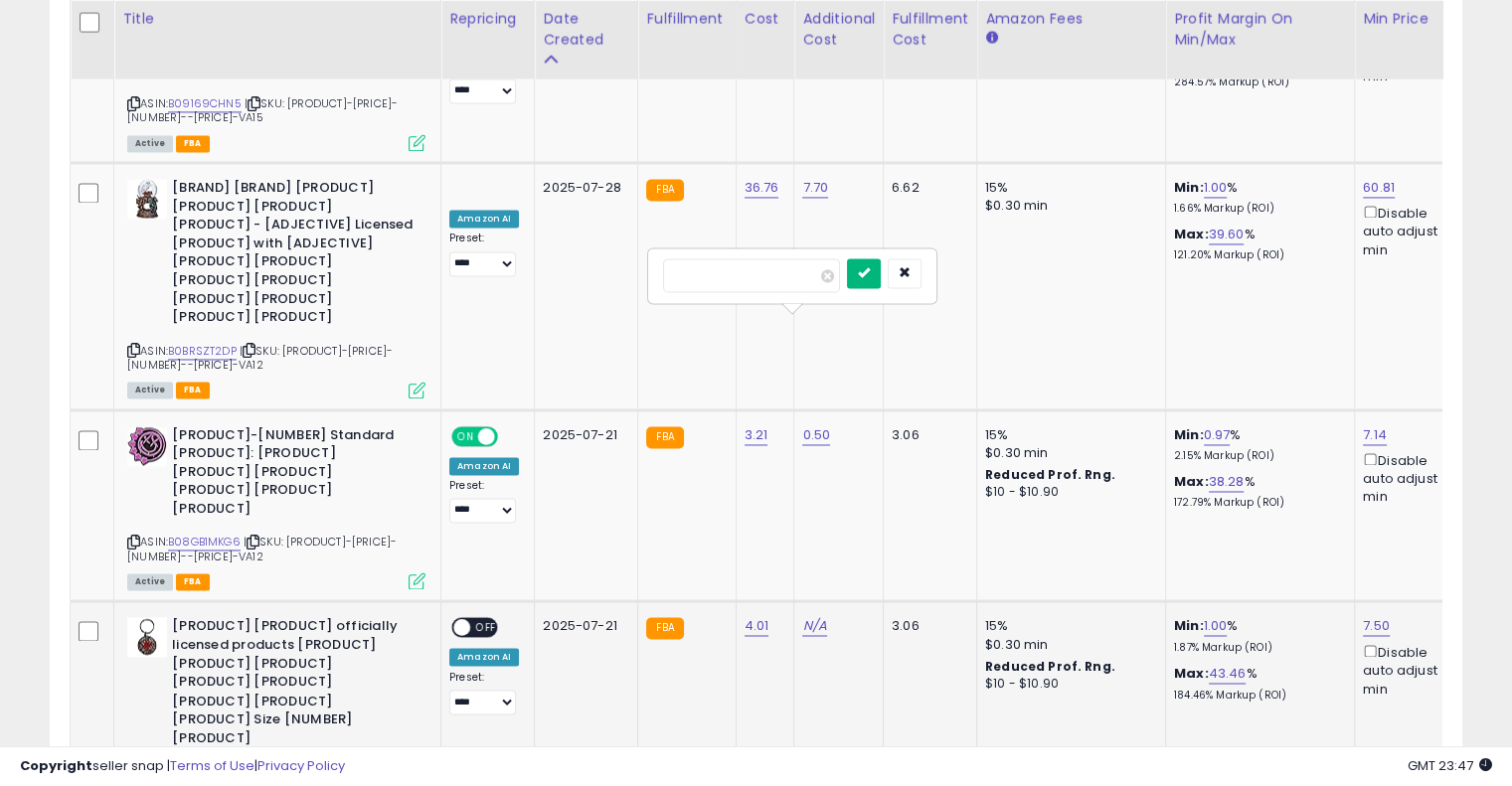 type on "****" 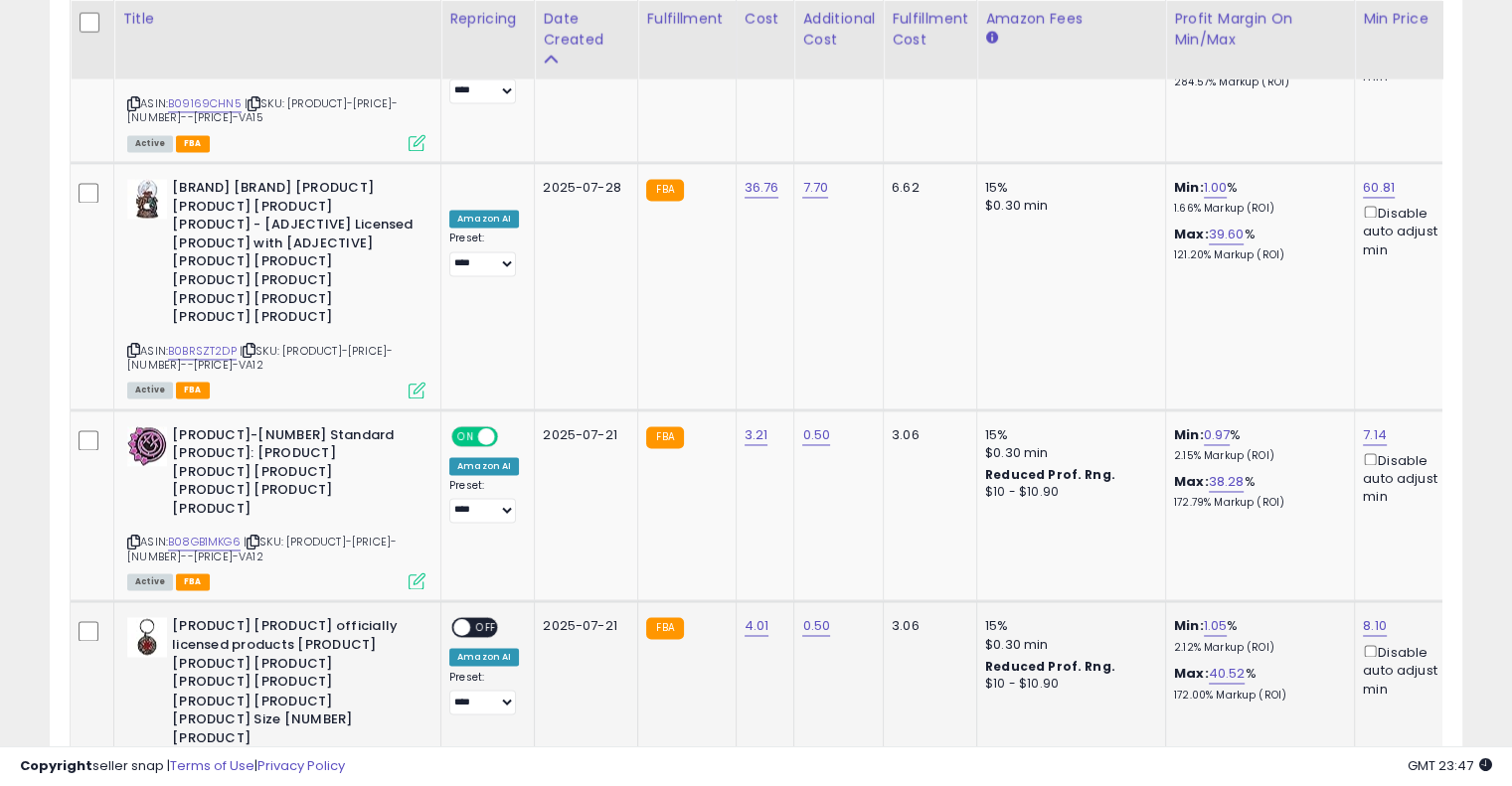 click on "OFF" at bounding box center [486, 627] 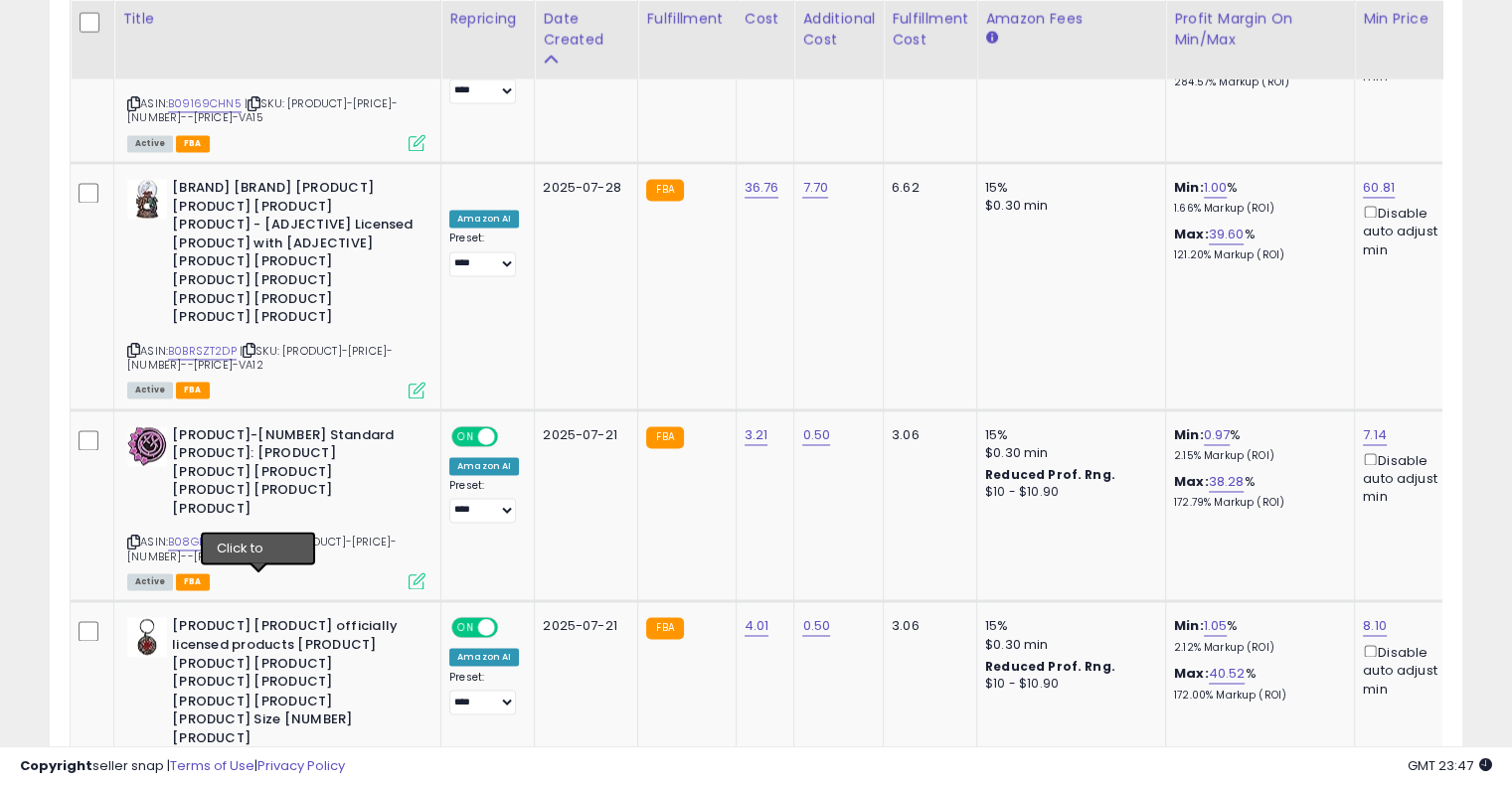 click at bounding box center [254, 999] 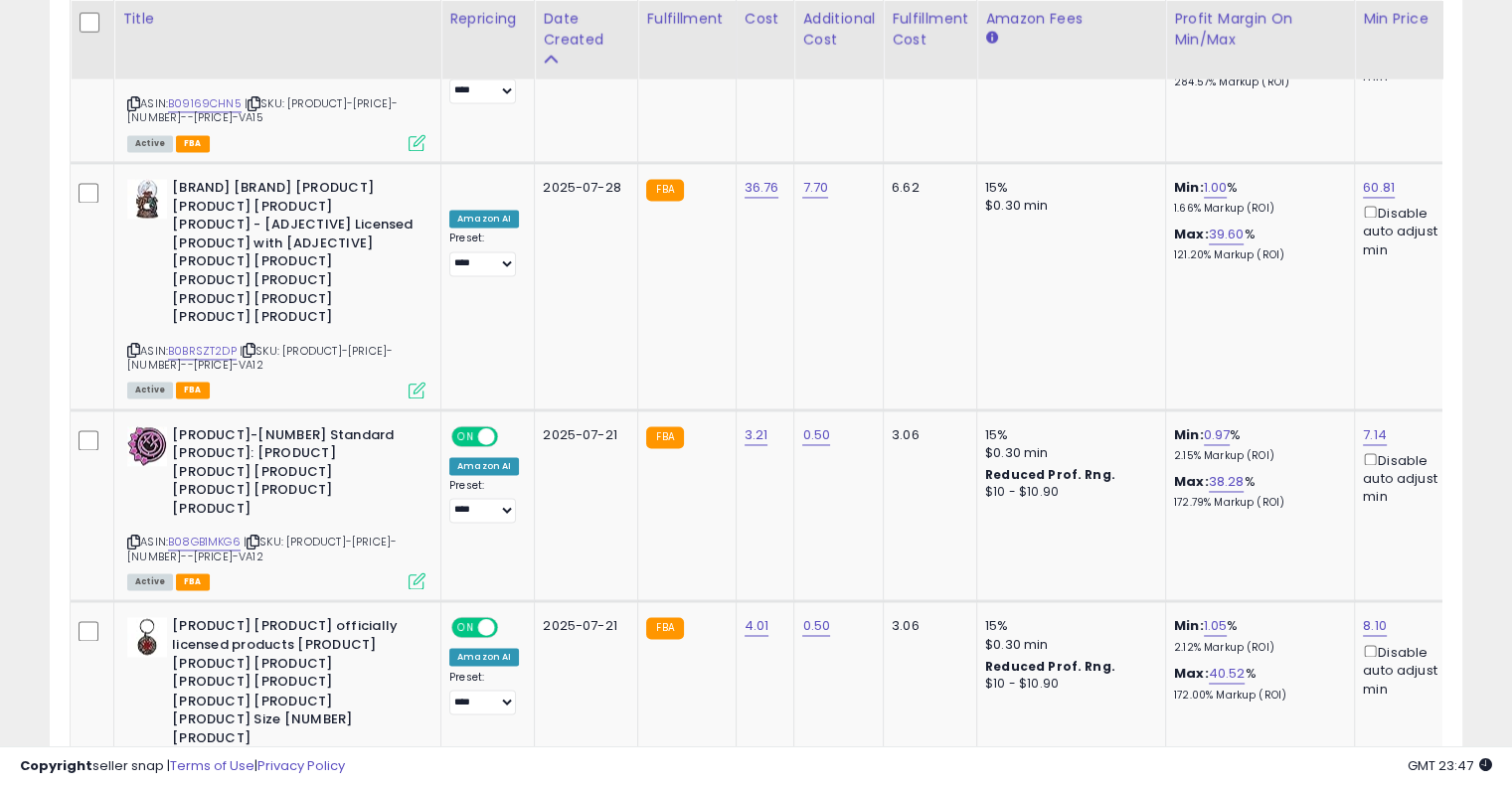 click at bounding box center [254, 999] 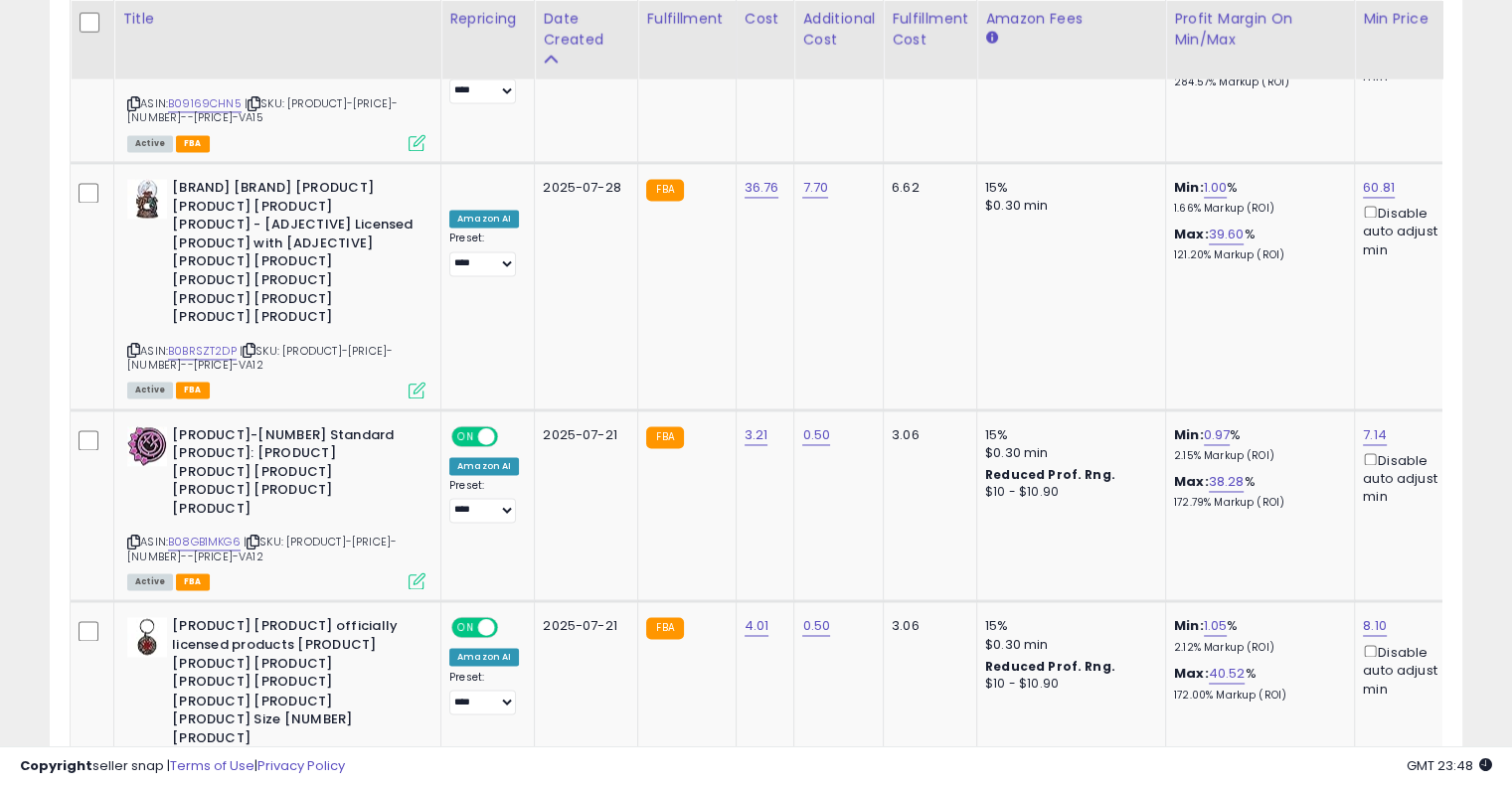 click on "N/A" at bounding box center (756, 855) 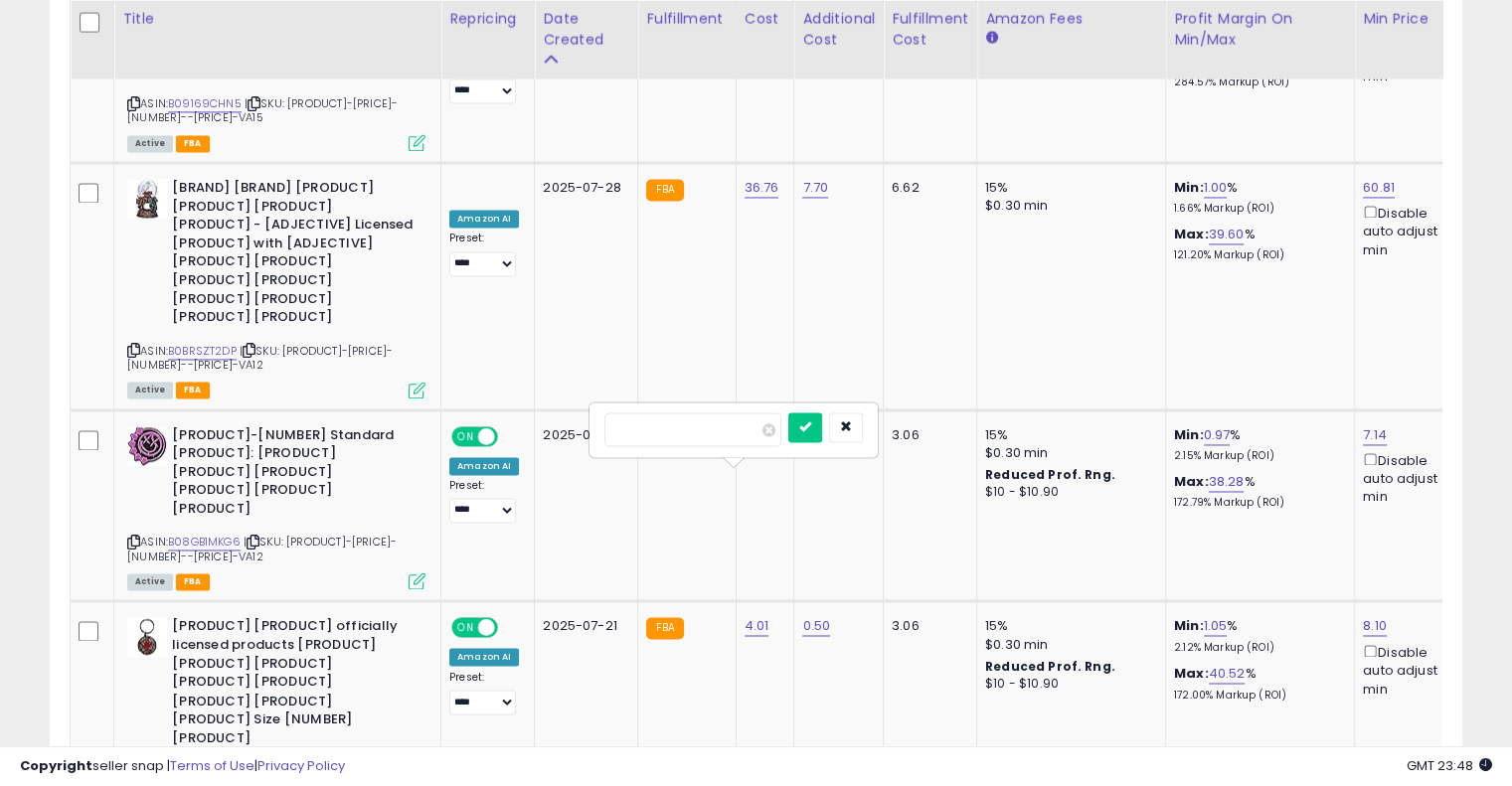 type on "****" 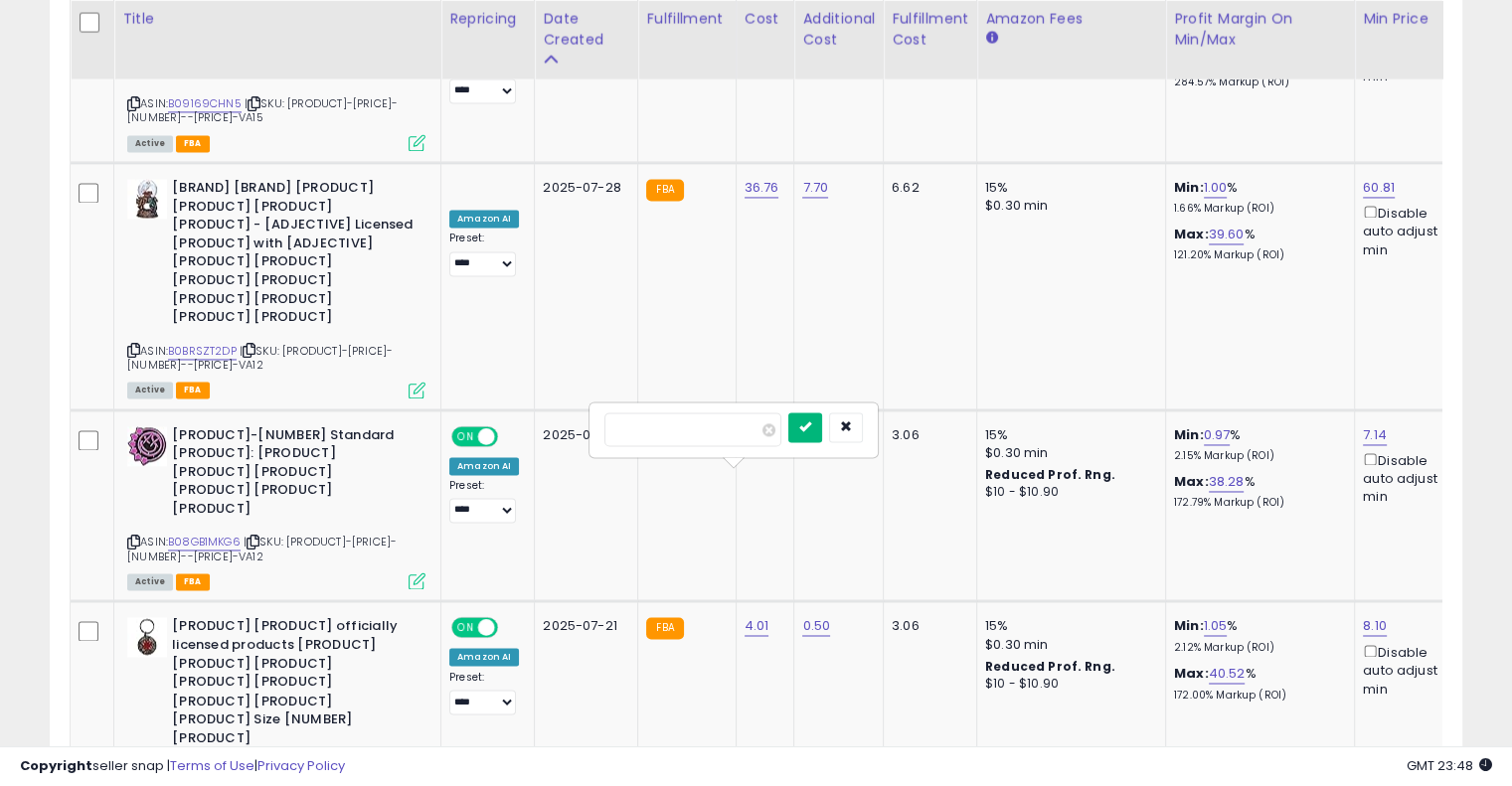click at bounding box center [805, 427] 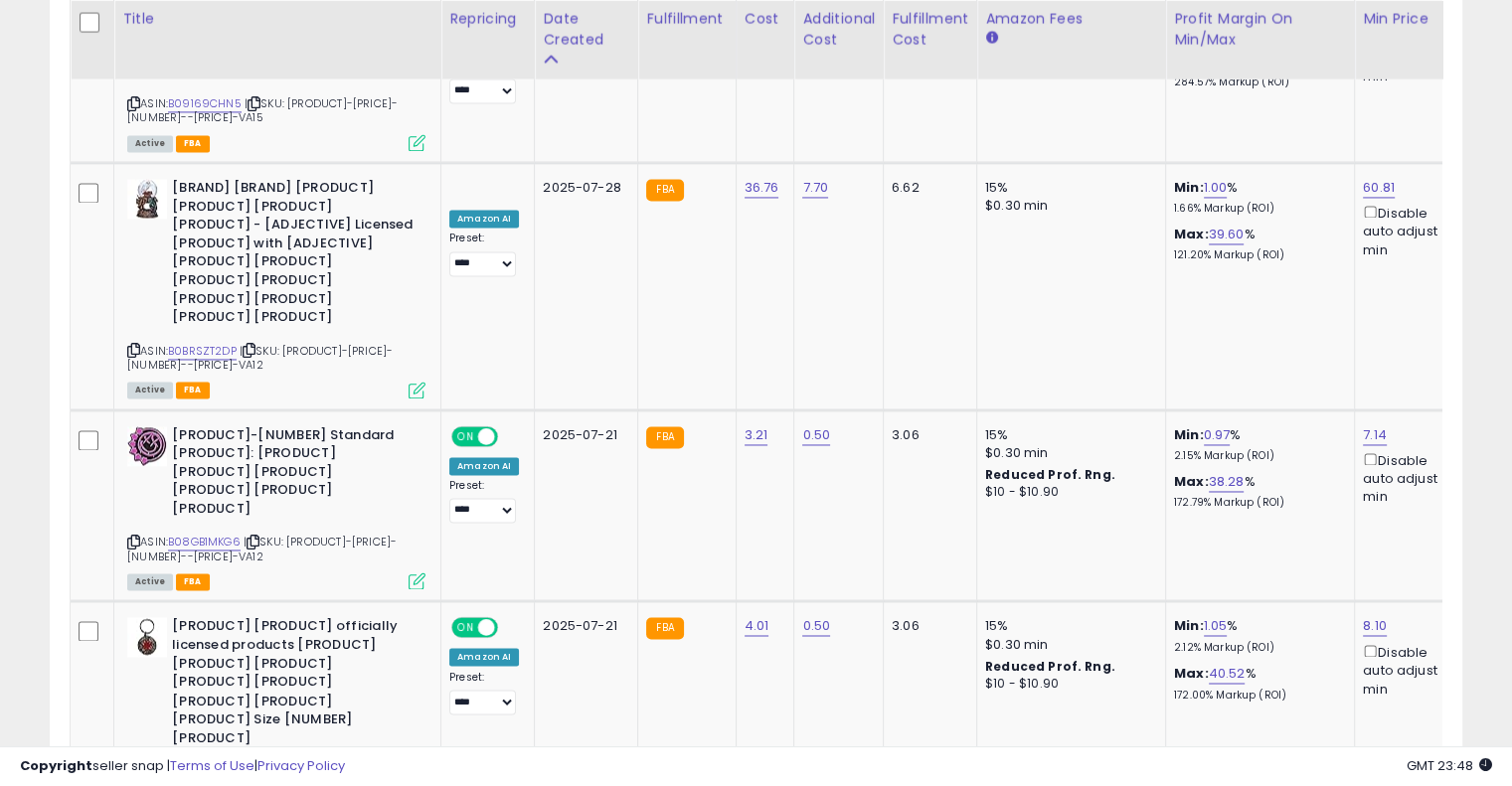 click on "N/A" at bounding box center [814, 855] 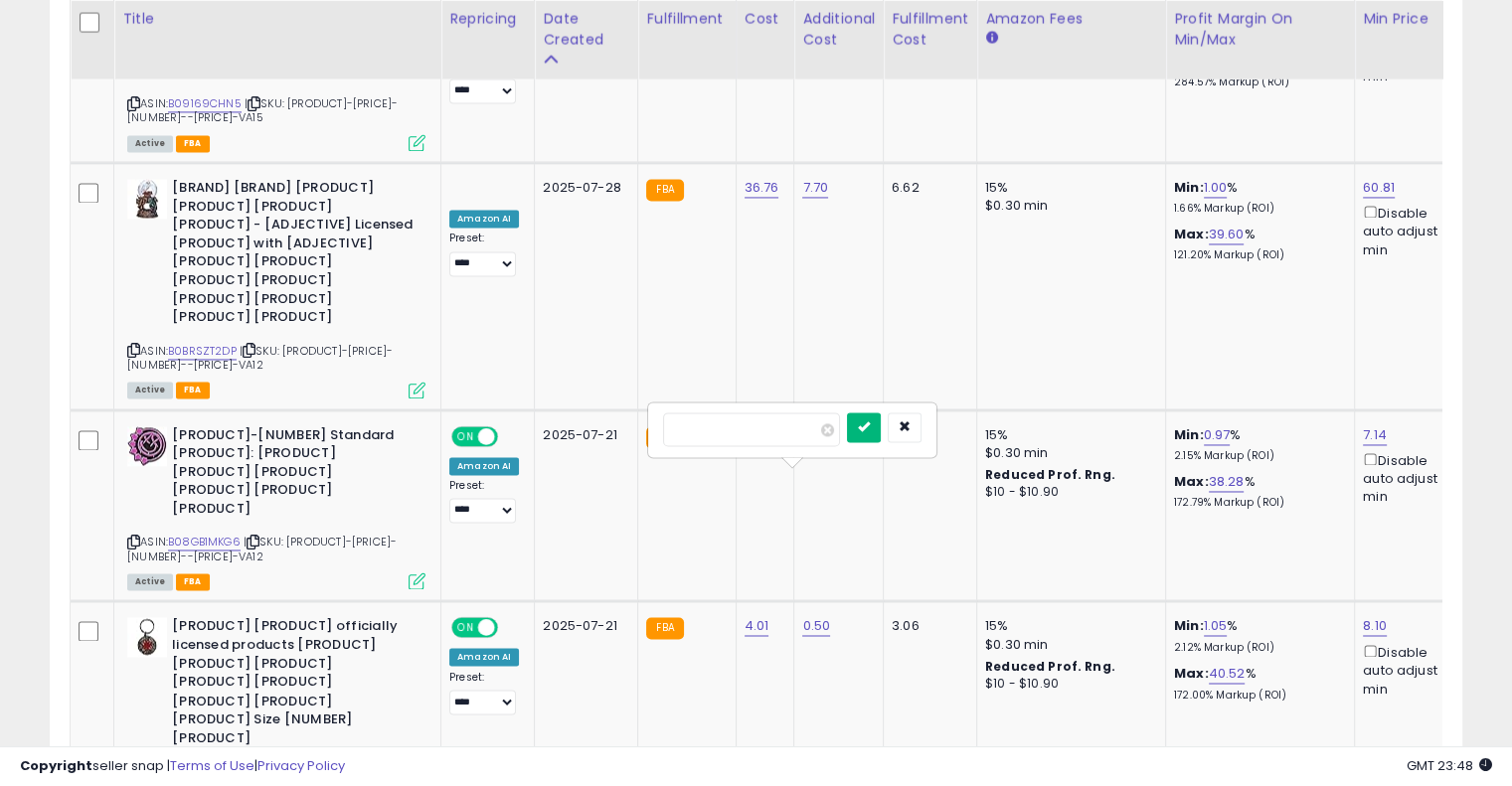 type on "****" 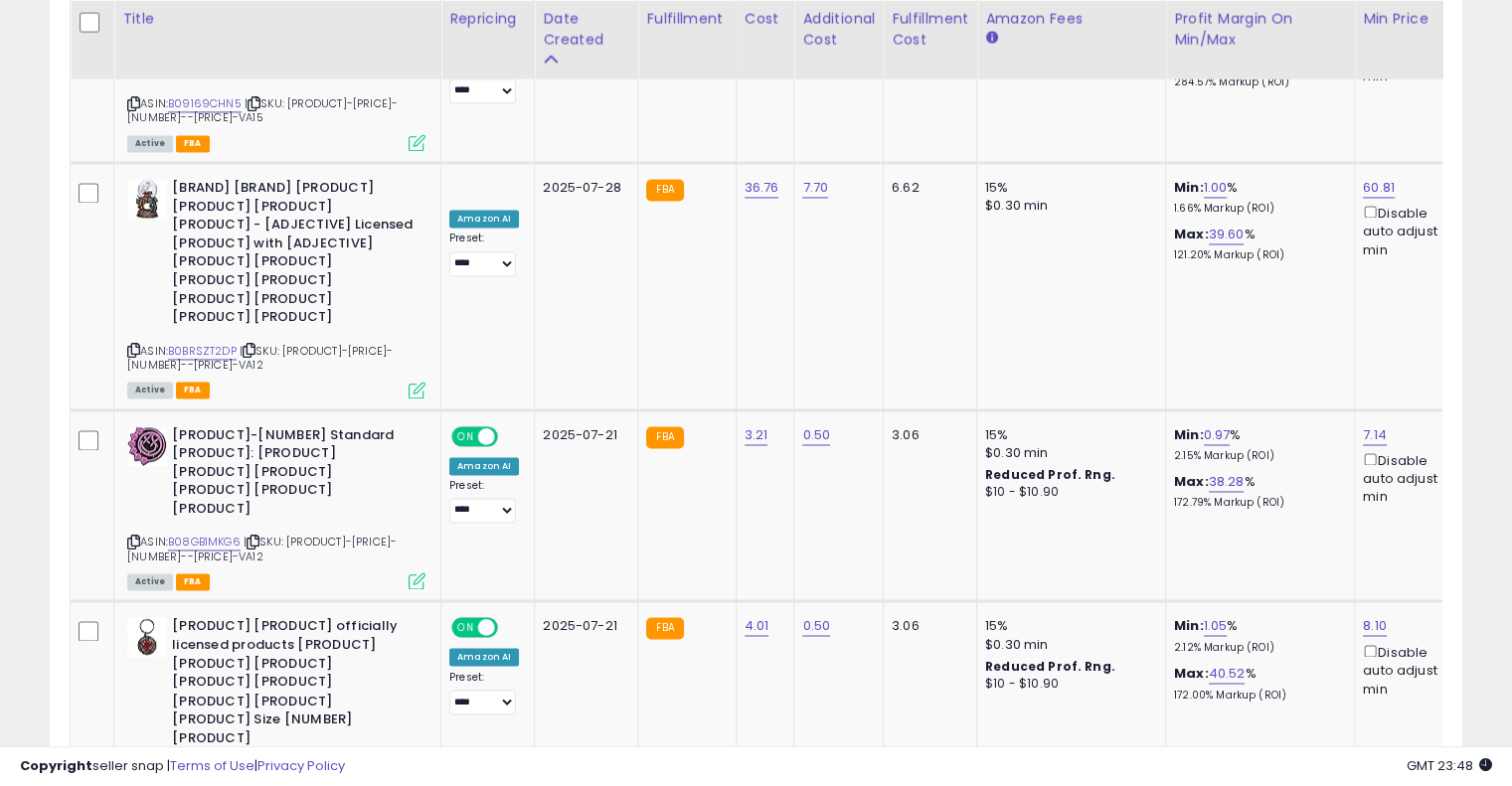 click on "OFF" at bounding box center [486, 856] 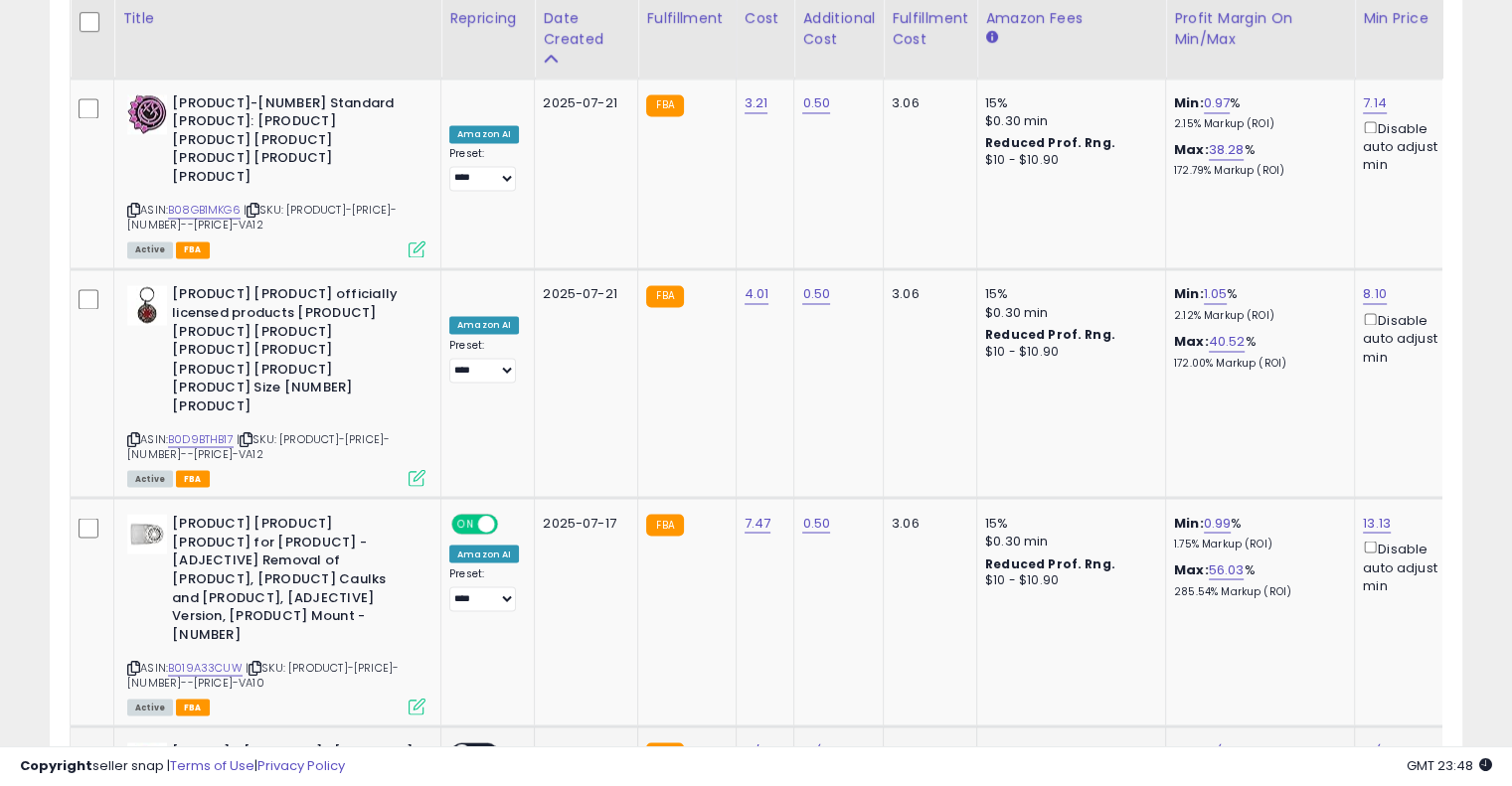 click at bounding box center [249, 876] 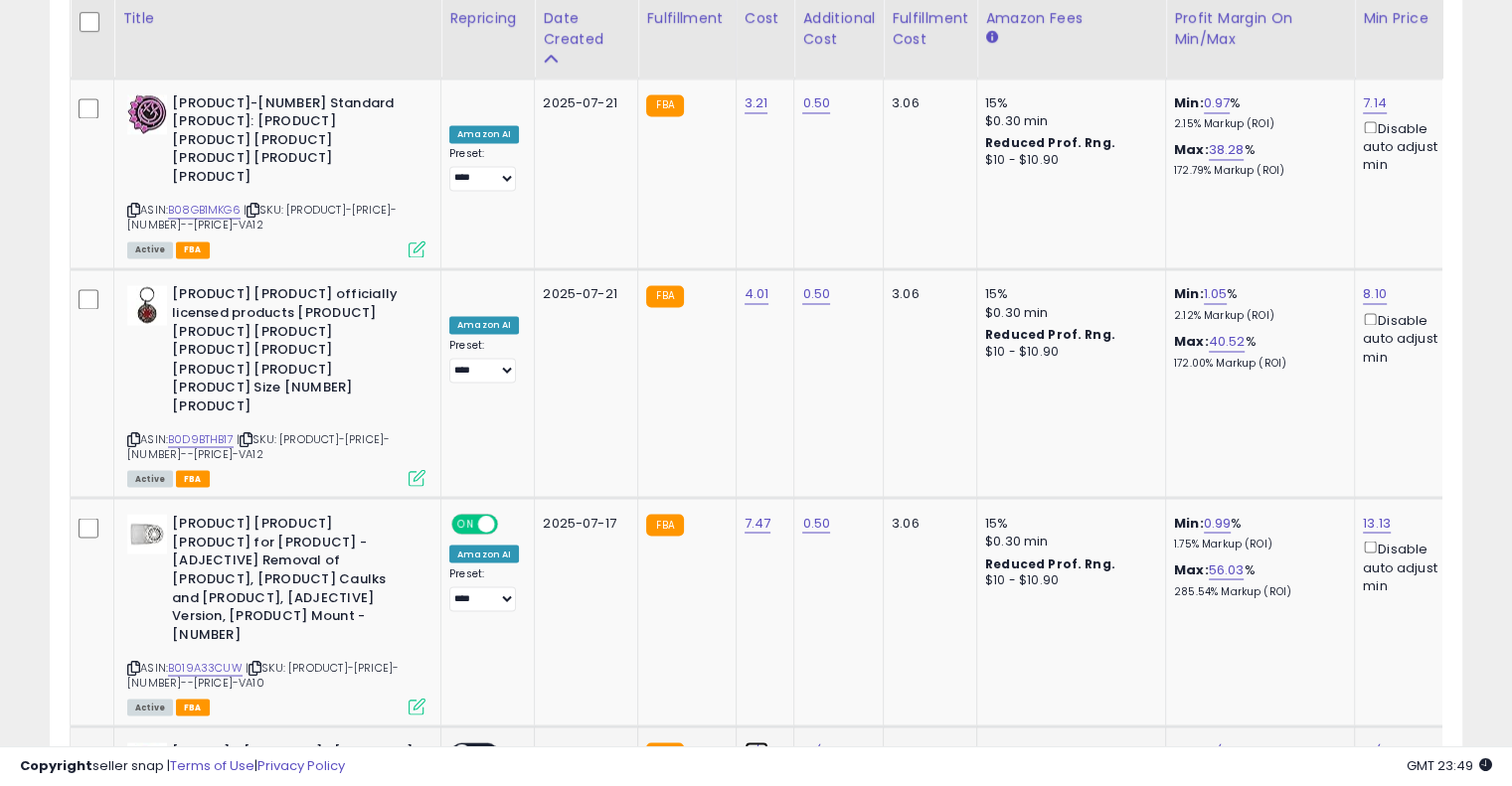 click on "N/A" at bounding box center (756, 751) 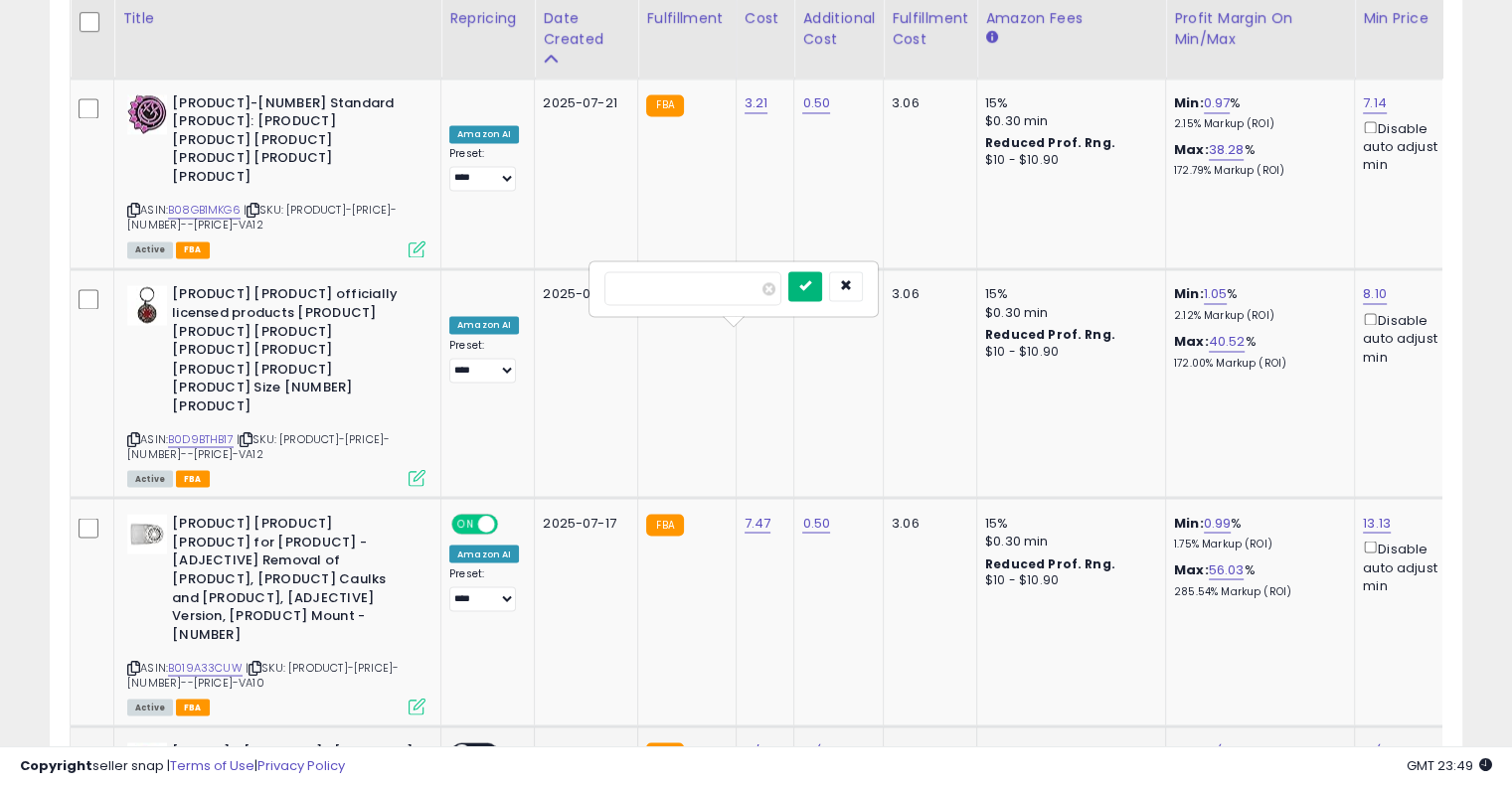 type on "*****" 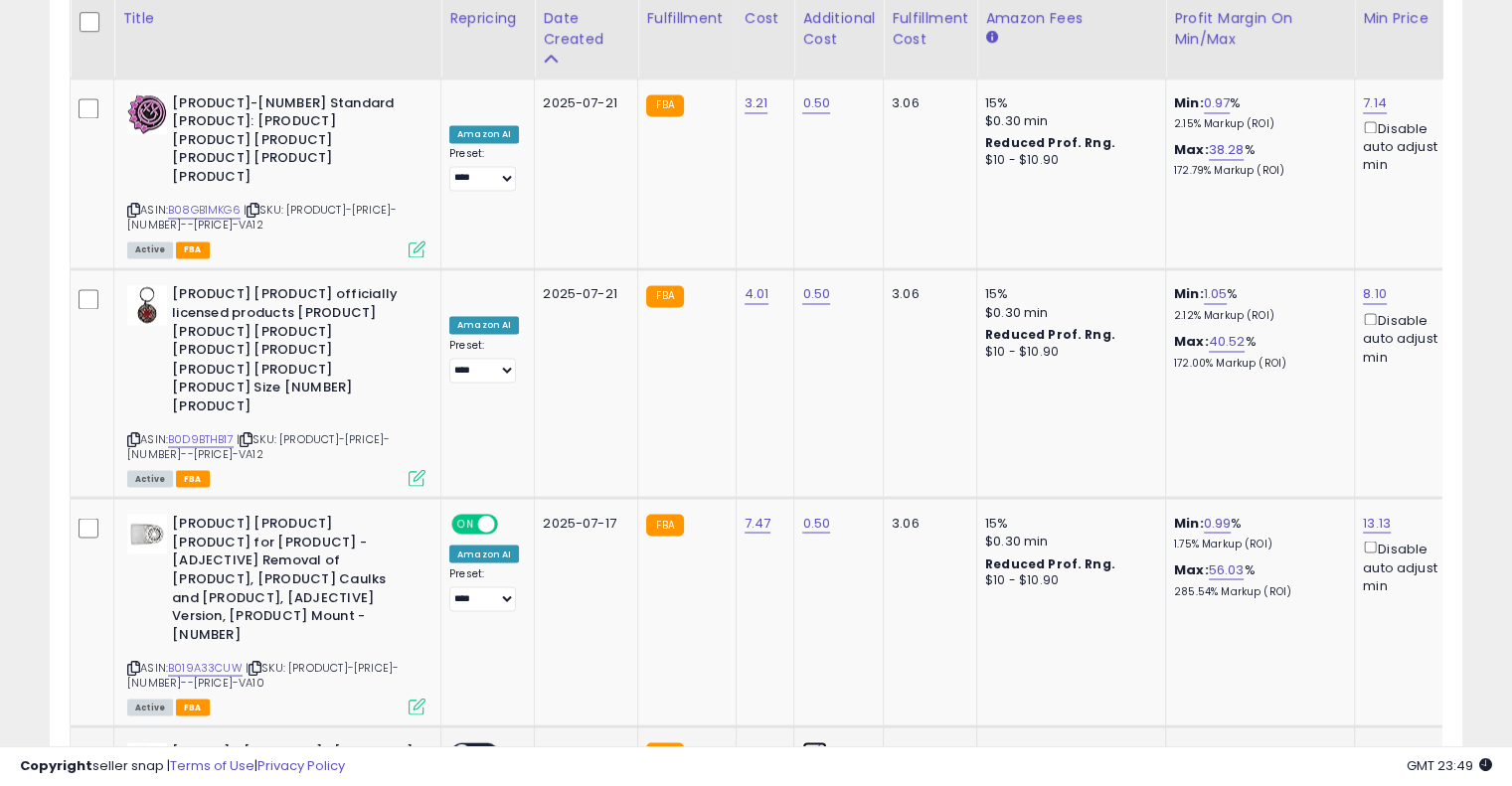 click on "N/A" at bounding box center (814, 751) 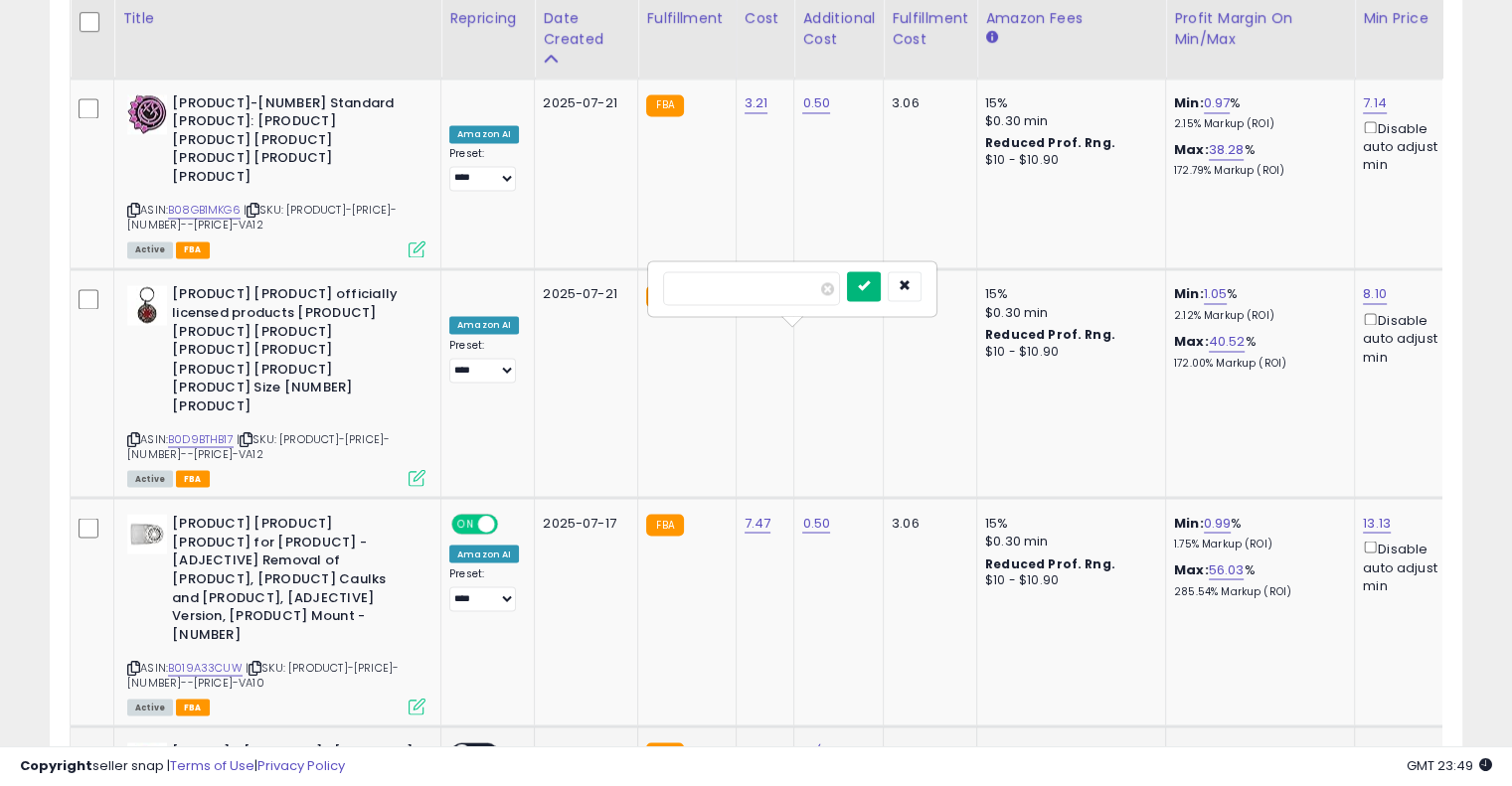 type on "****" 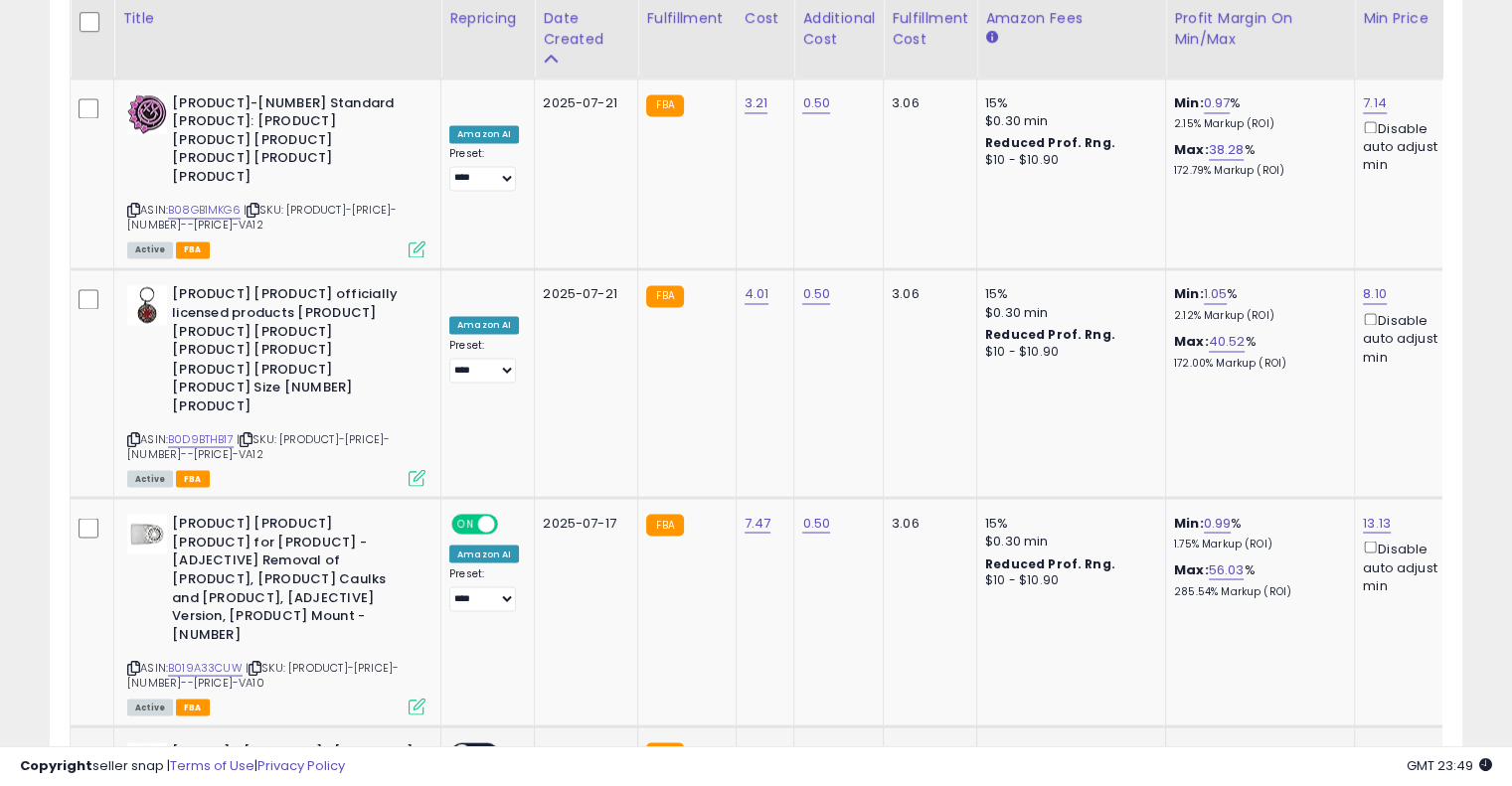 click on "OFF" at bounding box center [486, 752] 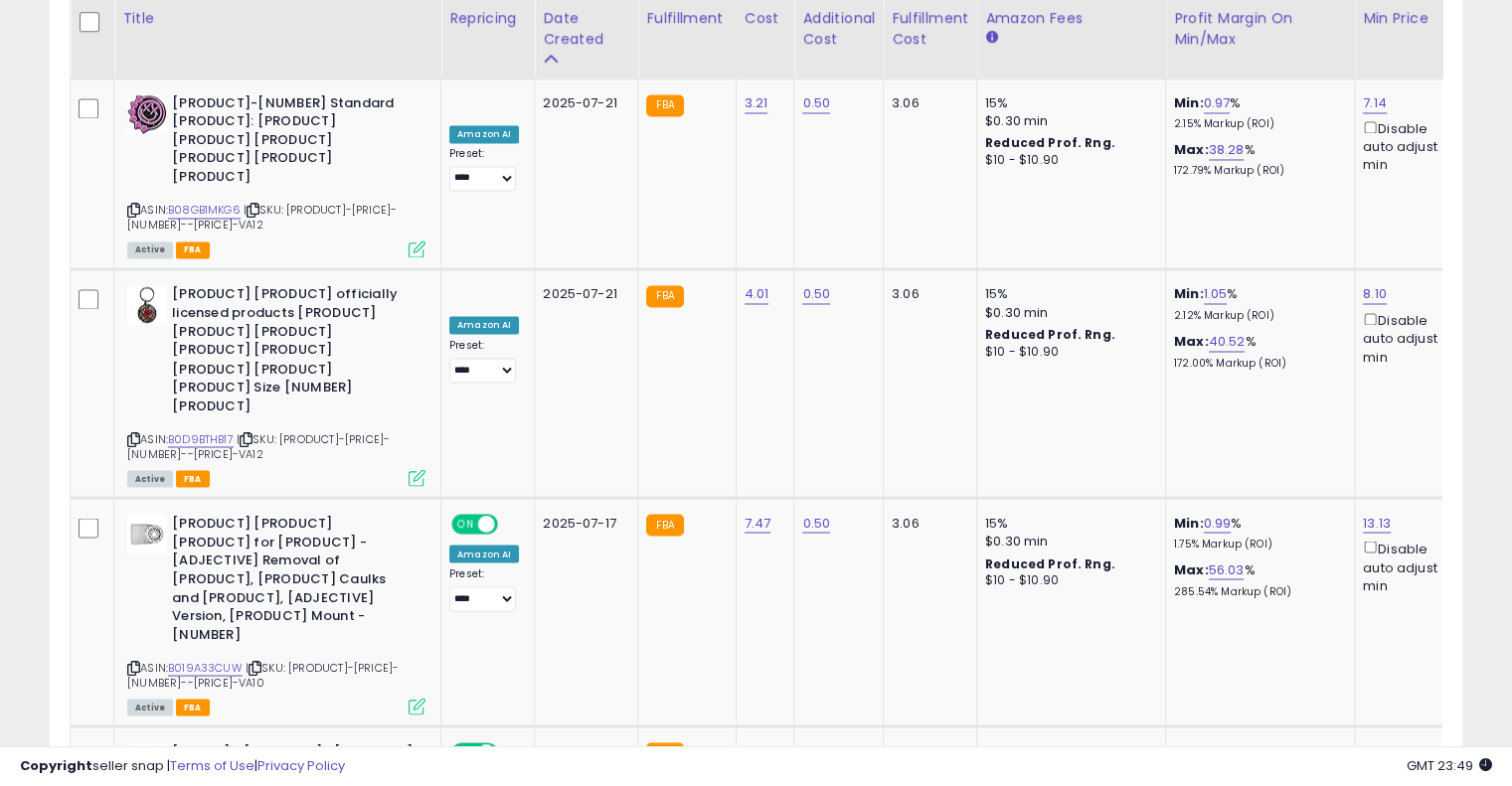 click at bounding box center (253, 1068) 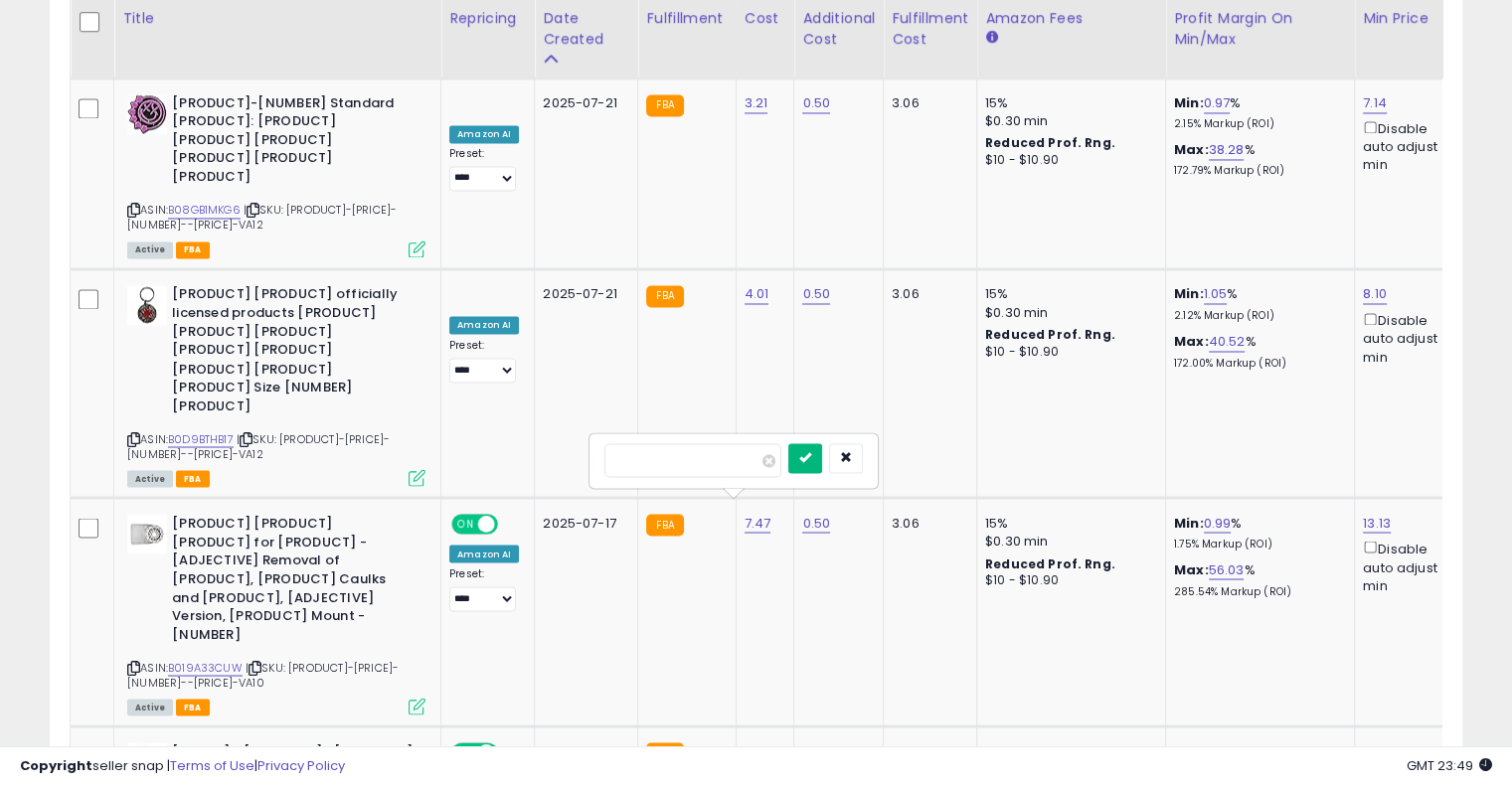 type on "*****" 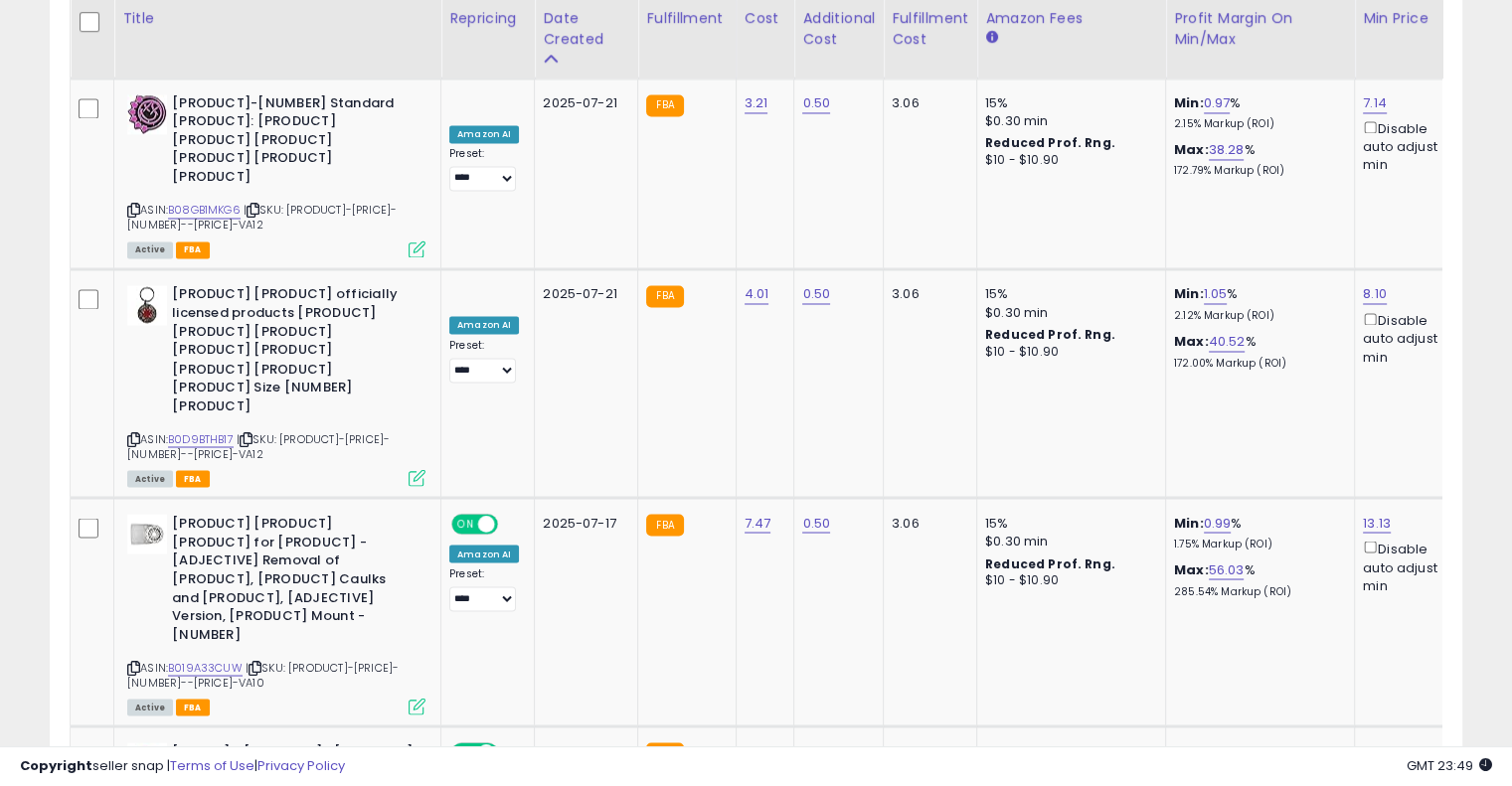click on "N/A" at bounding box center (814, 962) 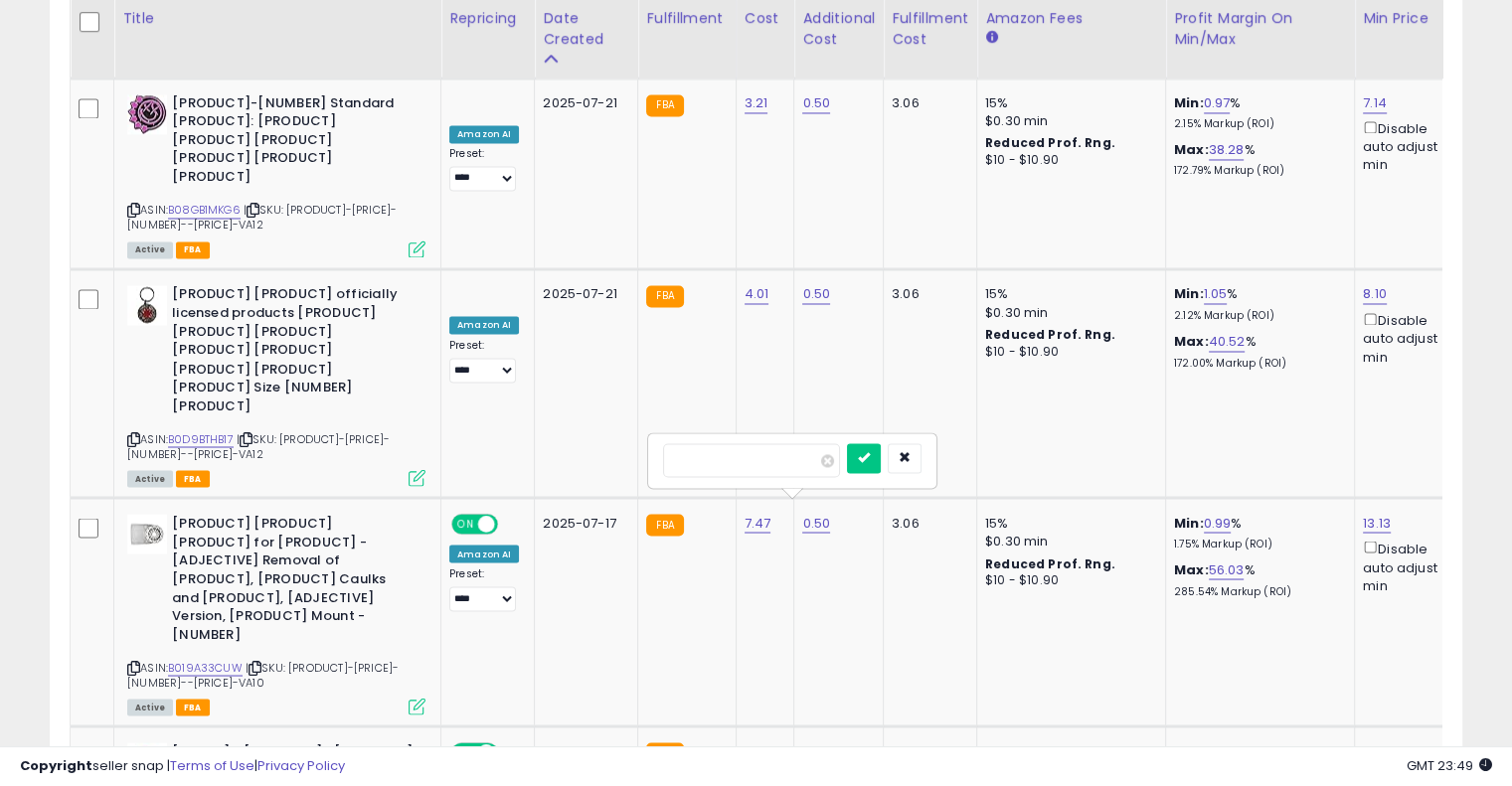 type on "****" 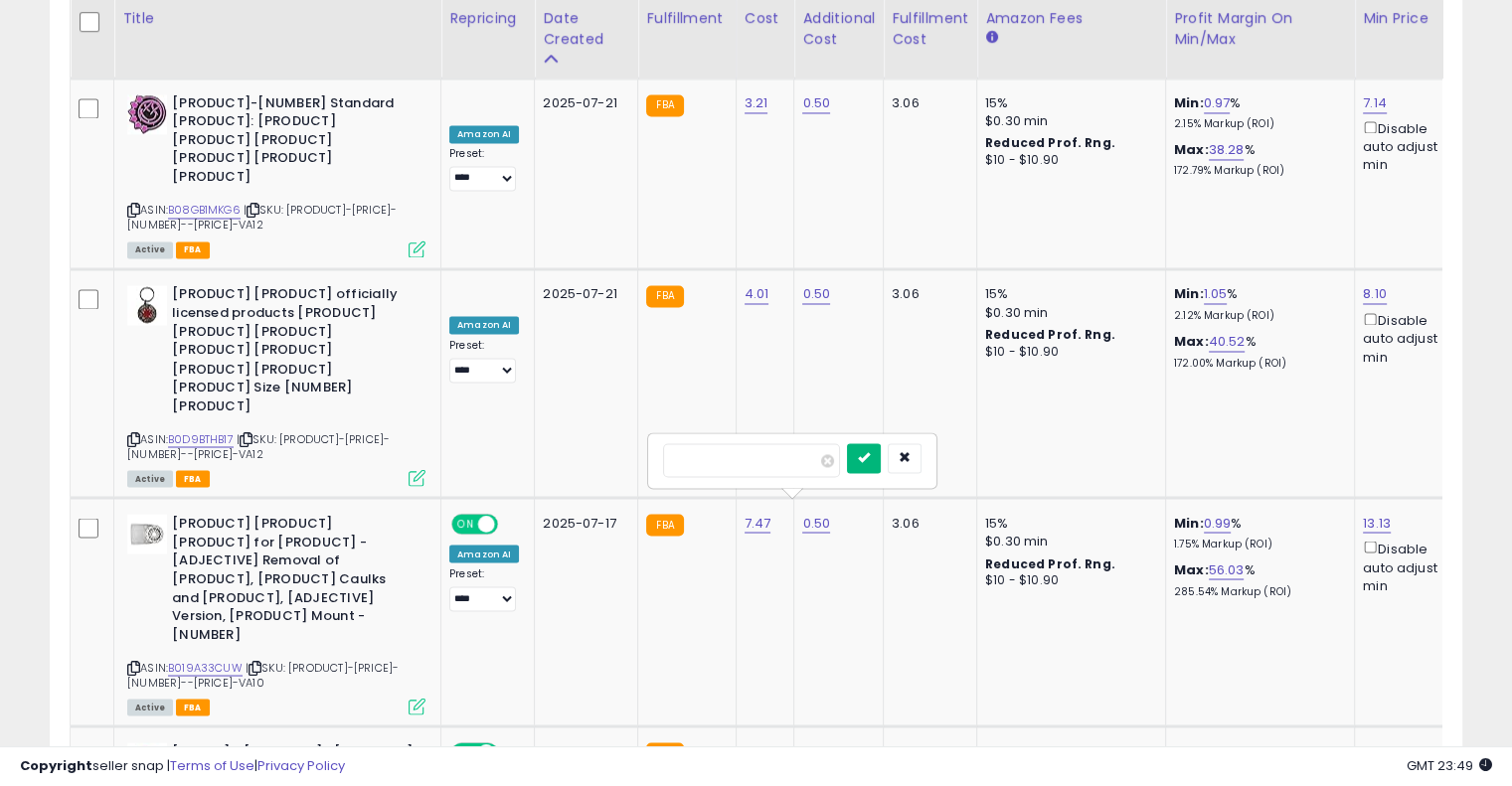 click at bounding box center [864, 458] 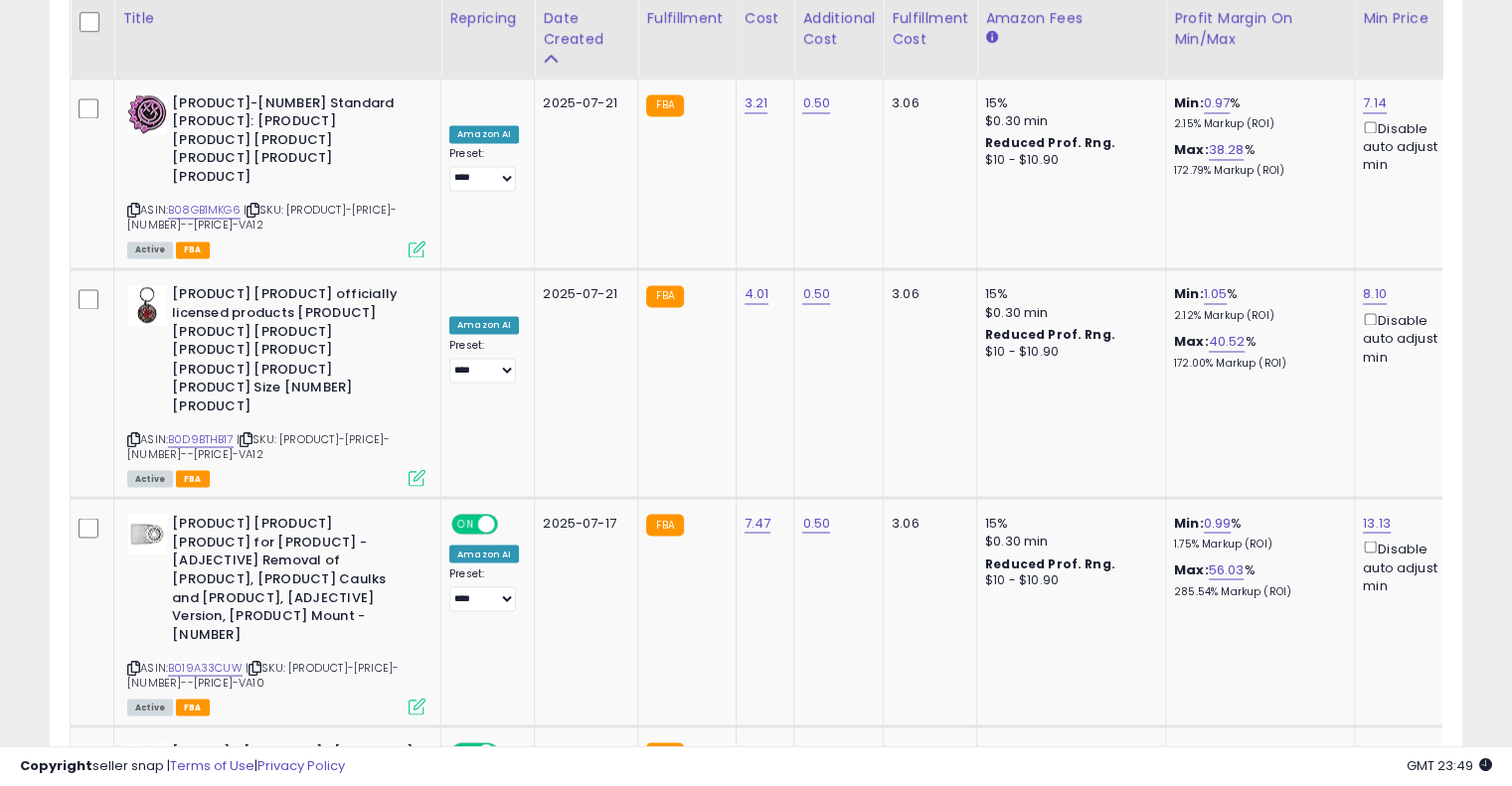 click on "OFF" at bounding box center [486, 962] 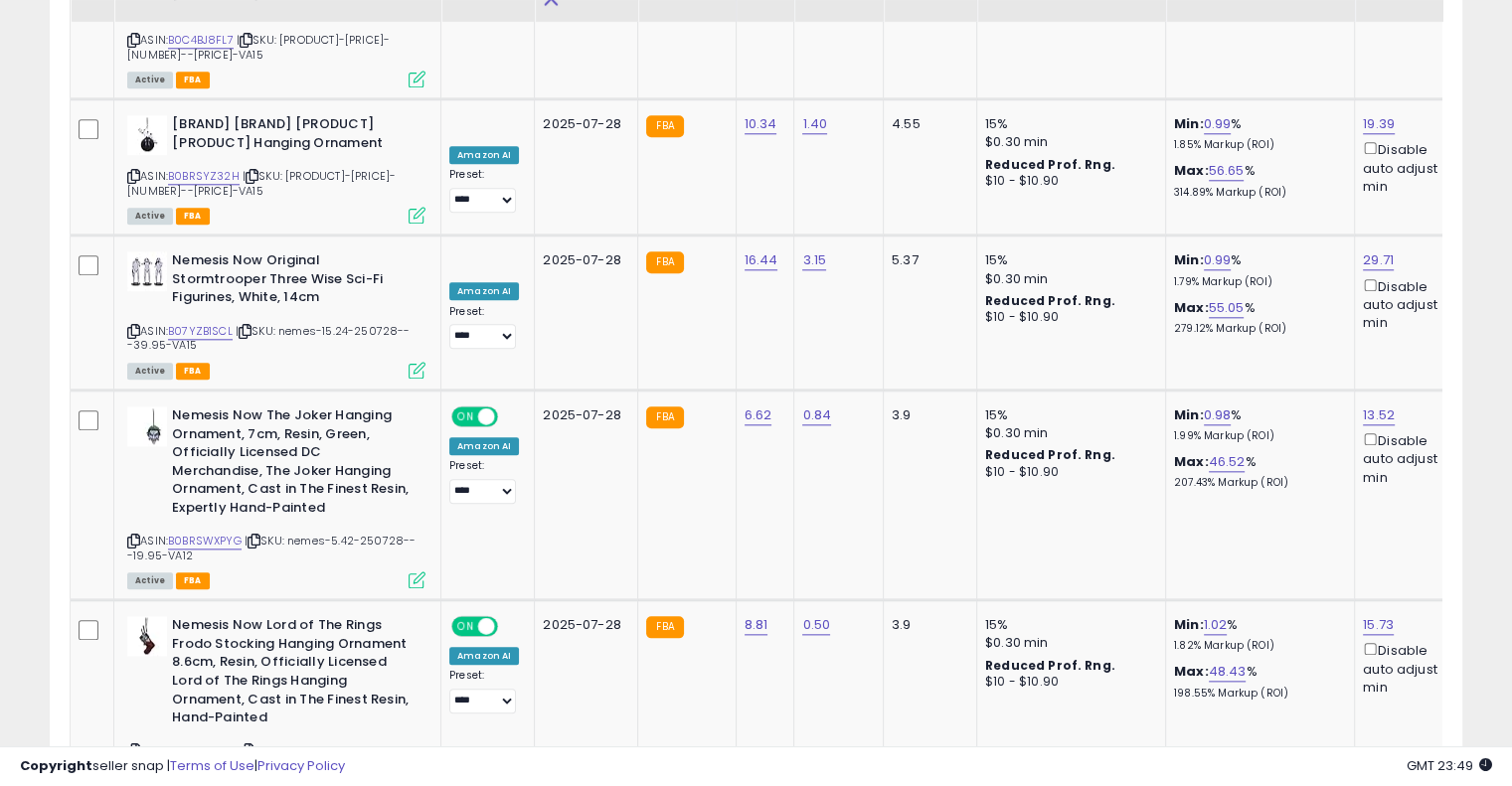 scroll, scrollTop: 1430, scrollLeft: 0, axis: vertical 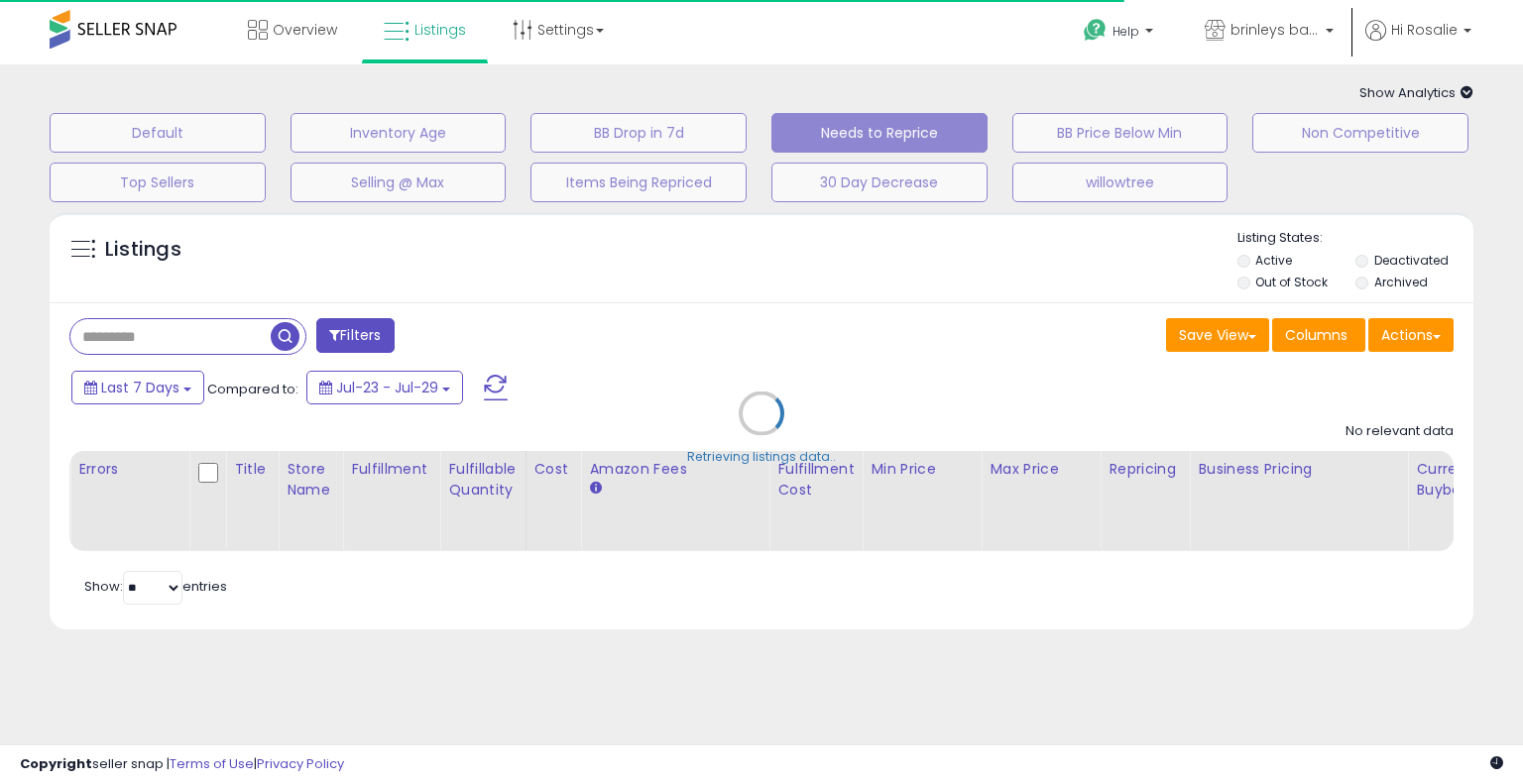 select on "**" 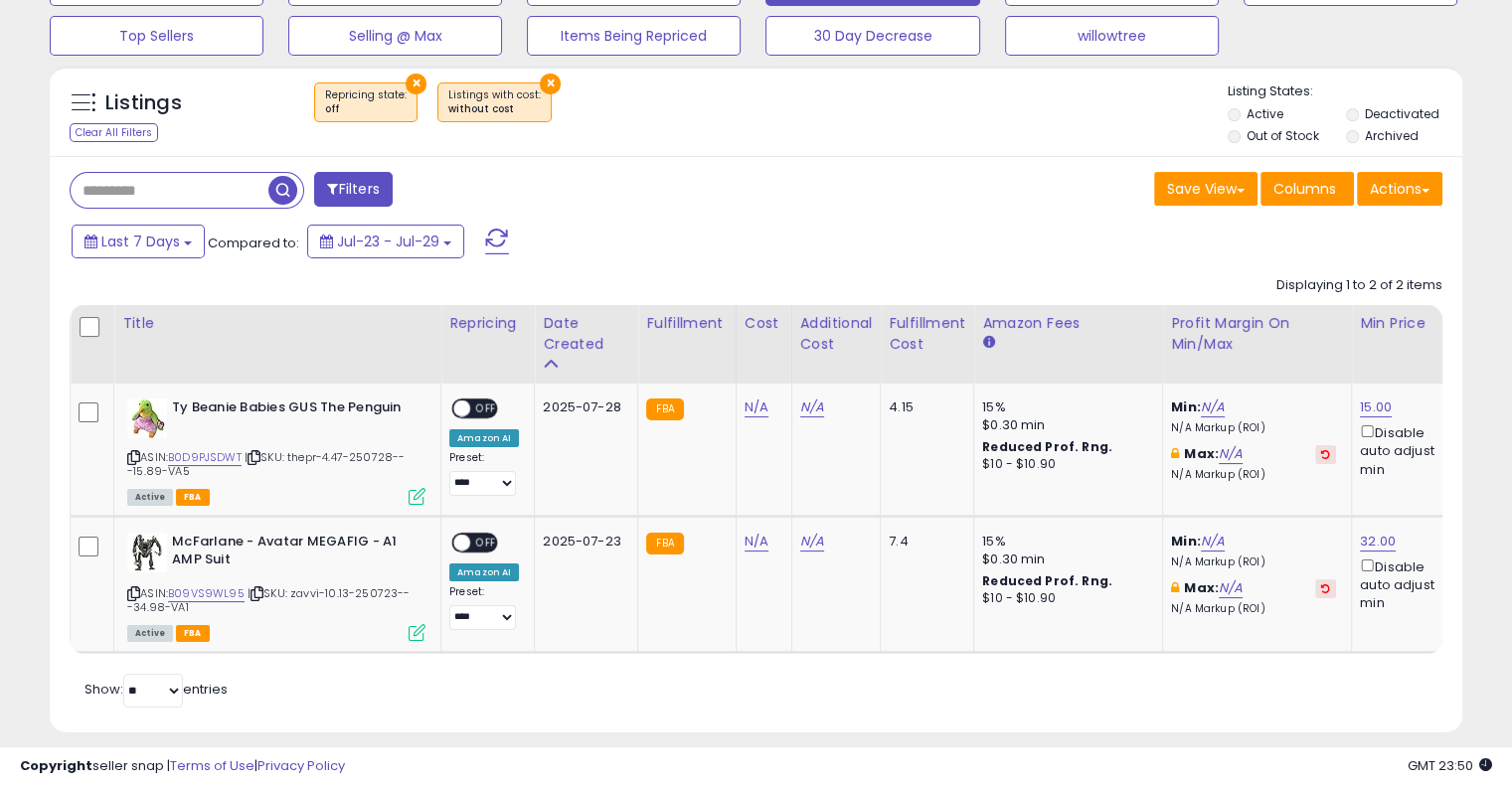 scroll, scrollTop: 182, scrollLeft: 0, axis: vertical 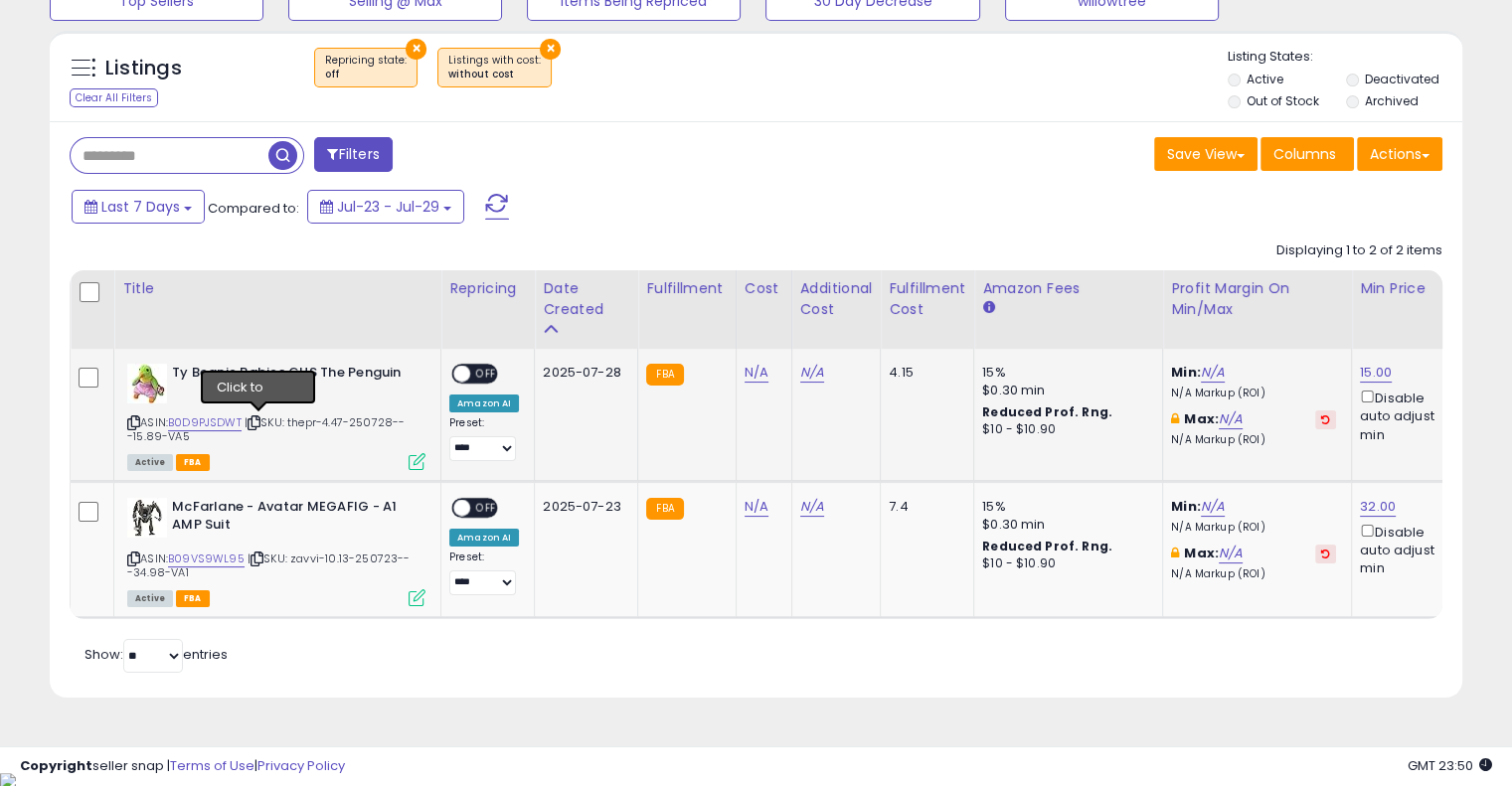 click at bounding box center (253, 422) 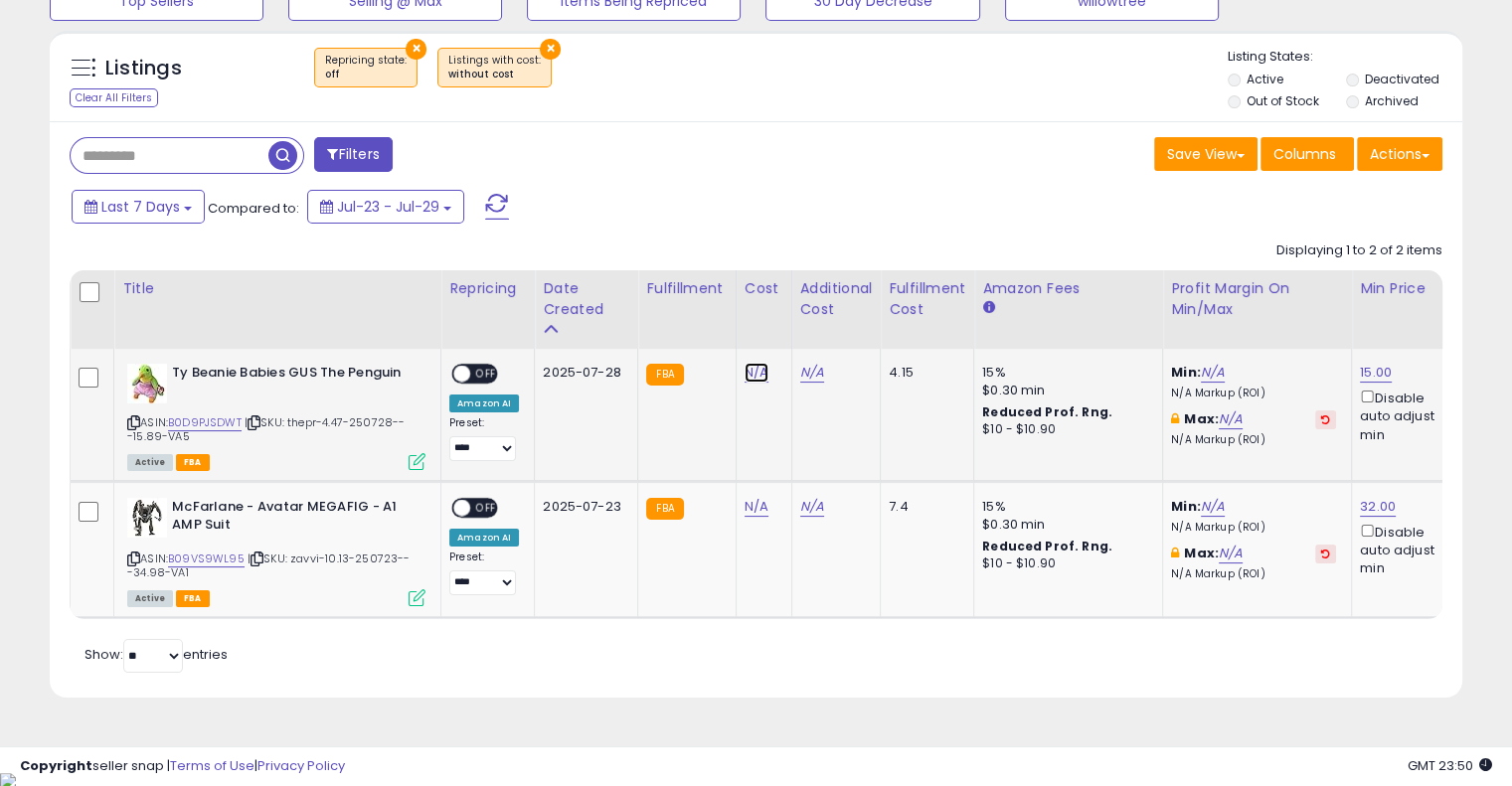click on "N/A" at bounding box center [756, 373] 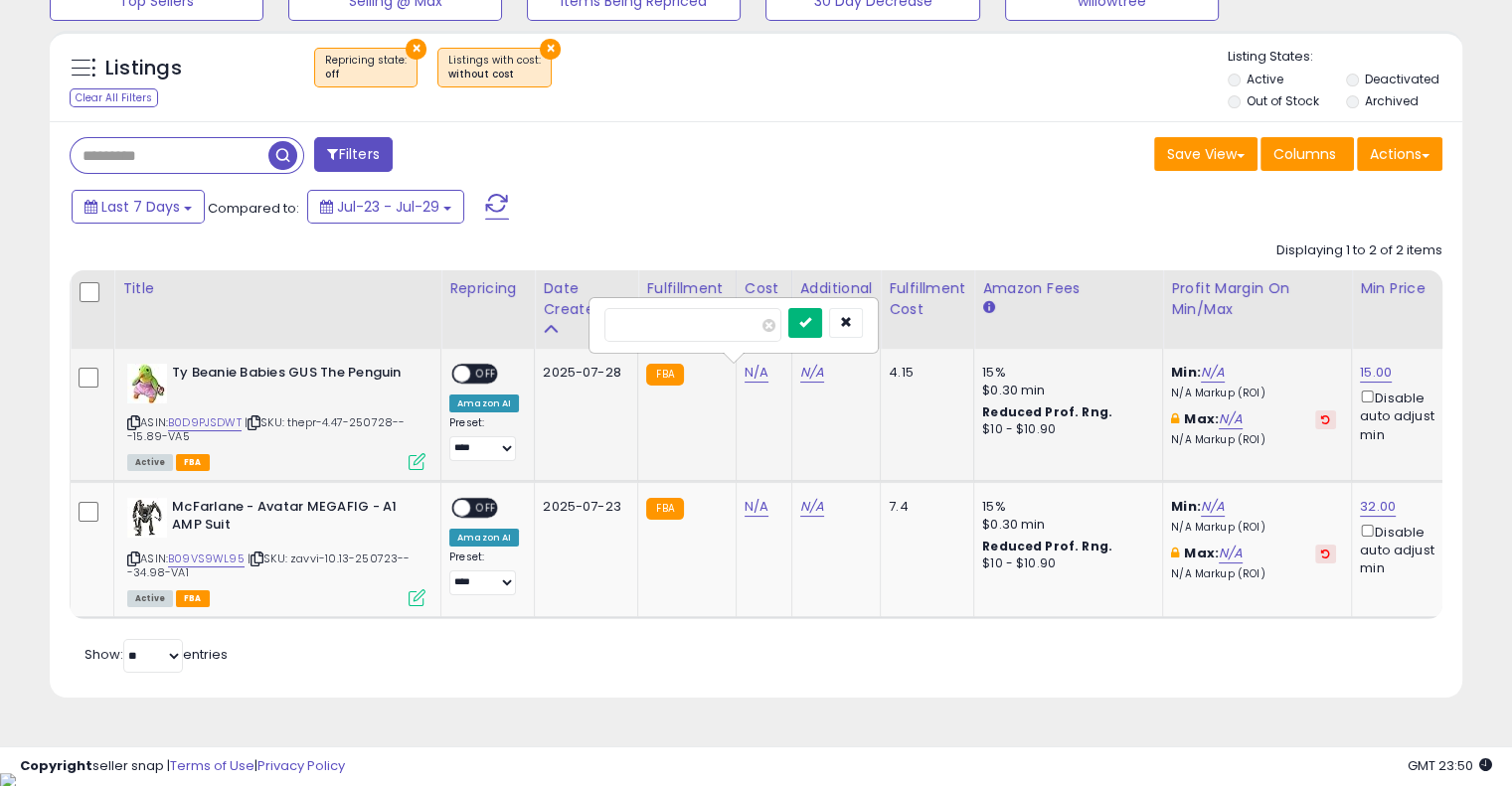 type on "****" 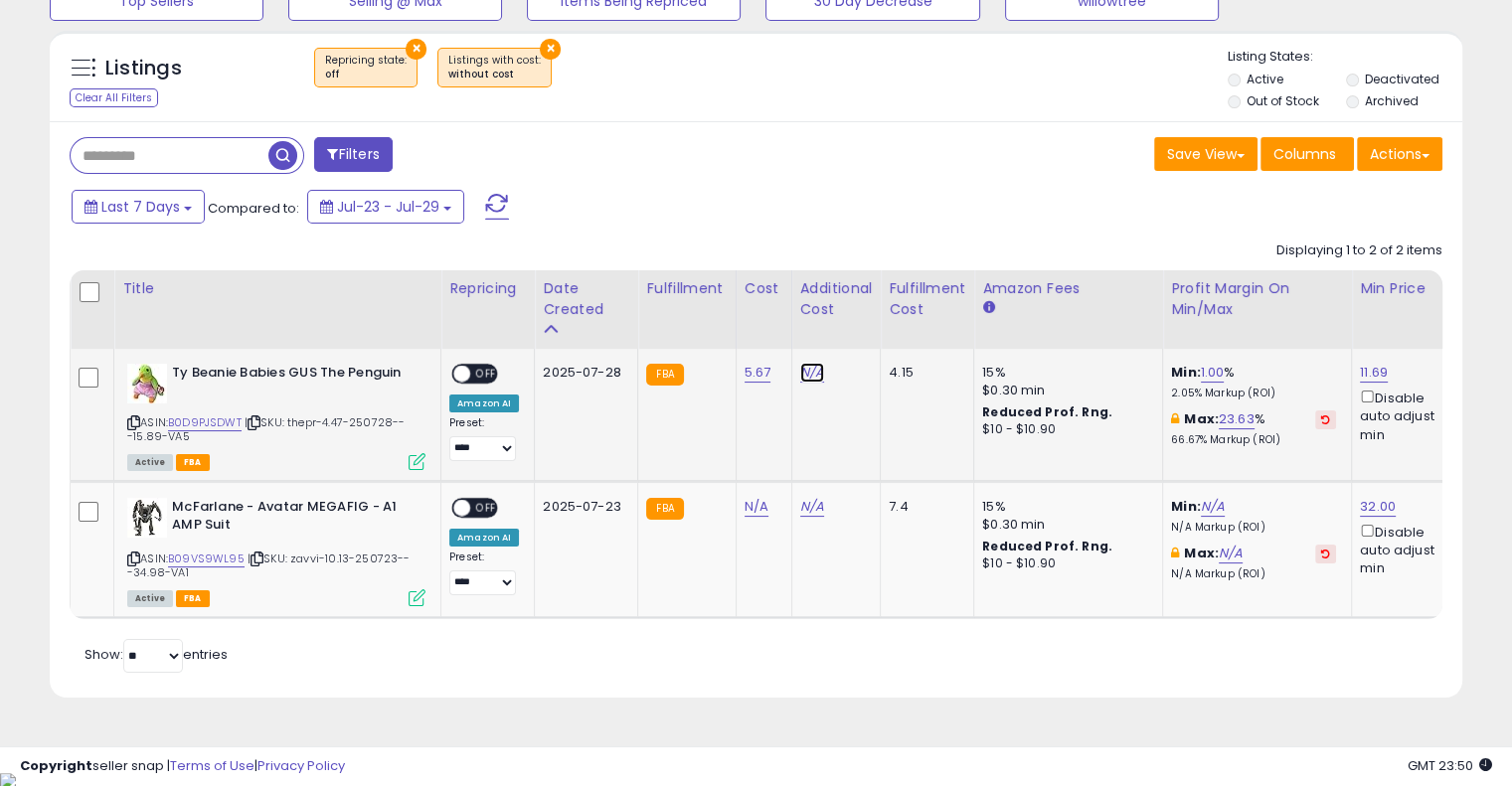 click on "N/A" at bounding box center [812, 373] 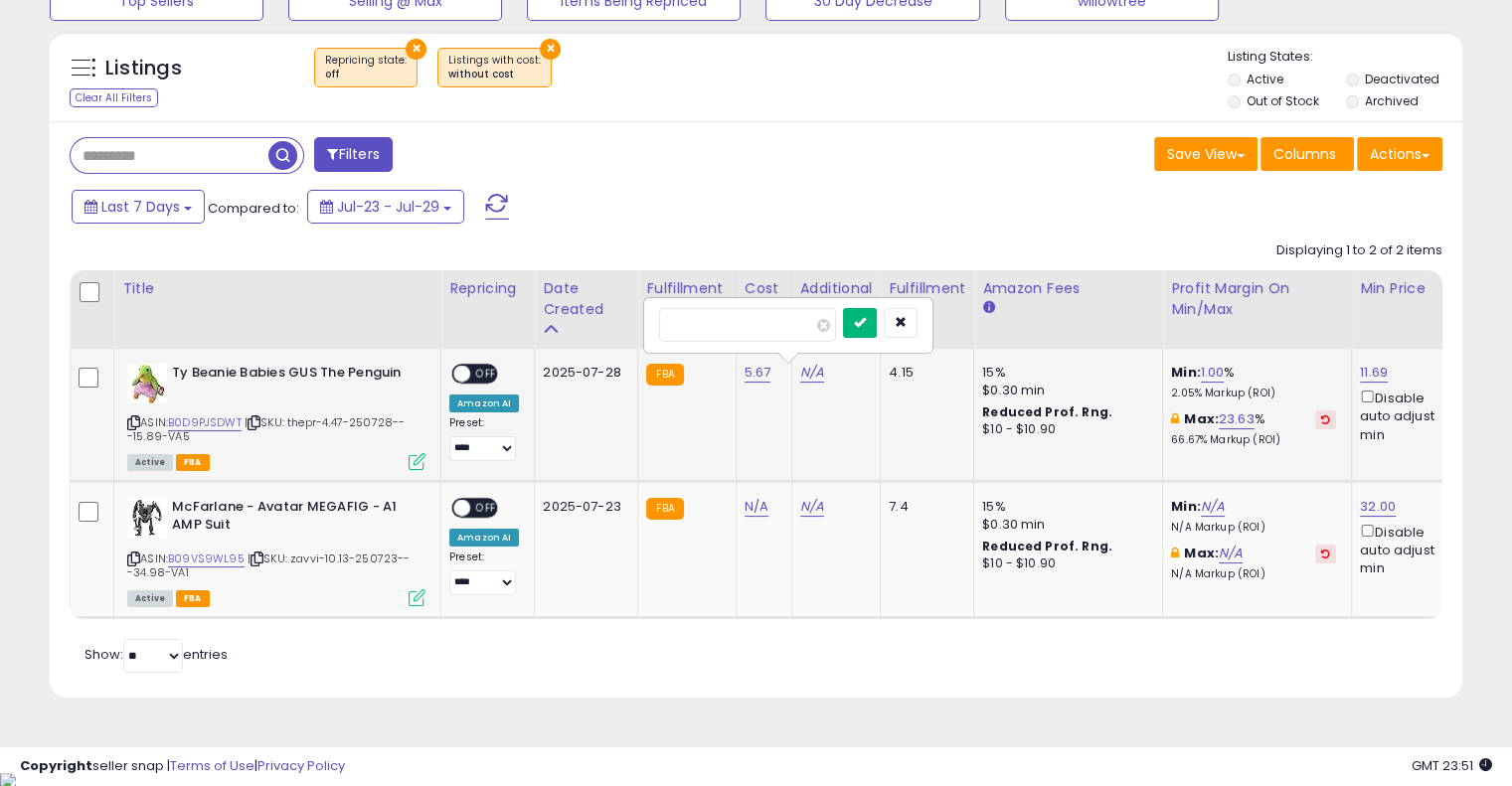 type on "****" 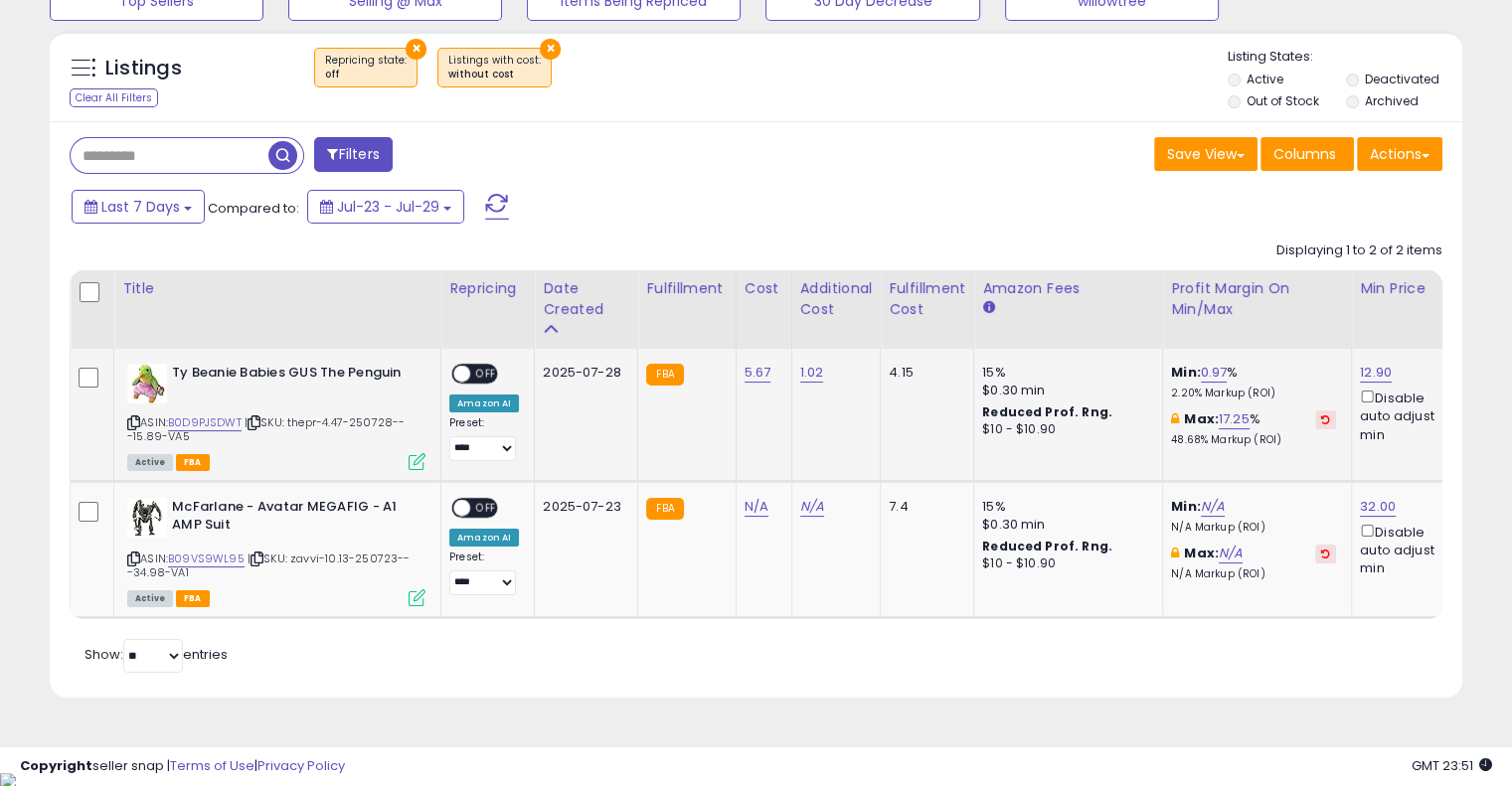click on "OFF" at bounding box center [486, 374] 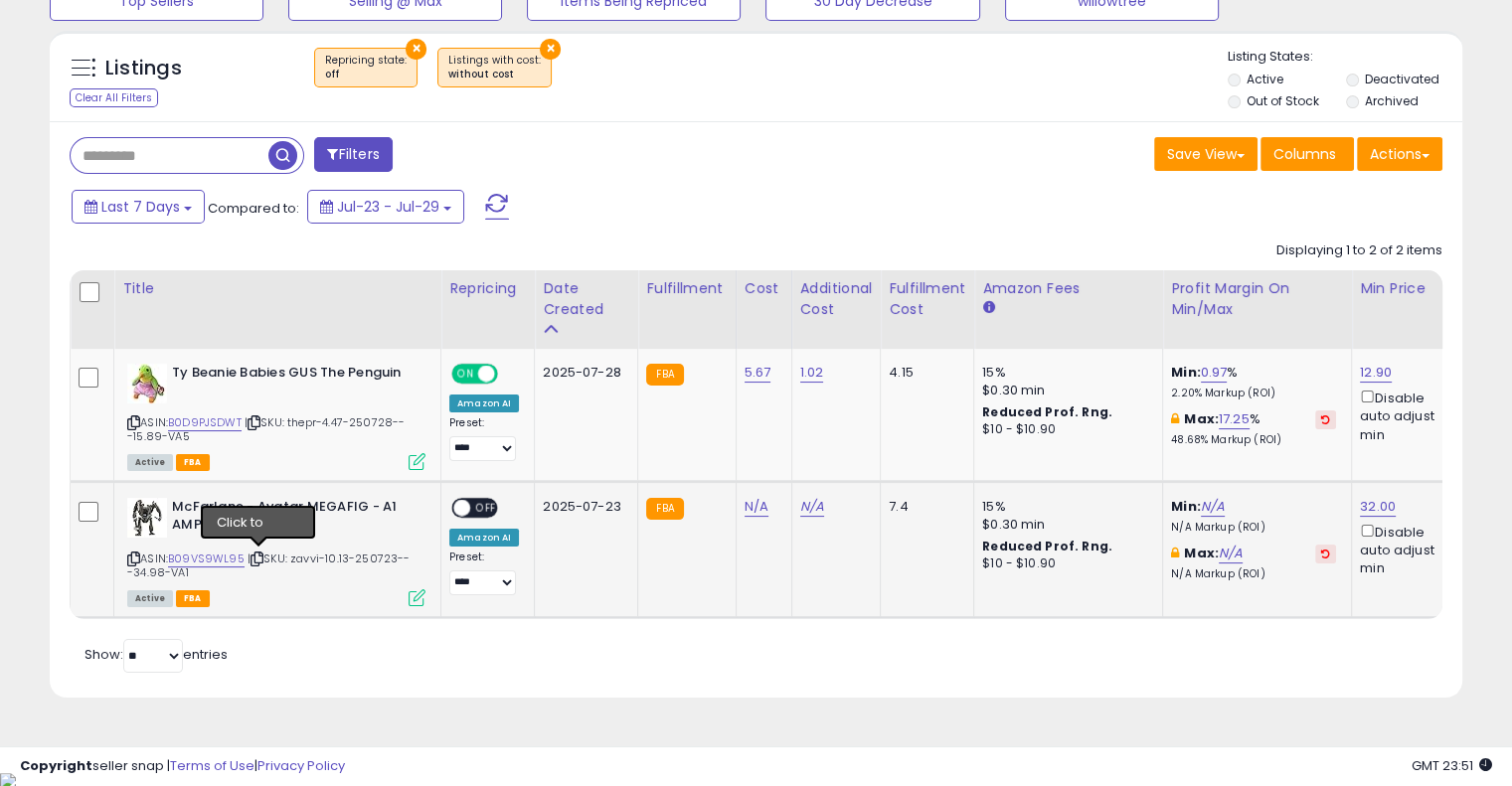 click at bounding box center [256, 558] 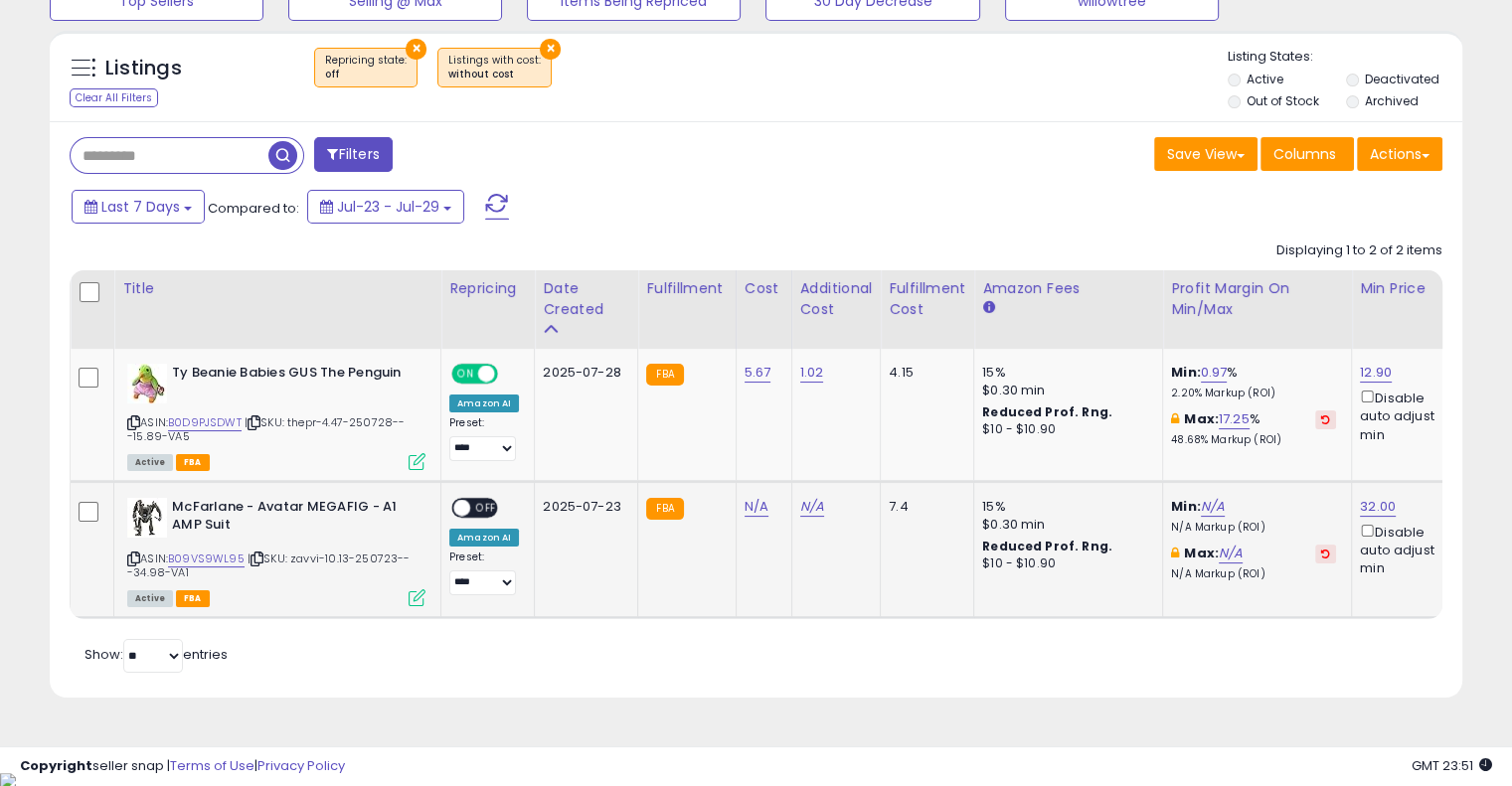 click at bounding box center (256, 558) 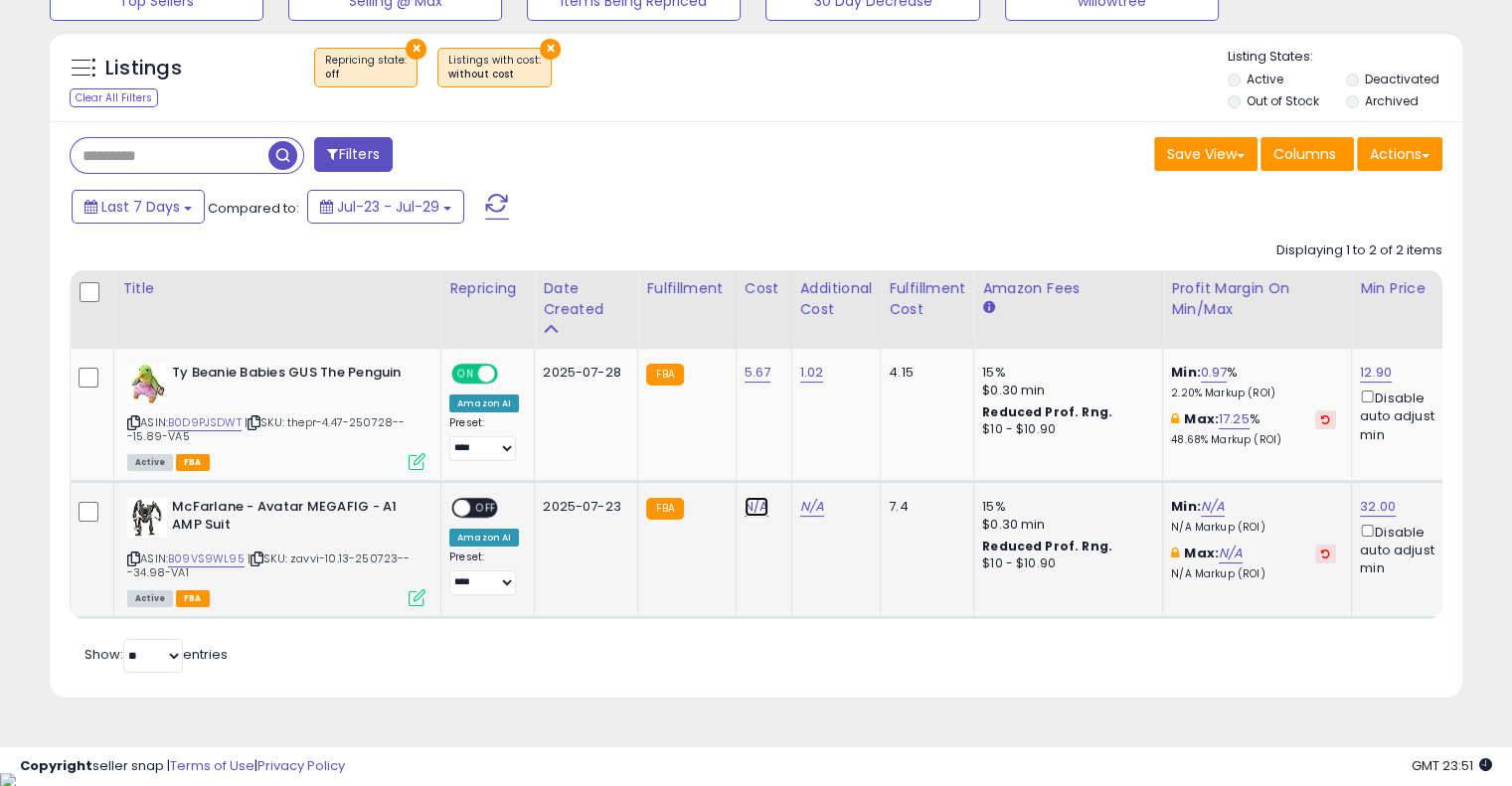 click on "N/A" at bounding box center (756, 507) 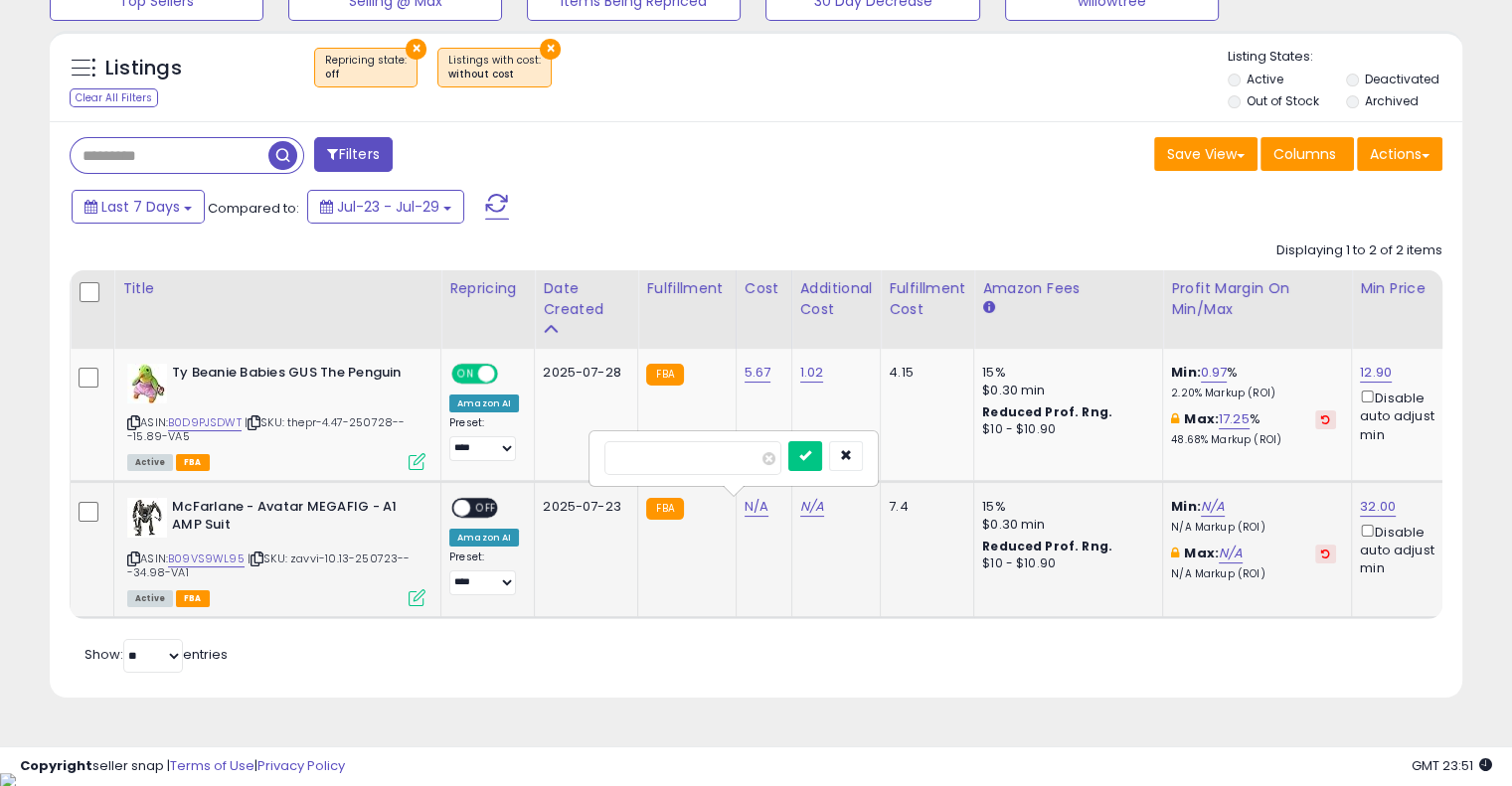 type on "*****" 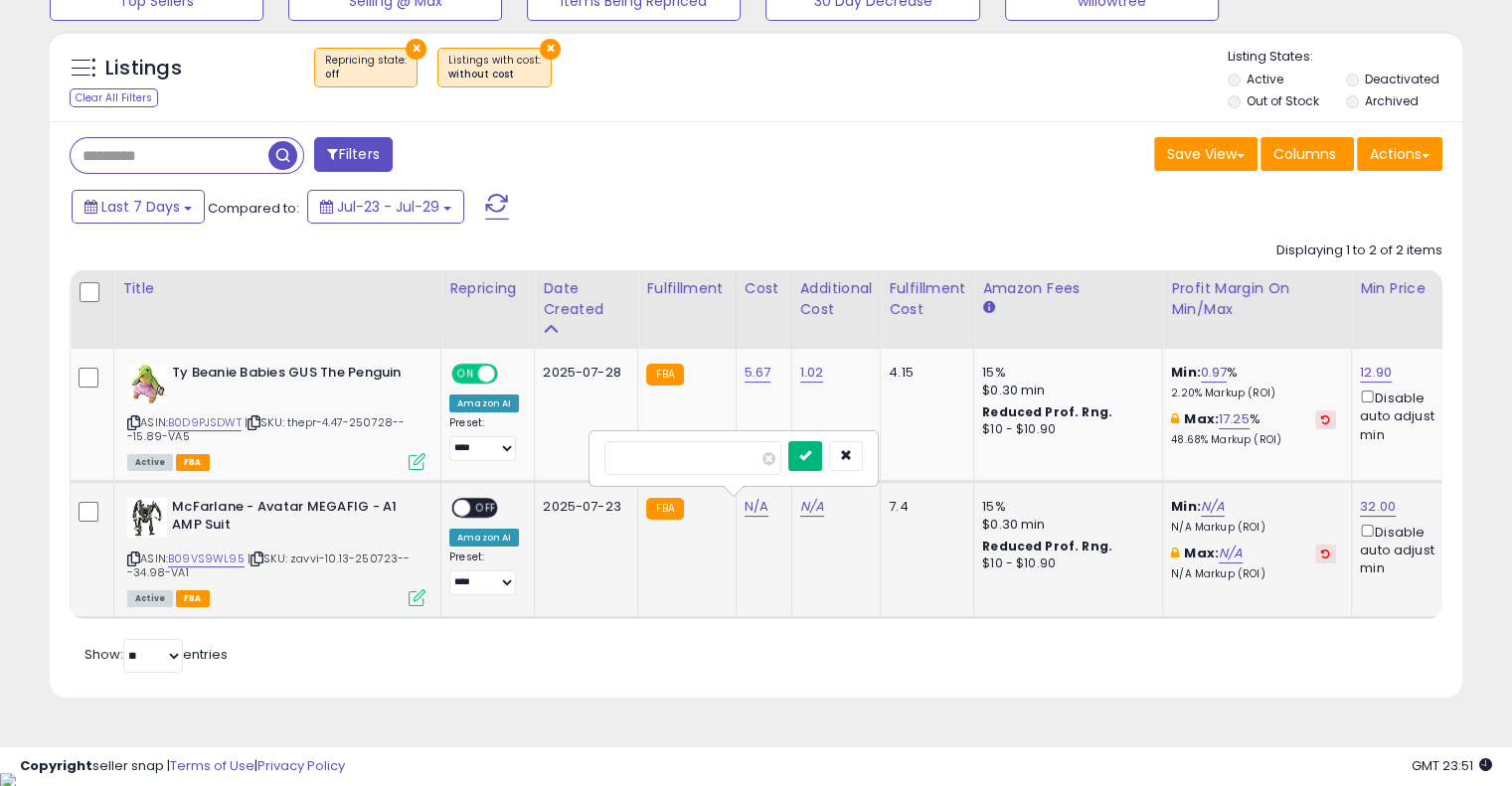 click at bounding box center (805, 456) 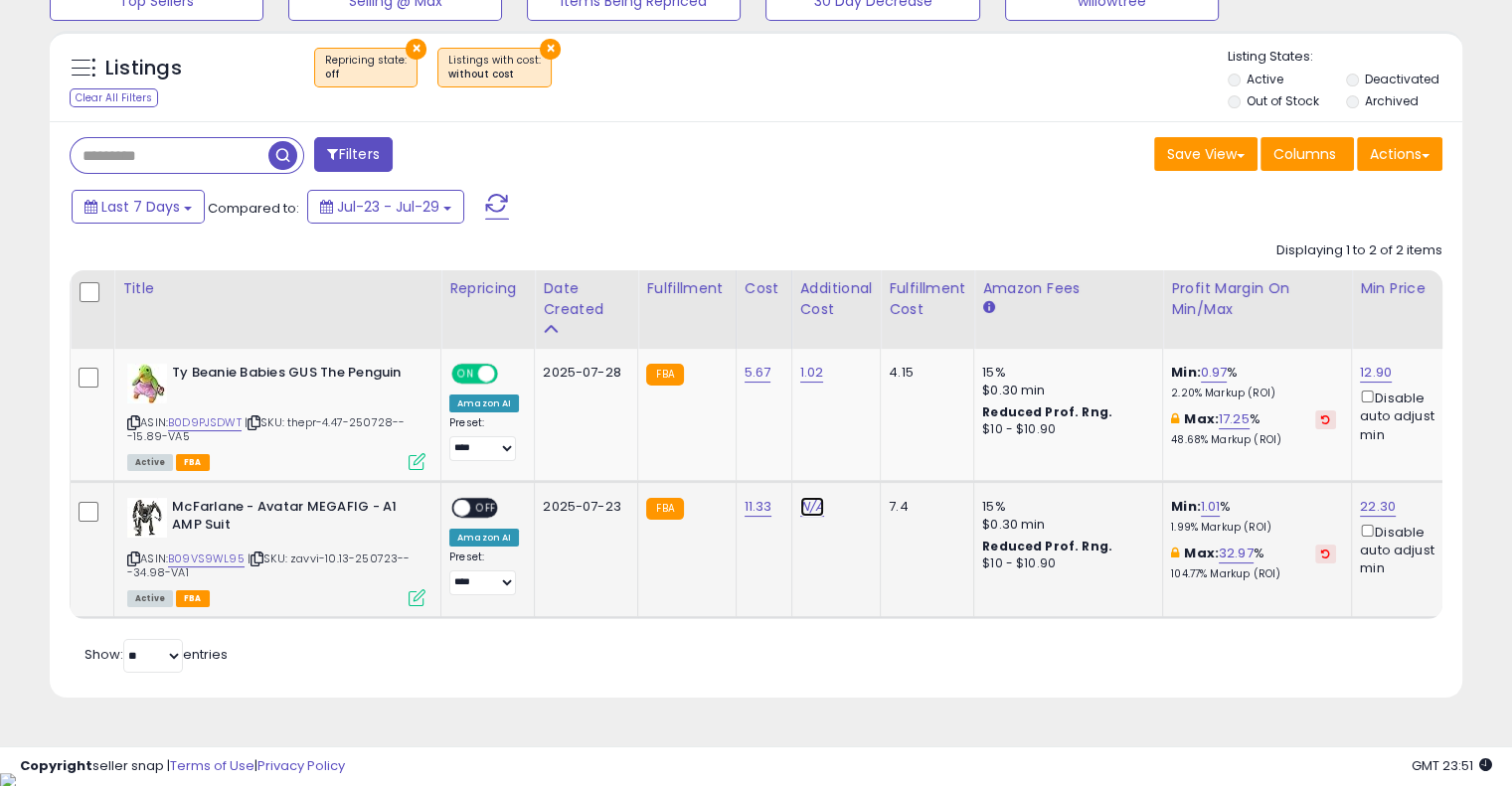 click on "N/A" at bounding box center [812, 507] 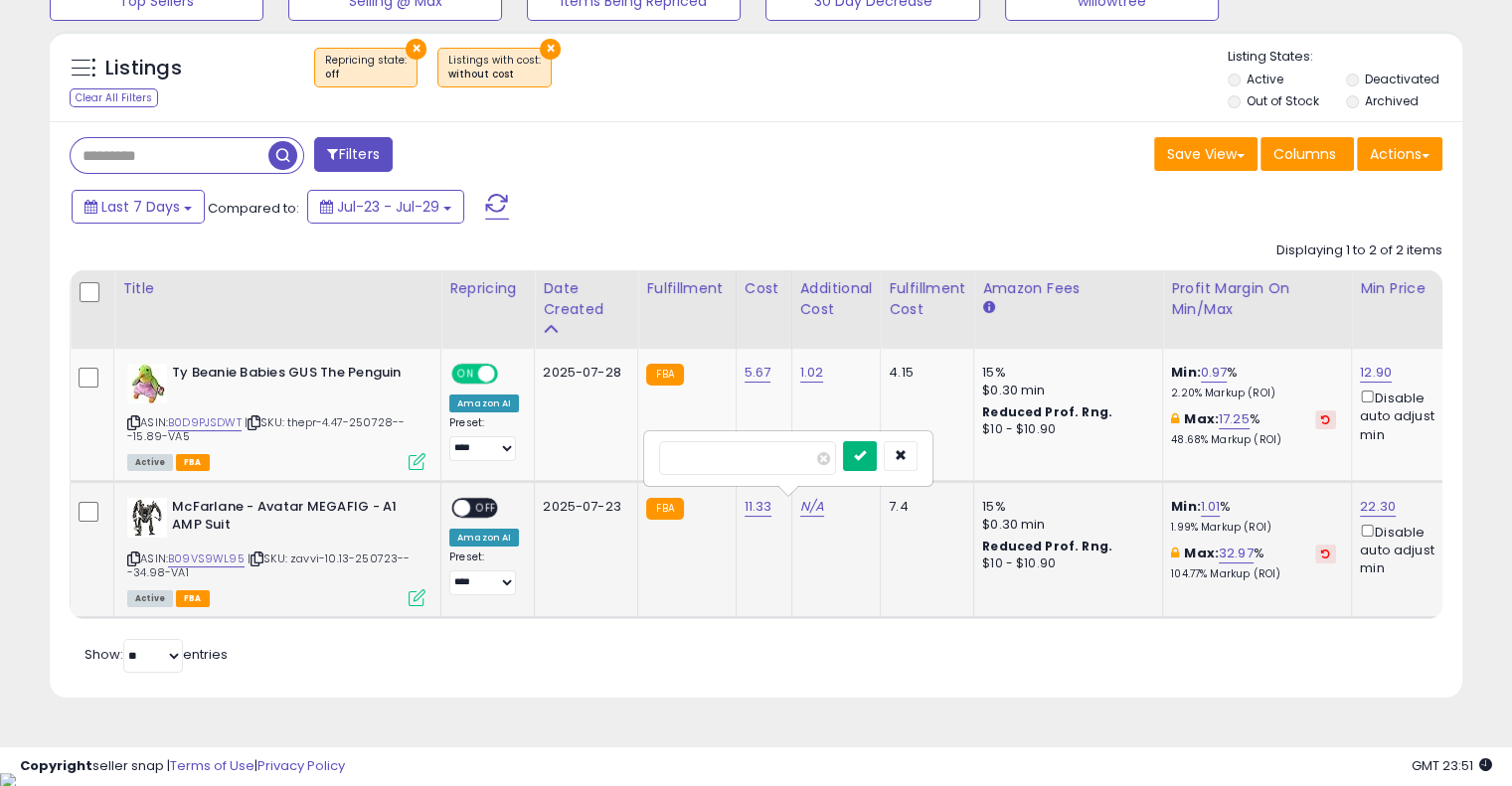 type on "****" 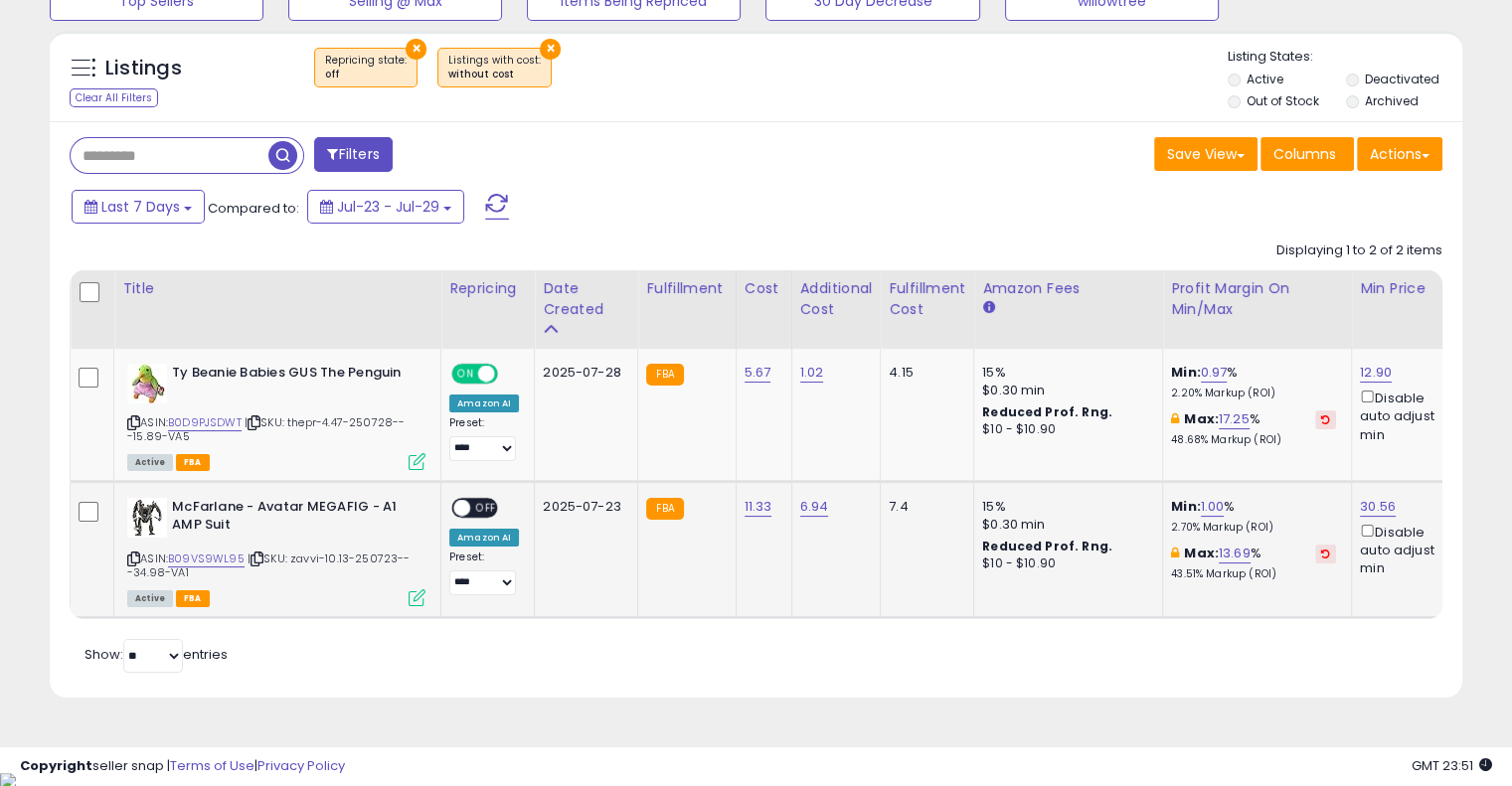 click on "OFF" at bounding box center (486, 507) 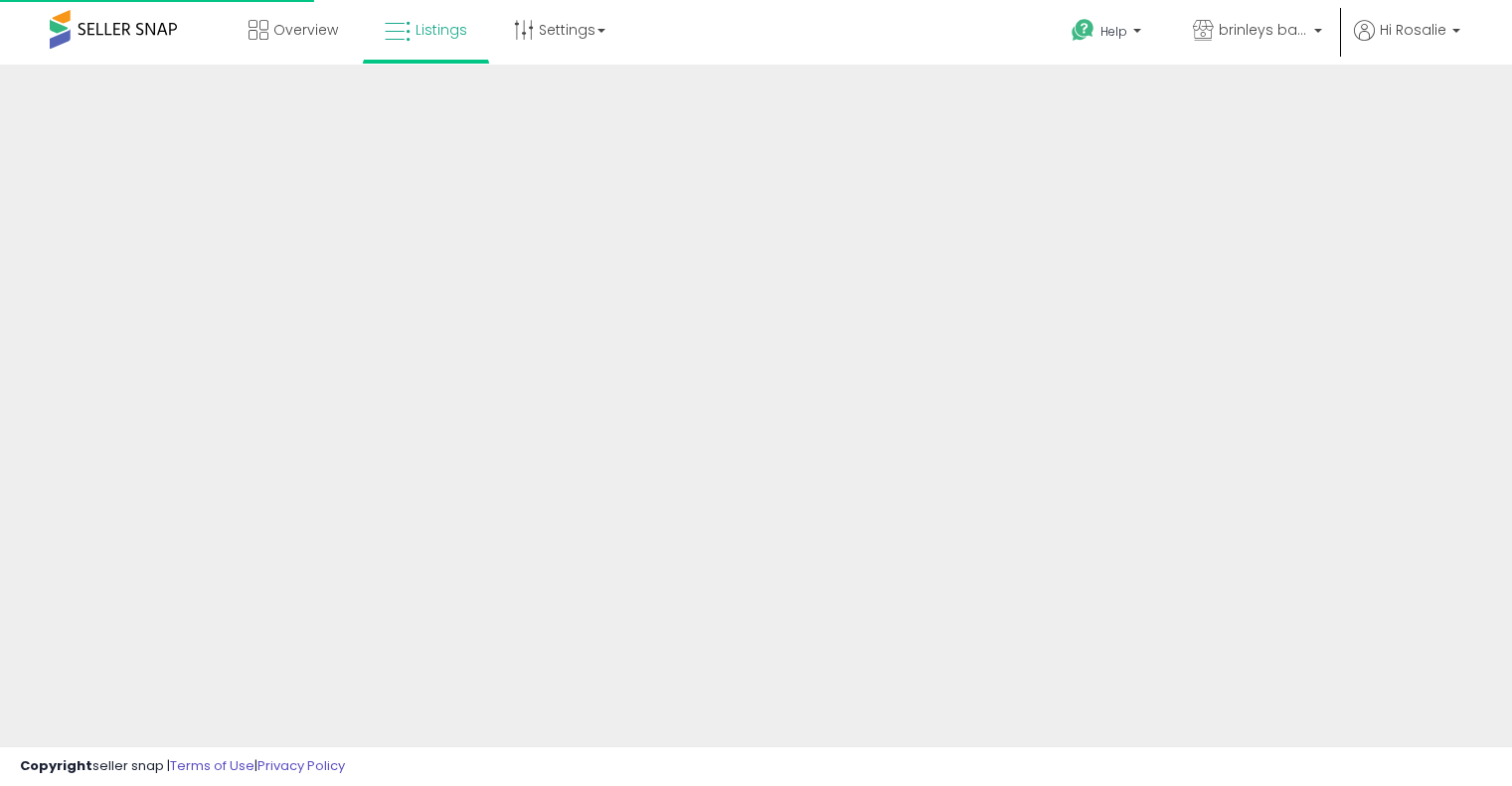 scroll, scrollTop: 0, scrollLeft: 0, axis: both 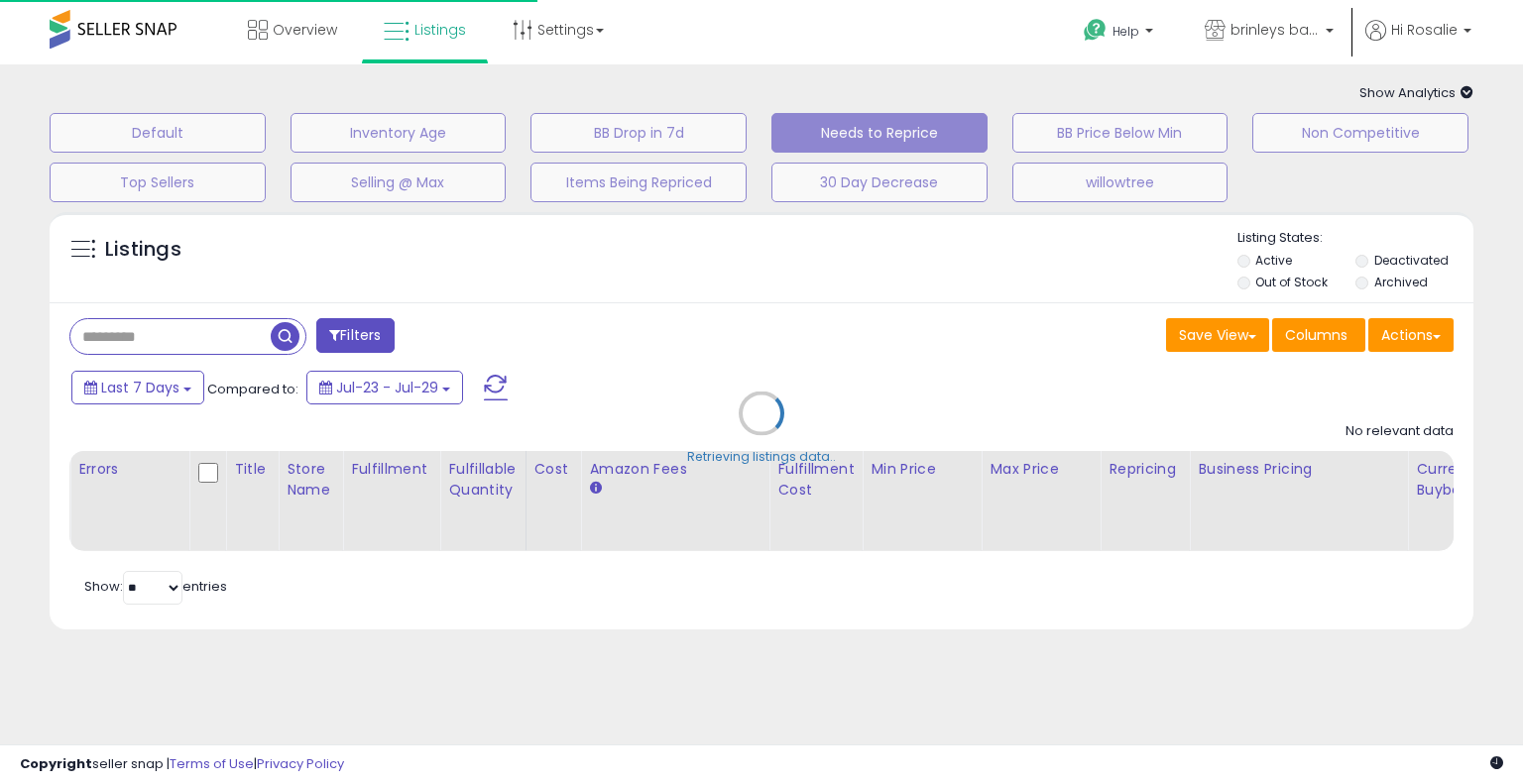 select on "**" 